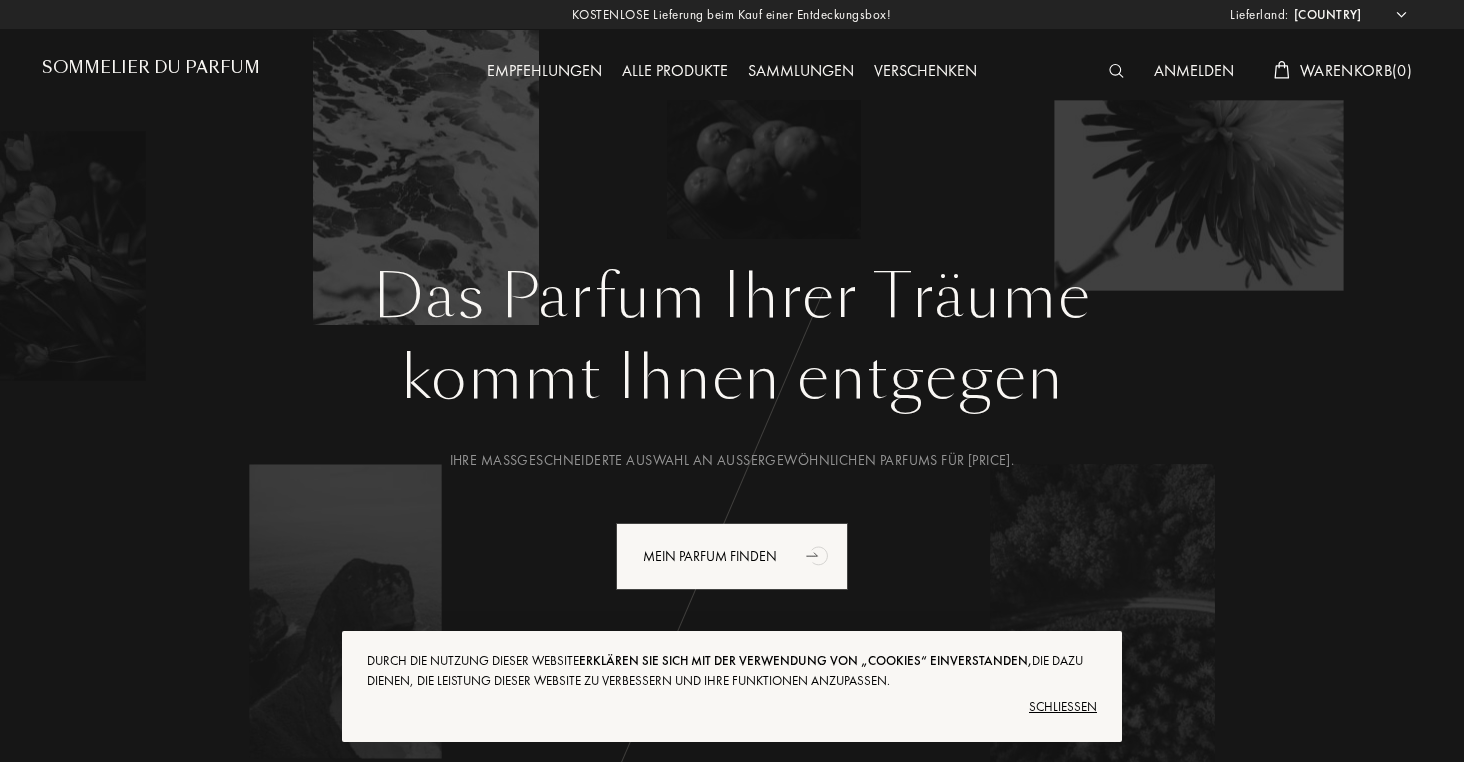 scroll, scrollTop: 0, scrollLeft: 0, axis: both 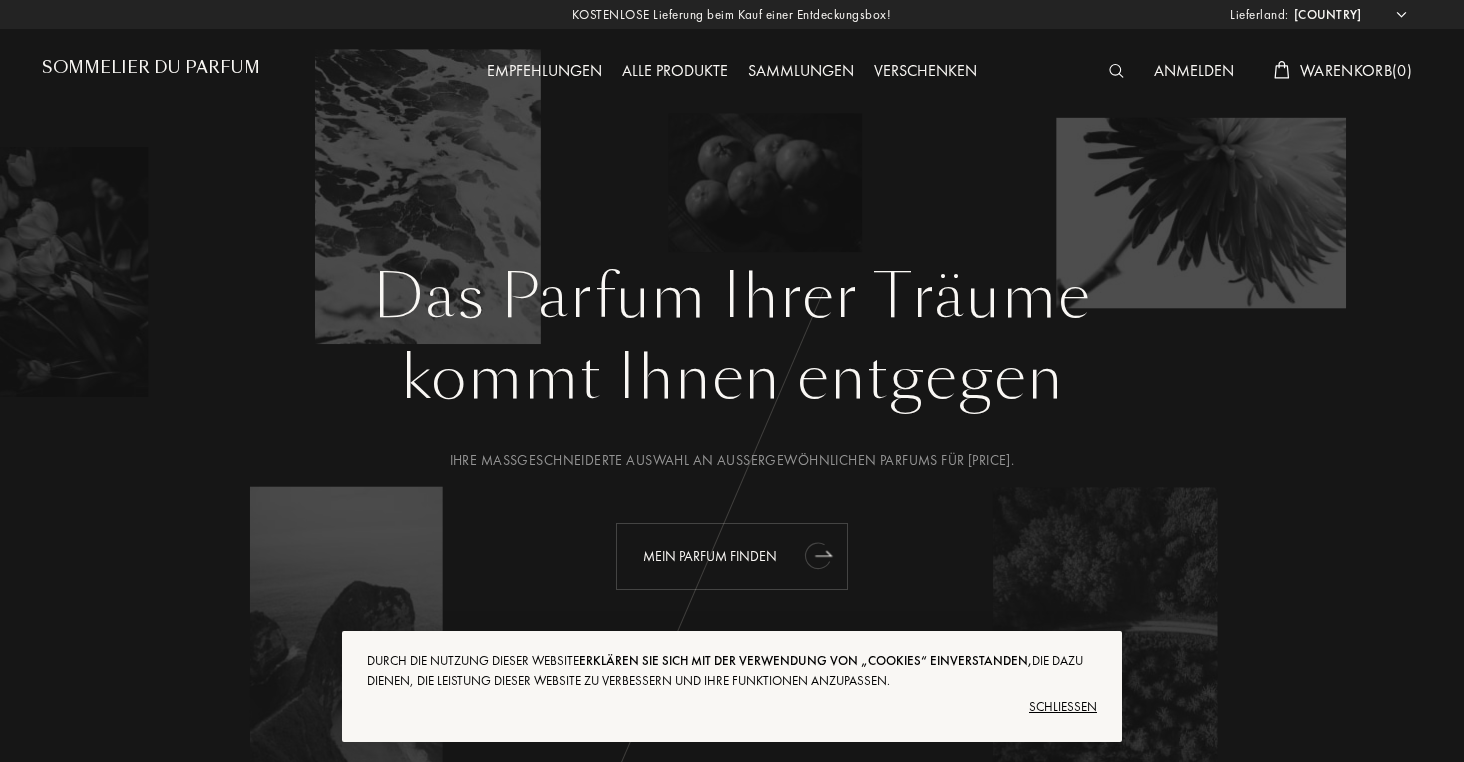 click on "Mein Parfum finden" at bounding box center (710, 556) 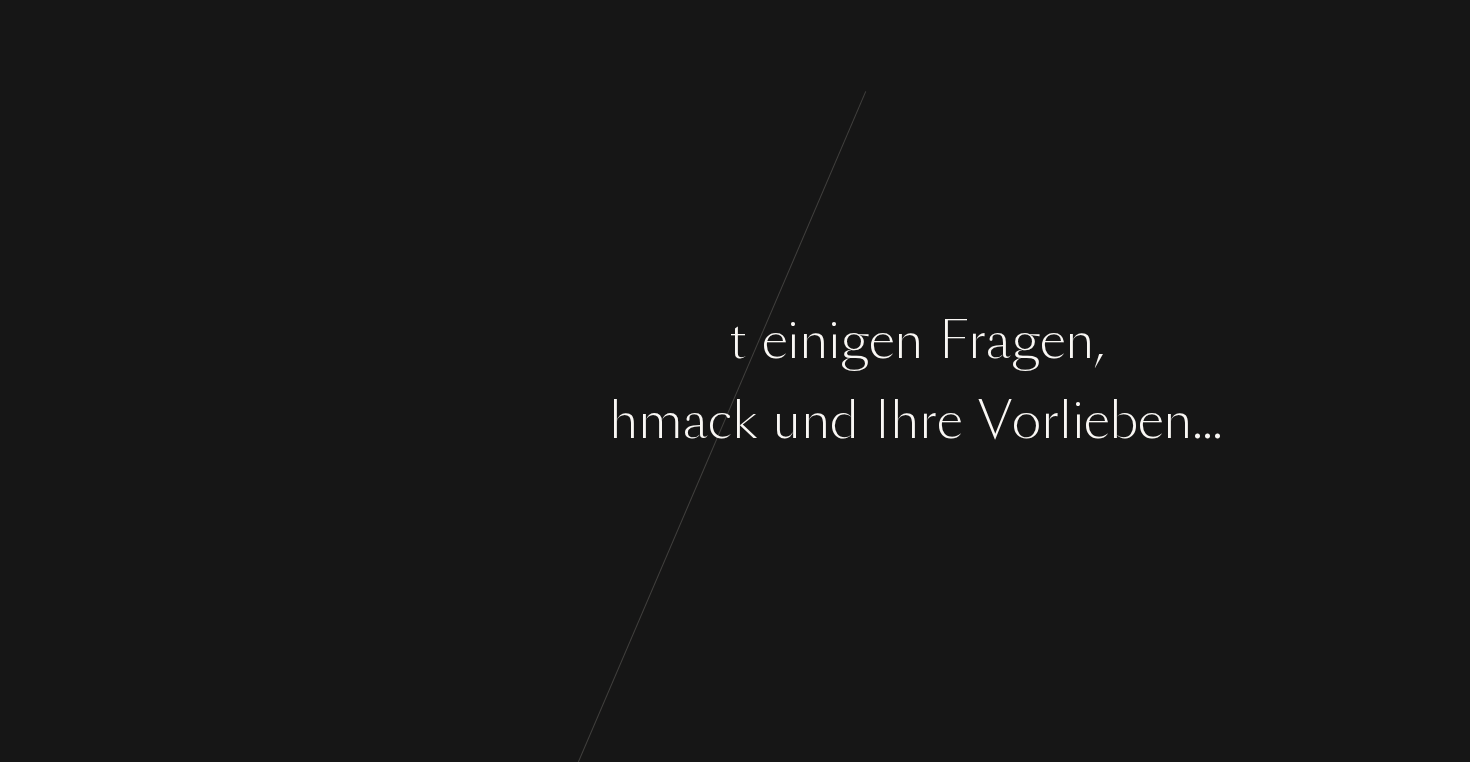 scroll, scrollTop: 0, scrollLeft: 0, axis: both 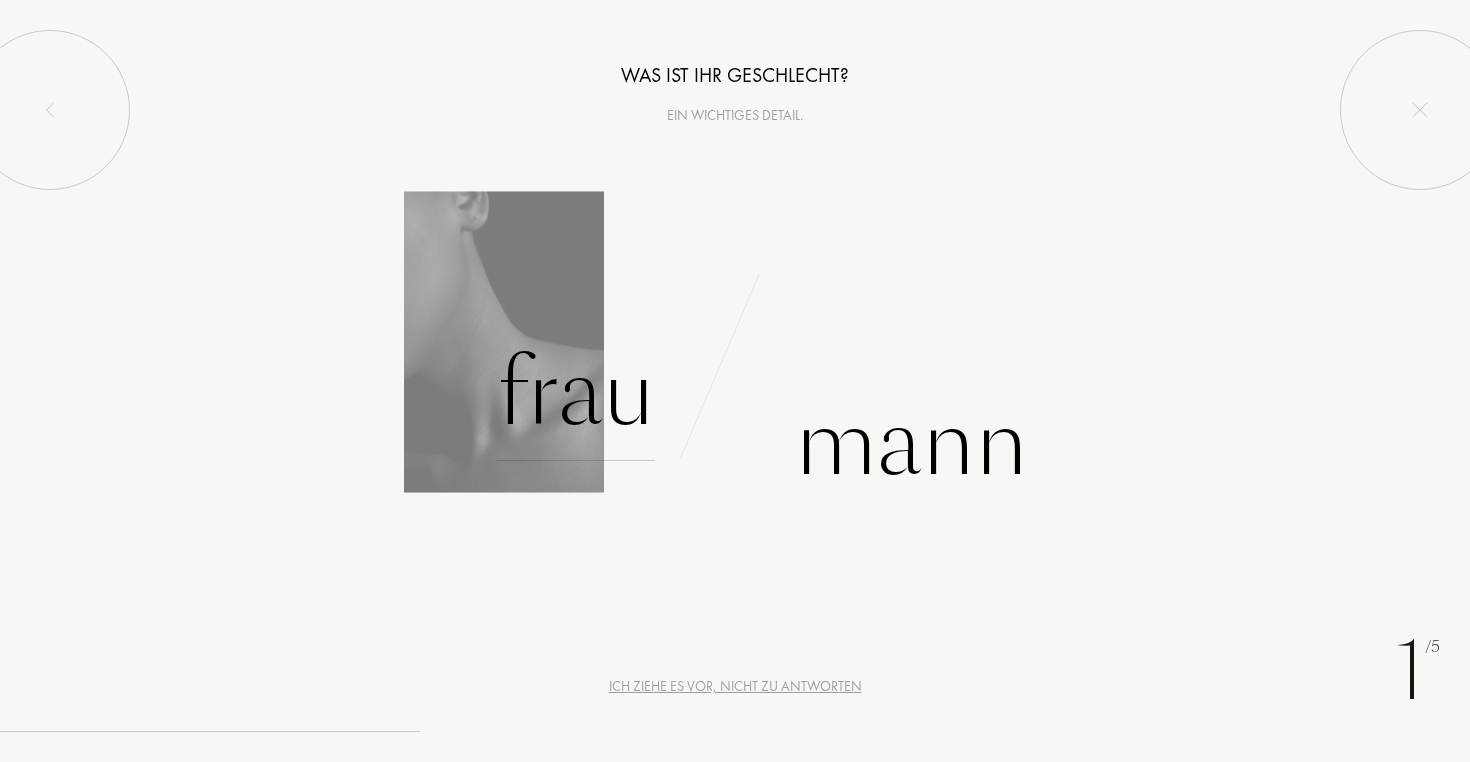 click on "Frau" at bounding box center [576, 393] 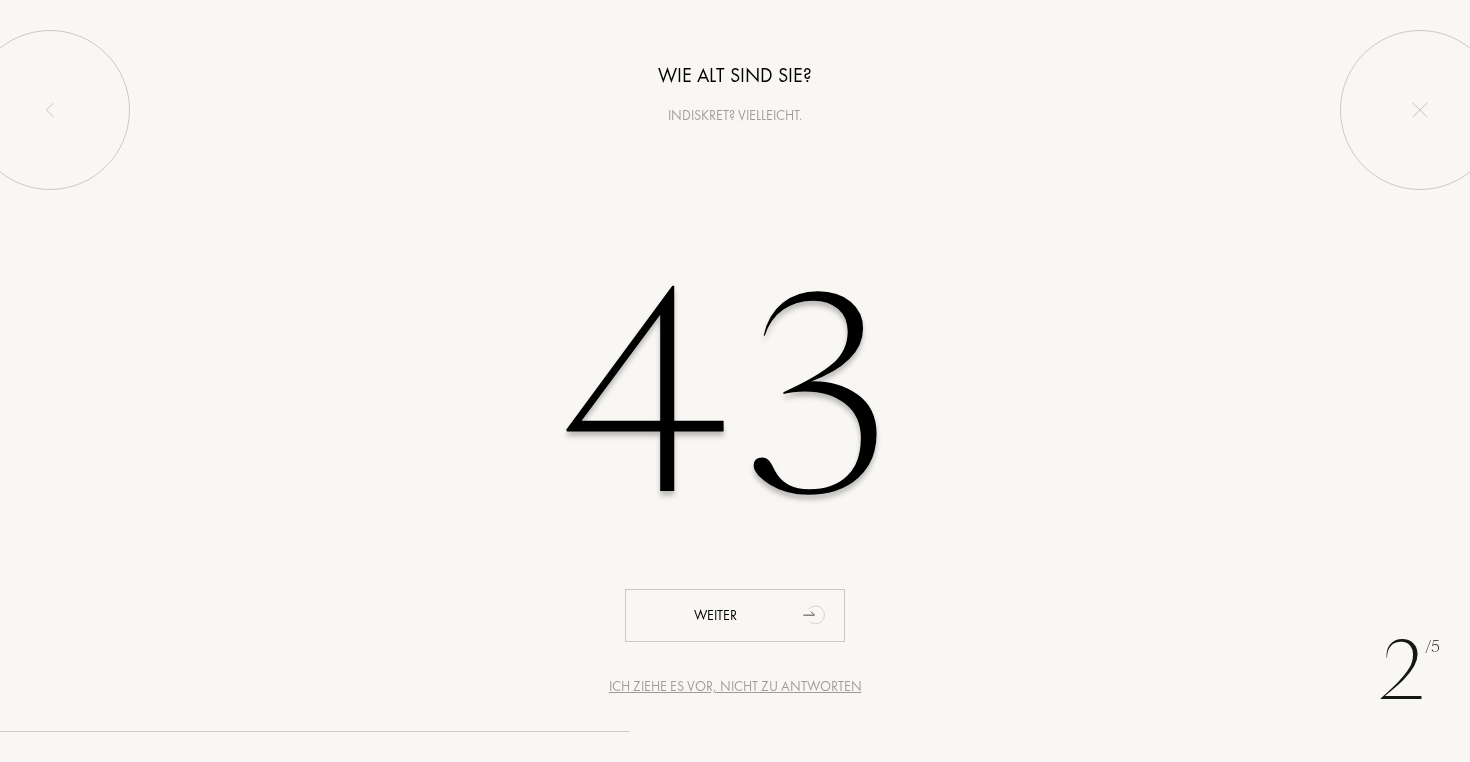 type on "43" 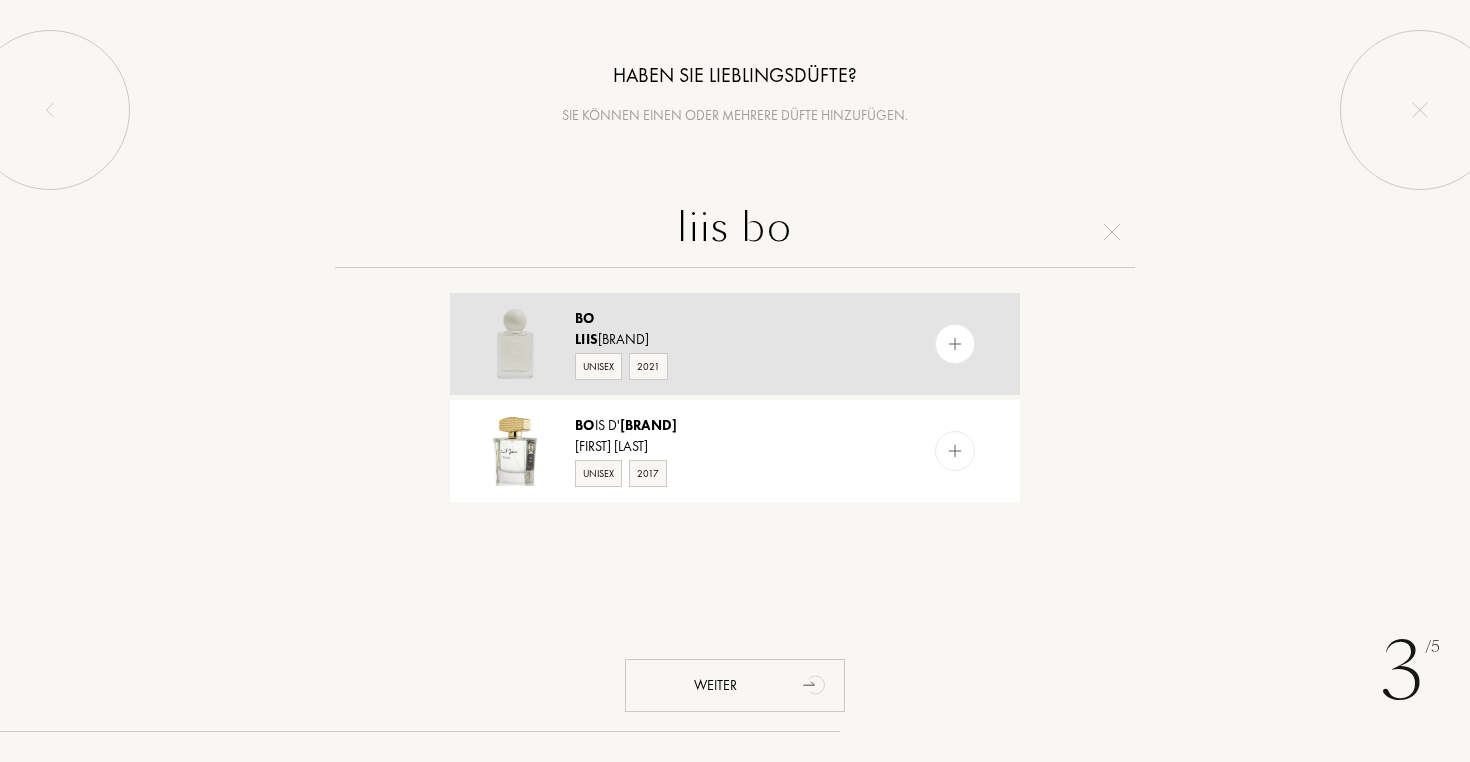 type on "liis bo" 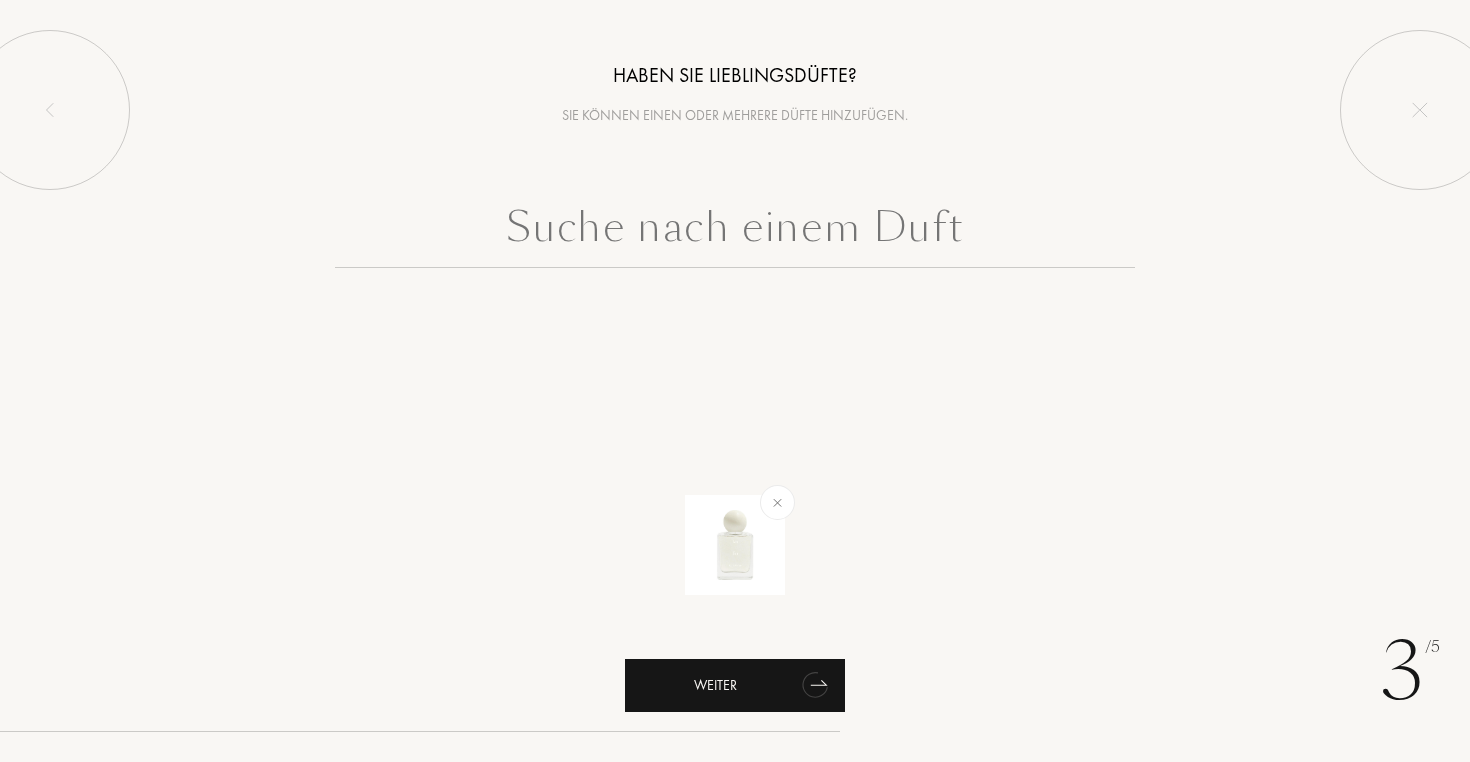 click on "Weiter" at bounding box center [735, 685] 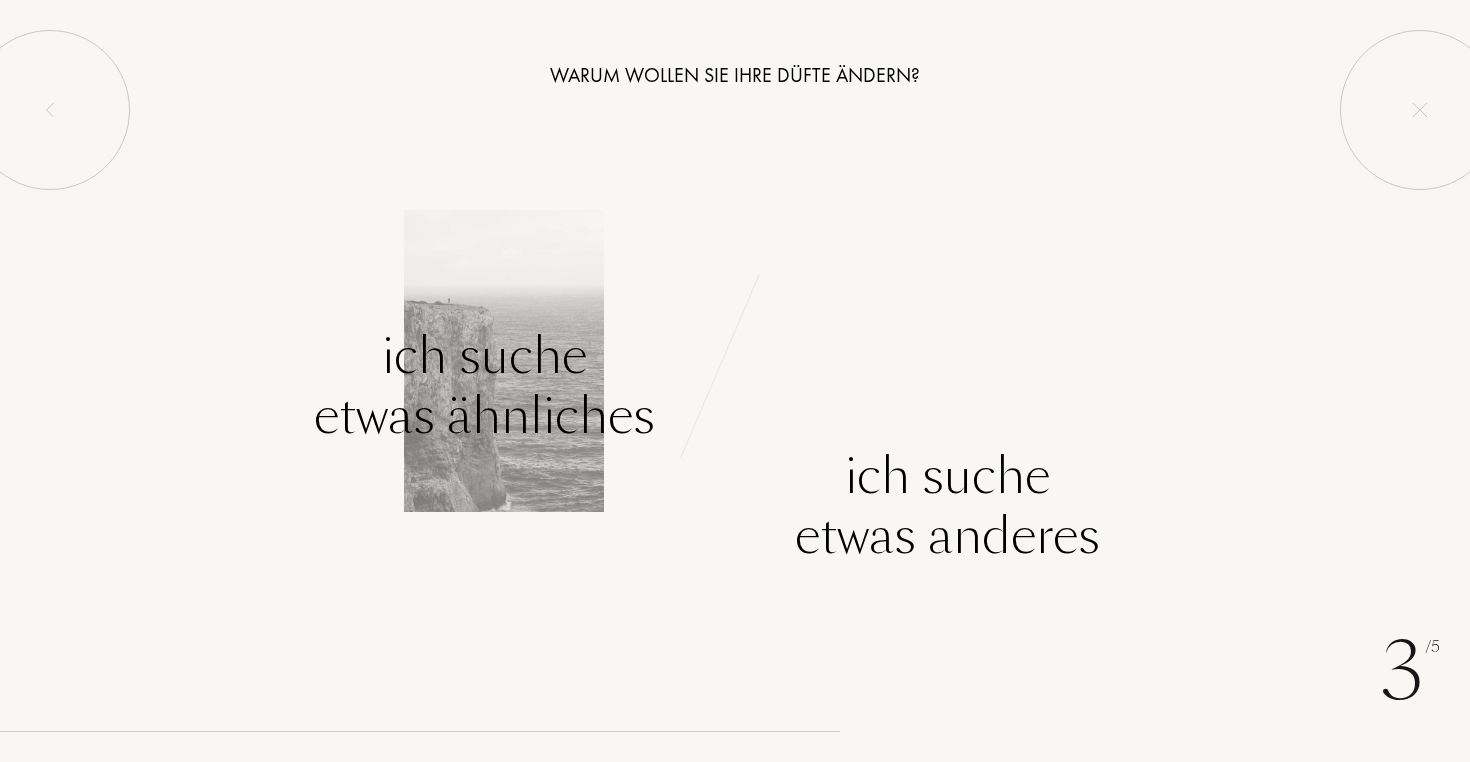 click on "Ich suche
etwas ähnliches" at bounding box center (484, 386) 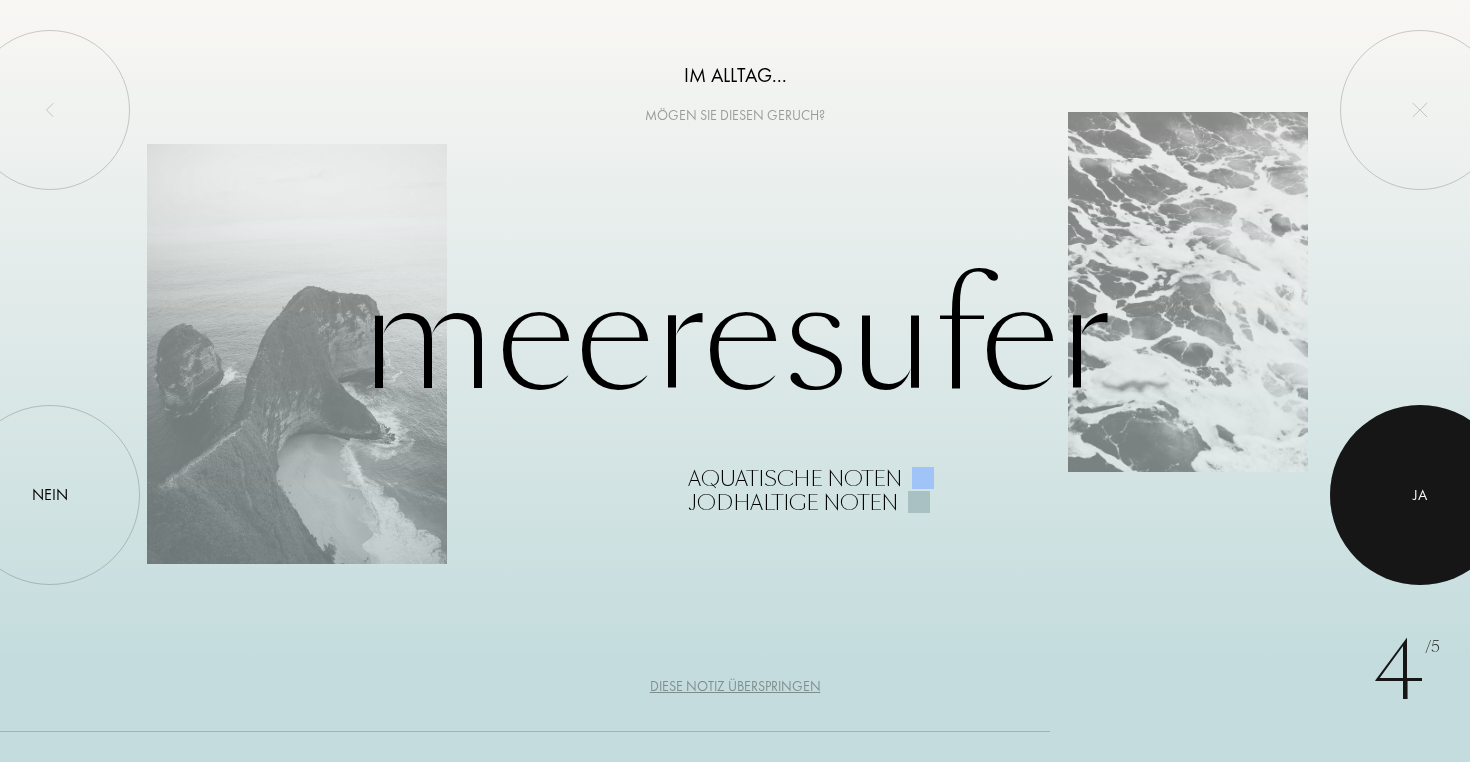 click at bounding box center [1420, 495] 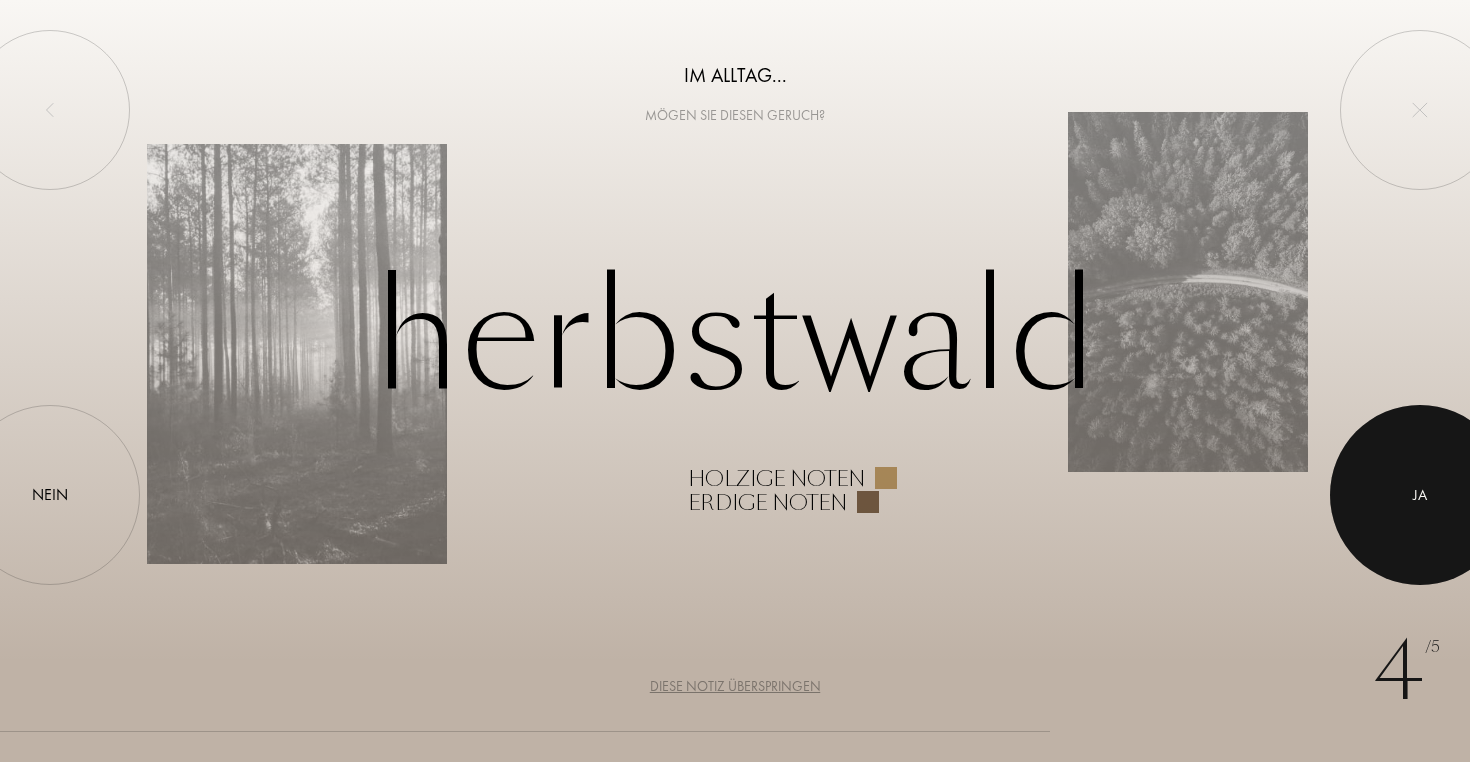click on "Ja" at bounding box center (1420, 495) 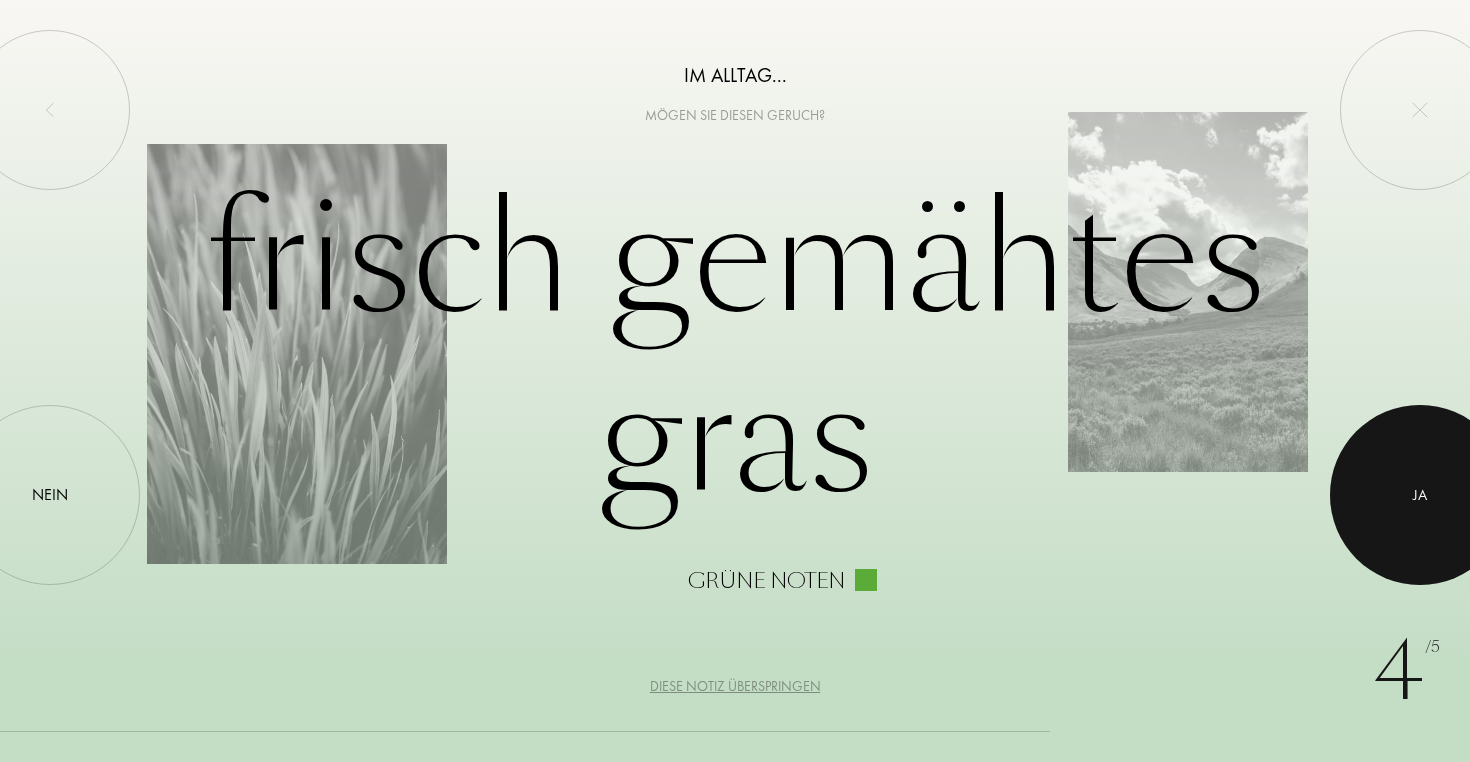 click on "Ja" at bounding box center (1420, 495) 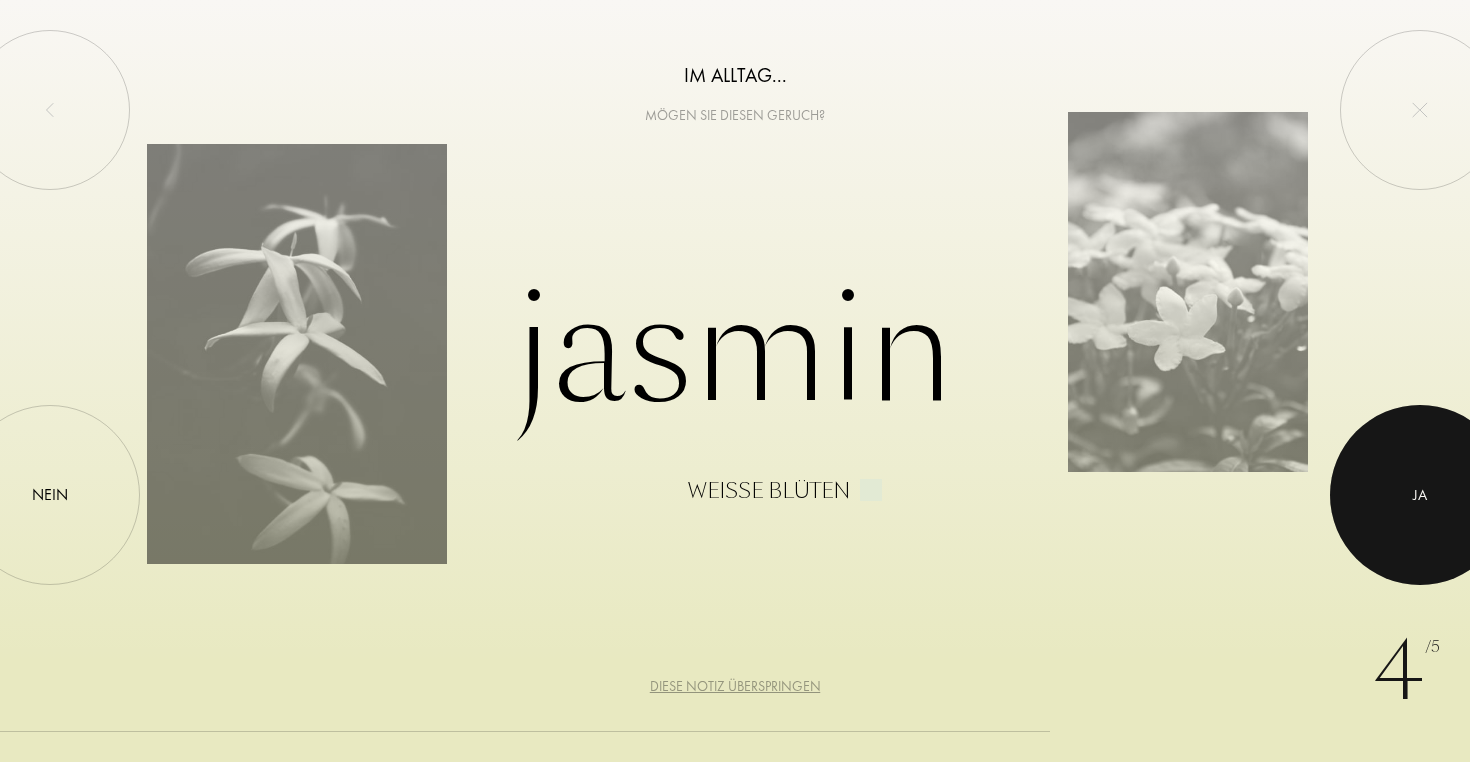 click on "Ja" at bounding box center [1420, 495] 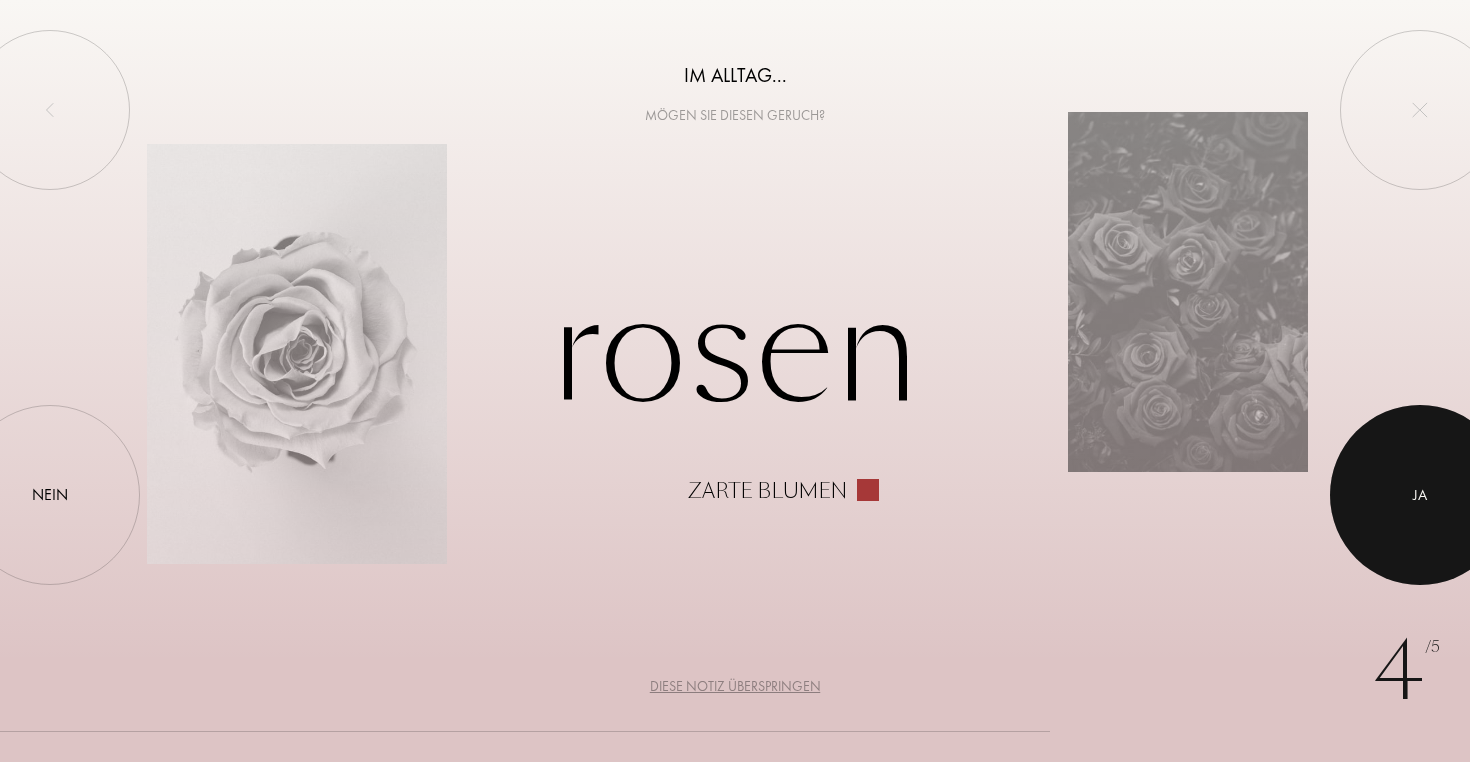 click at bounding box center (1420, 495) 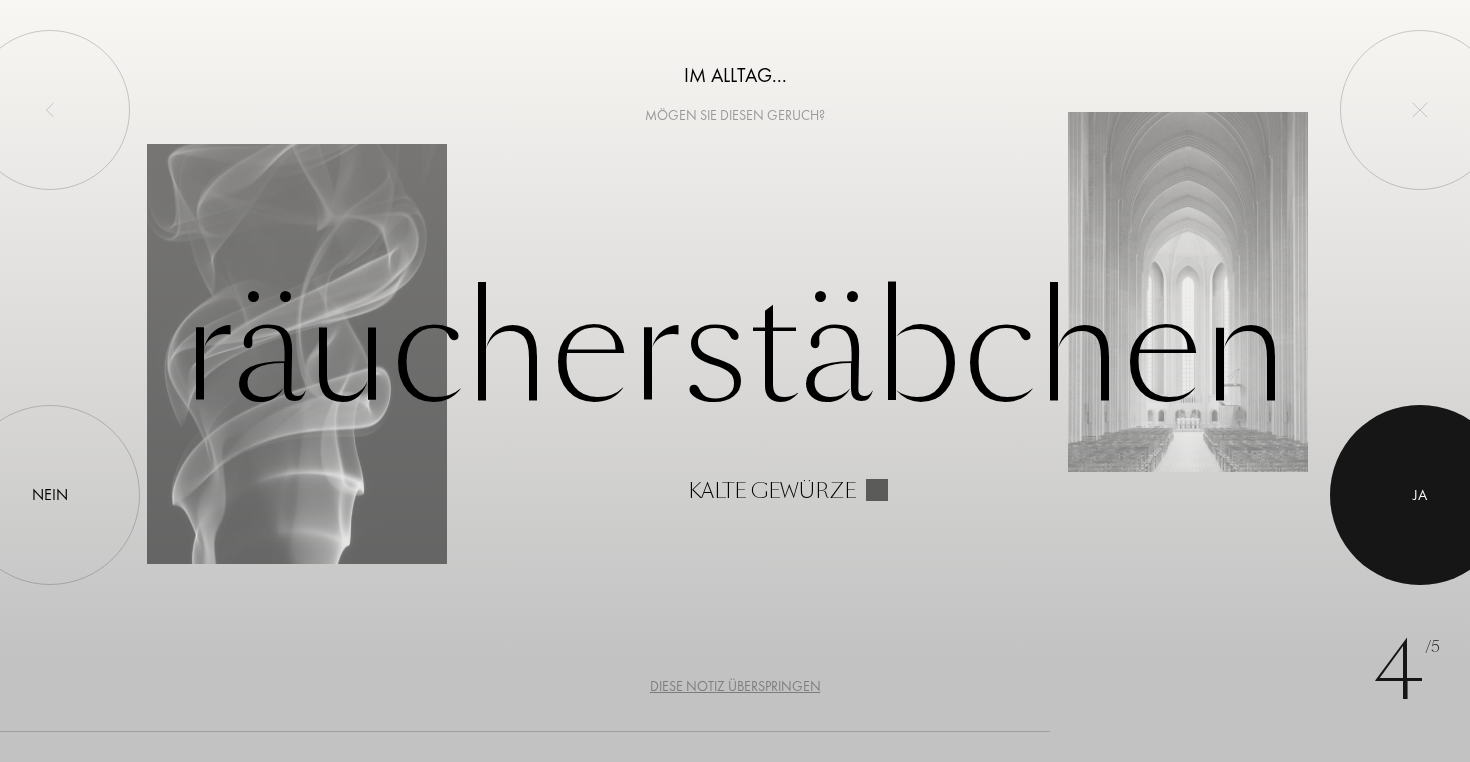 click at bounding box center [1420, 495] 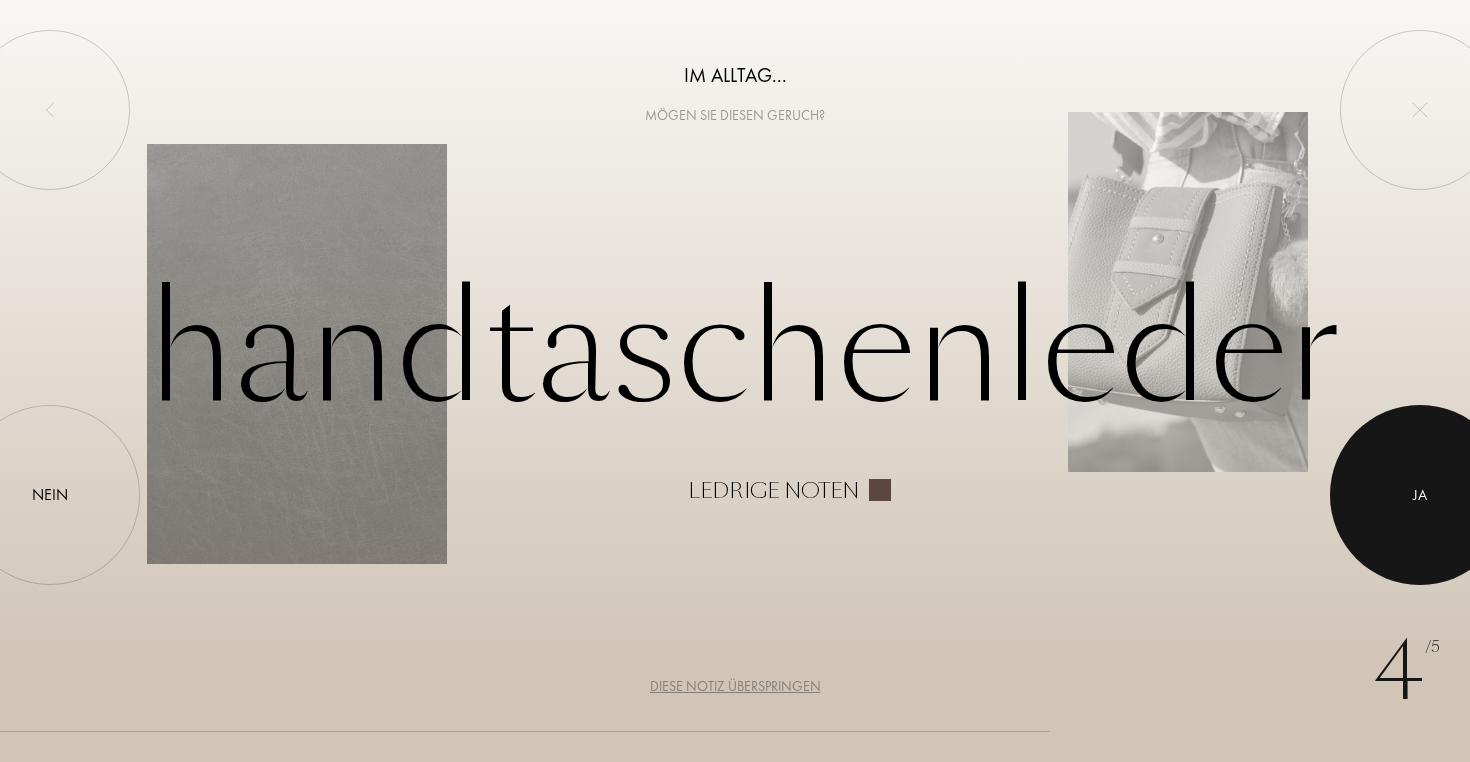 click at bounding box center (1420, 495) 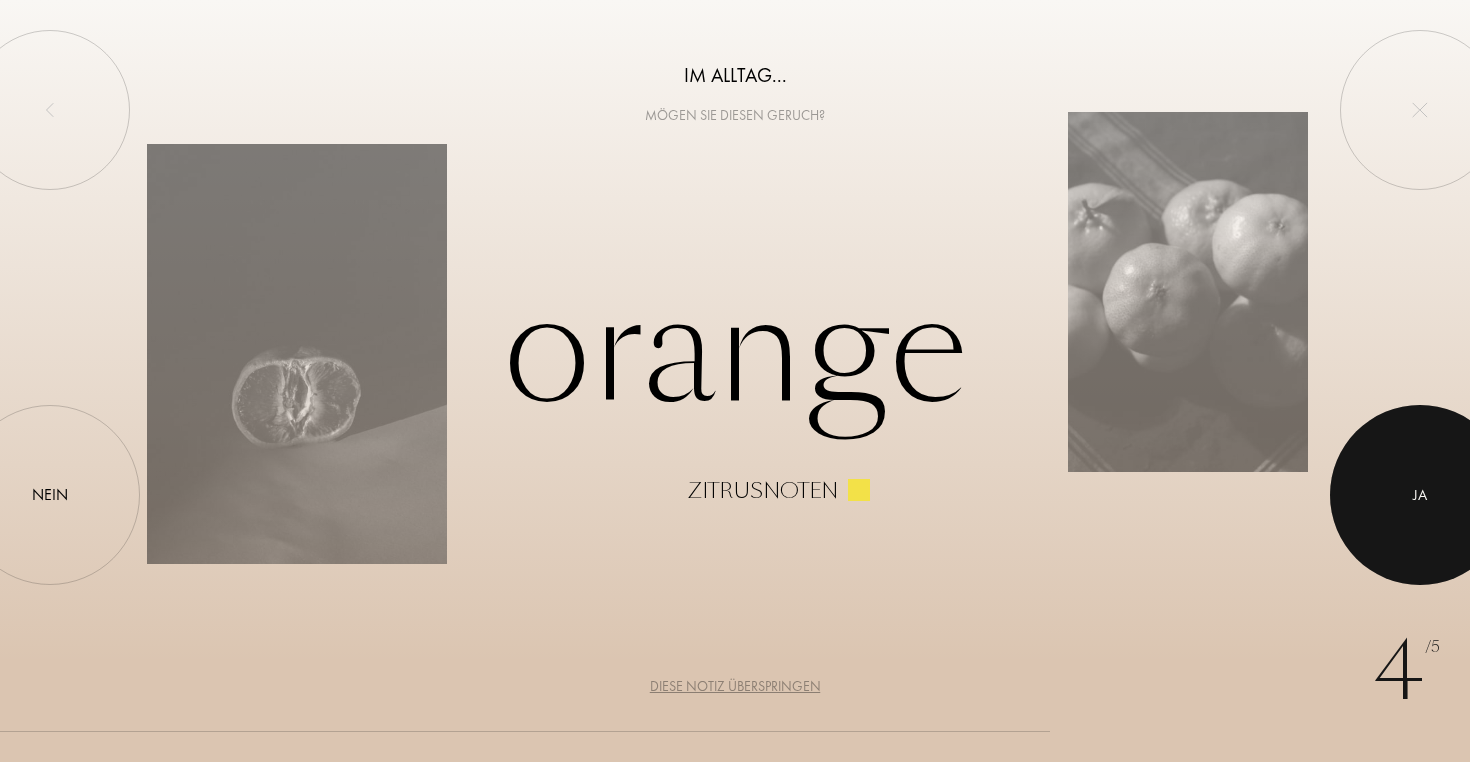 click at bounding box center [1420, 495] 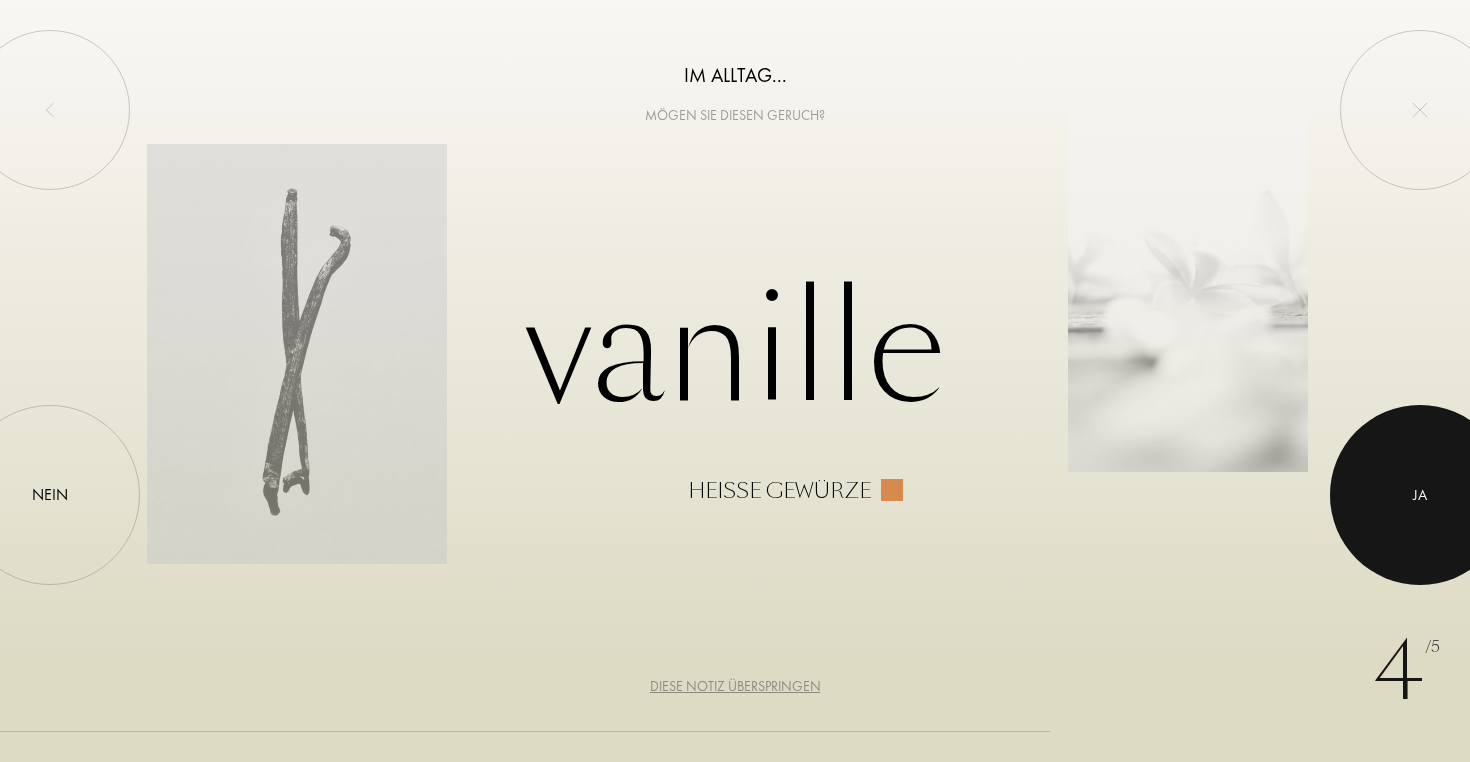 click at bounding box center (1420, 495) 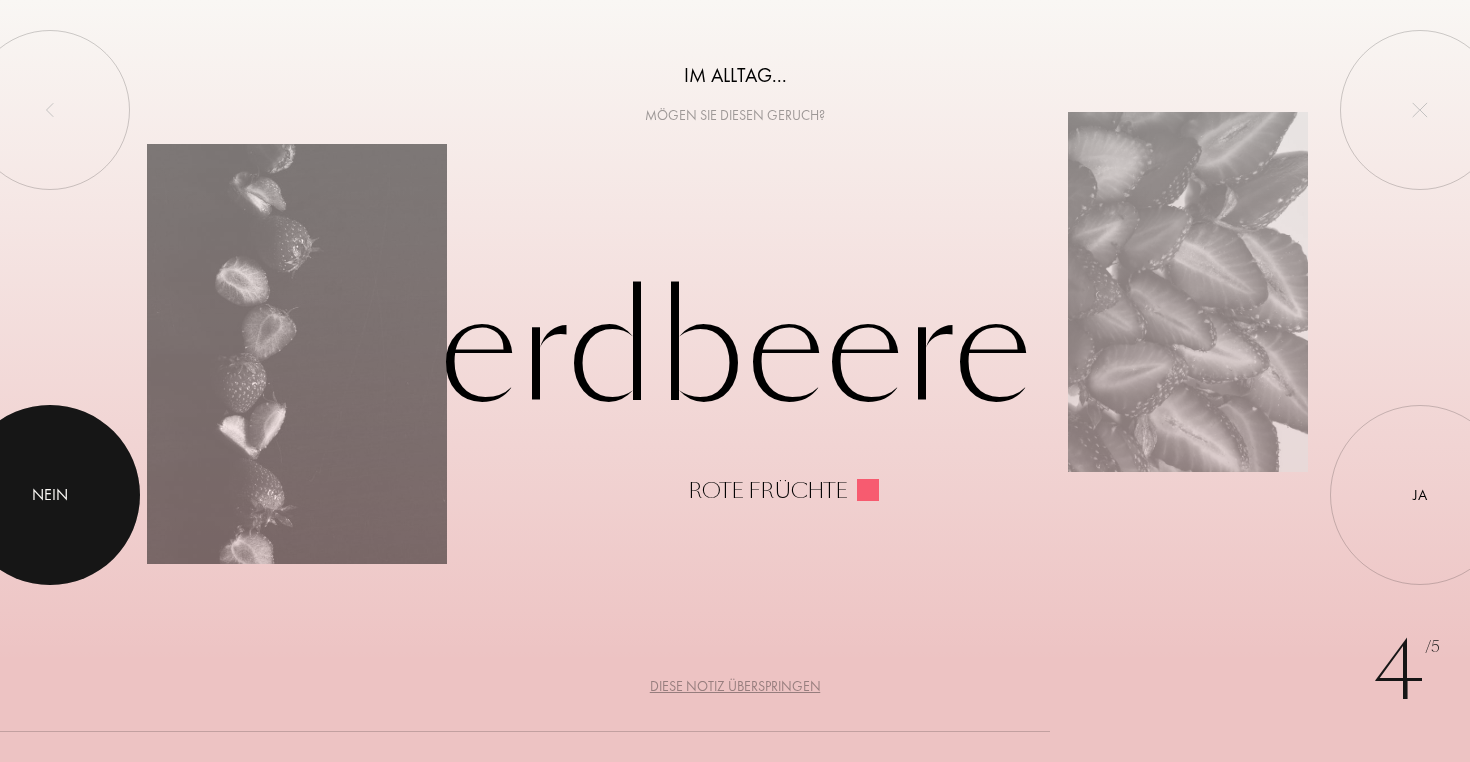 click at bounding box center (50, 495) 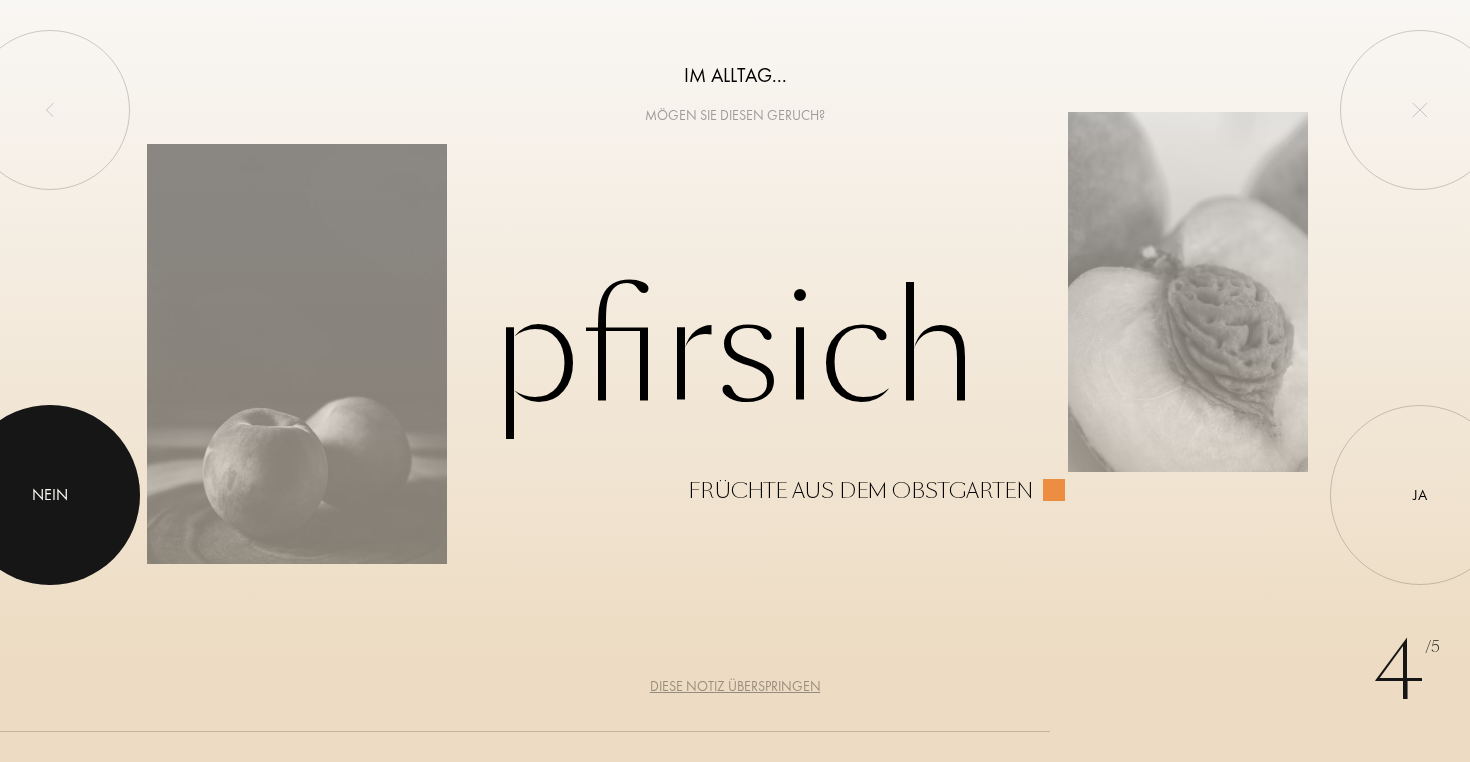 click at bounding box center (50, 495) 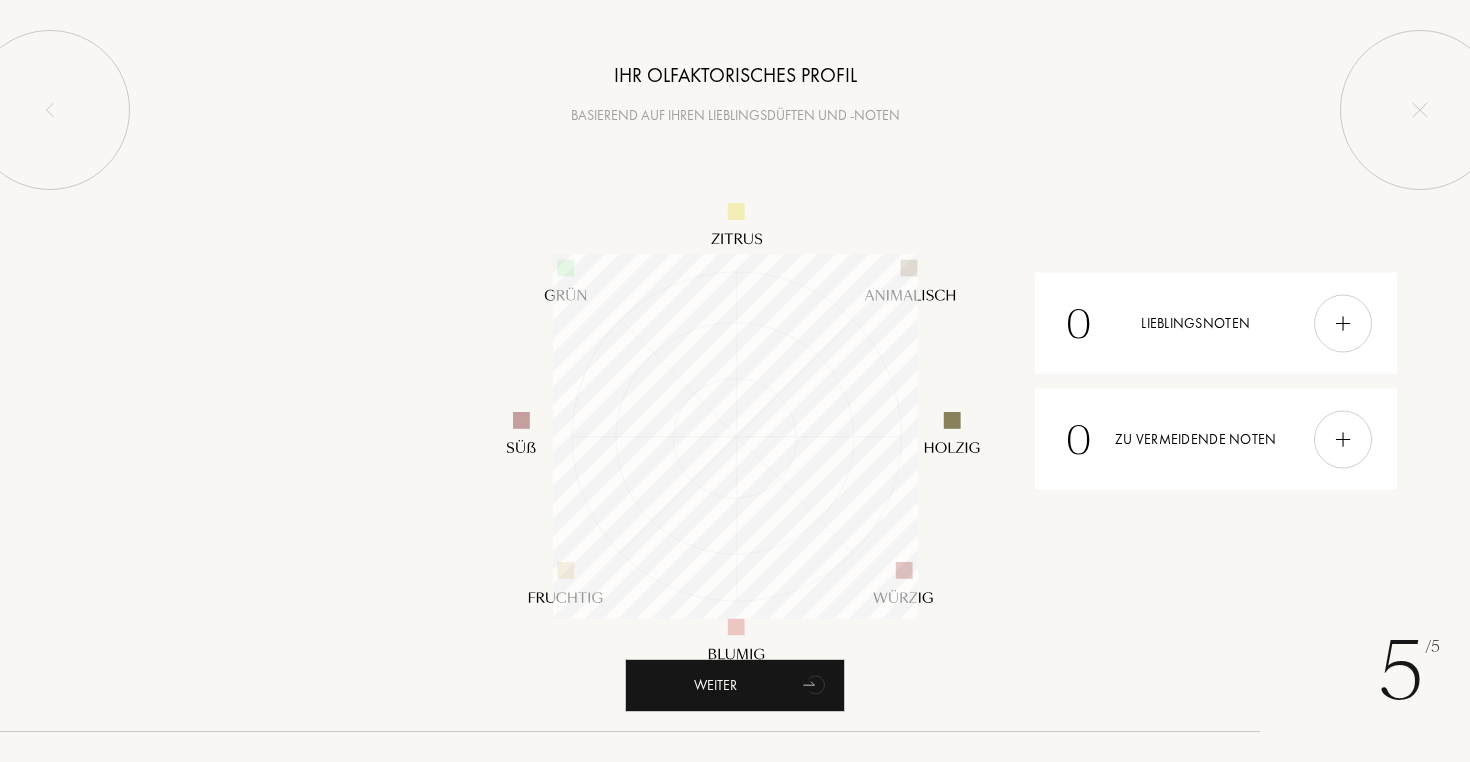scroll, scrollTop: 999635, scrollLeft: 999635, axis: both 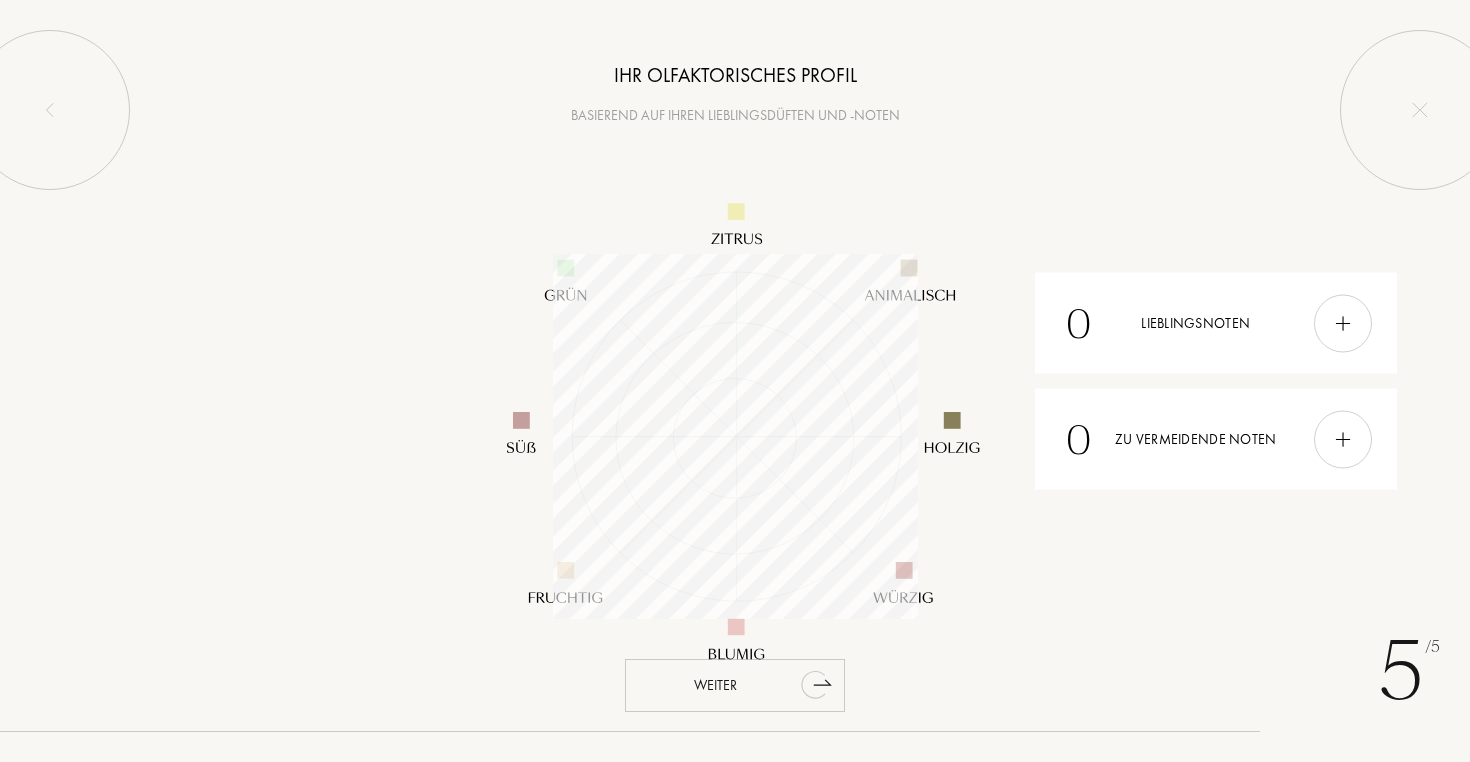 click on "Weiter" at bounding box center [735, 685] 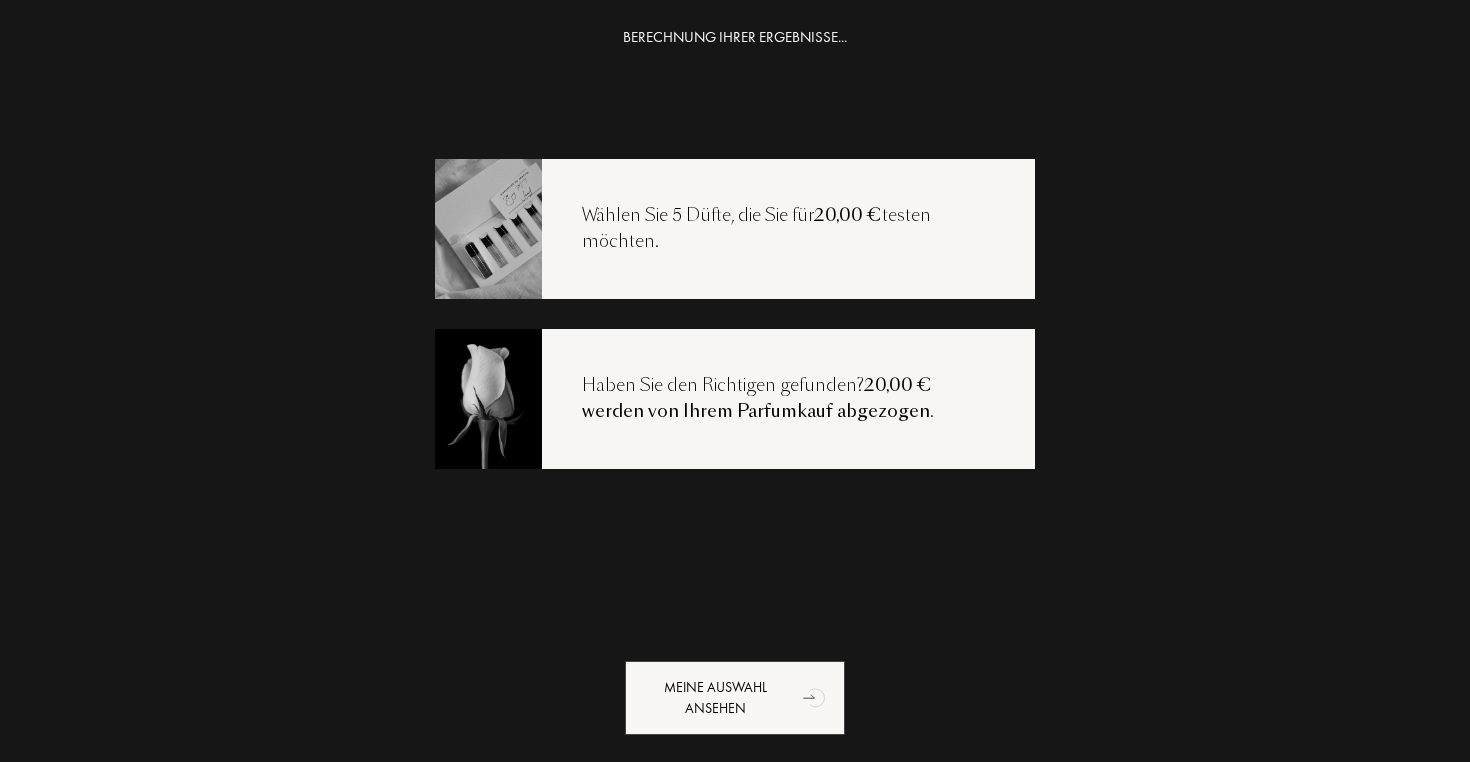 scroll, scrollTop: 40, scrollLeft: 0, axis: vertical 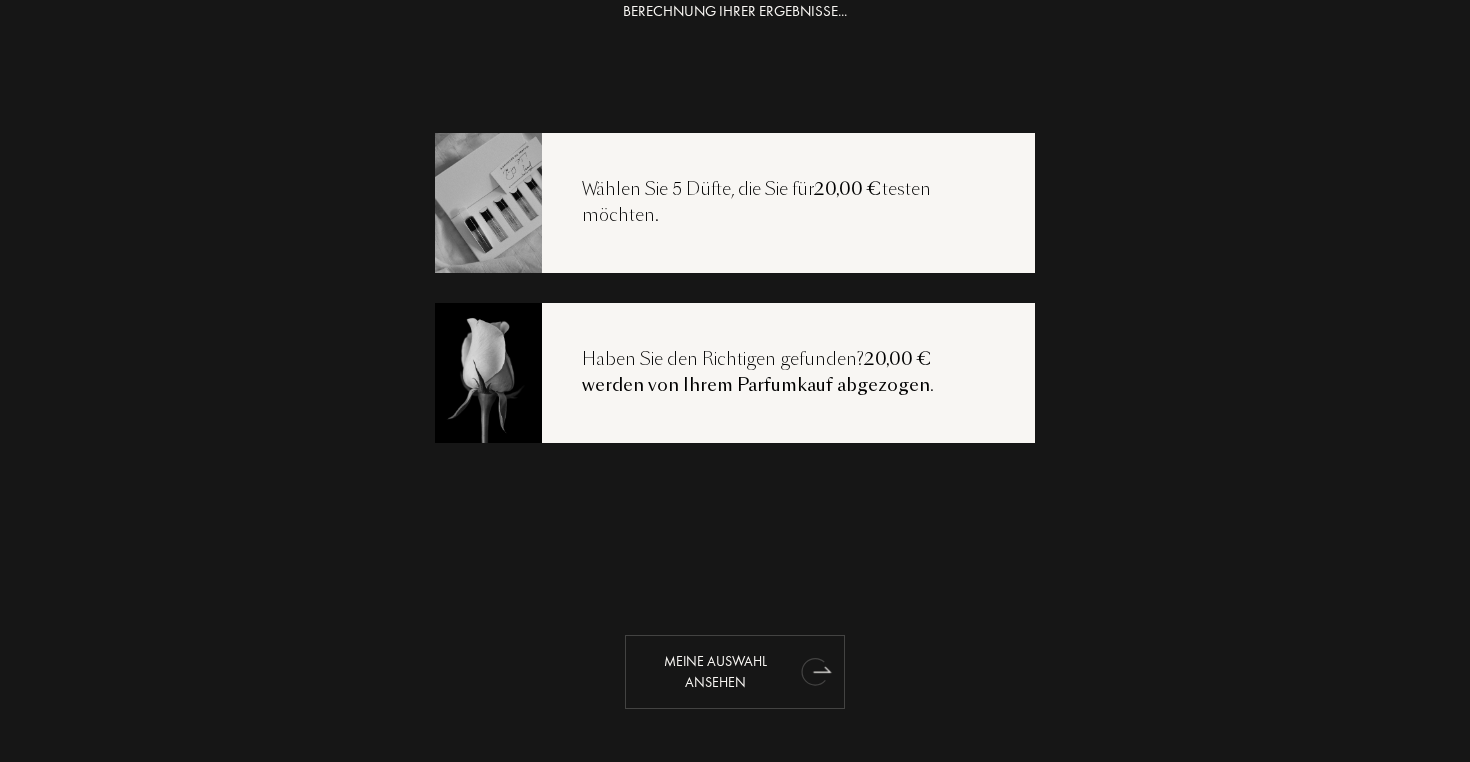 click at bounding box center [814, 671] 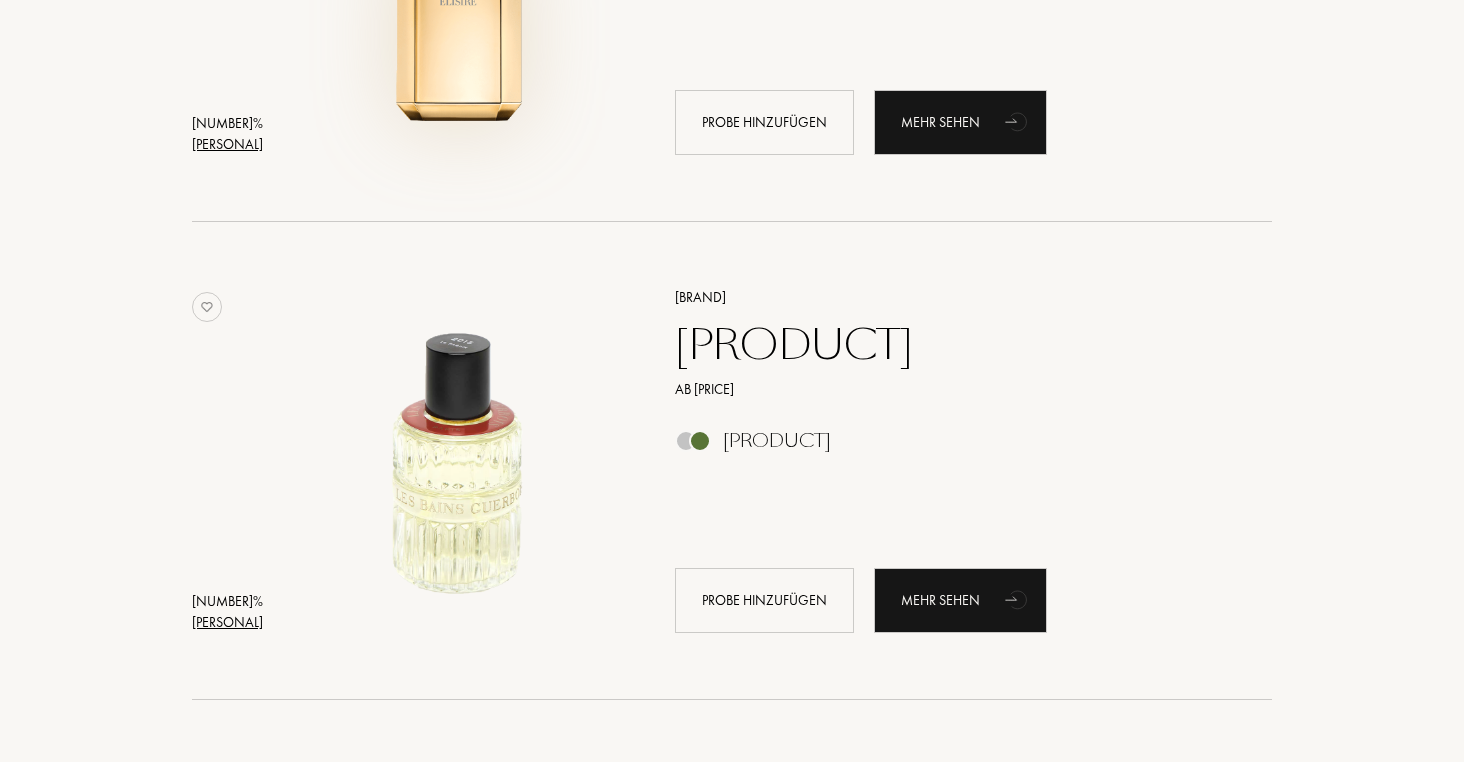 scroll, scrollTop: 576, scrollLeft: 0, axis: vertical 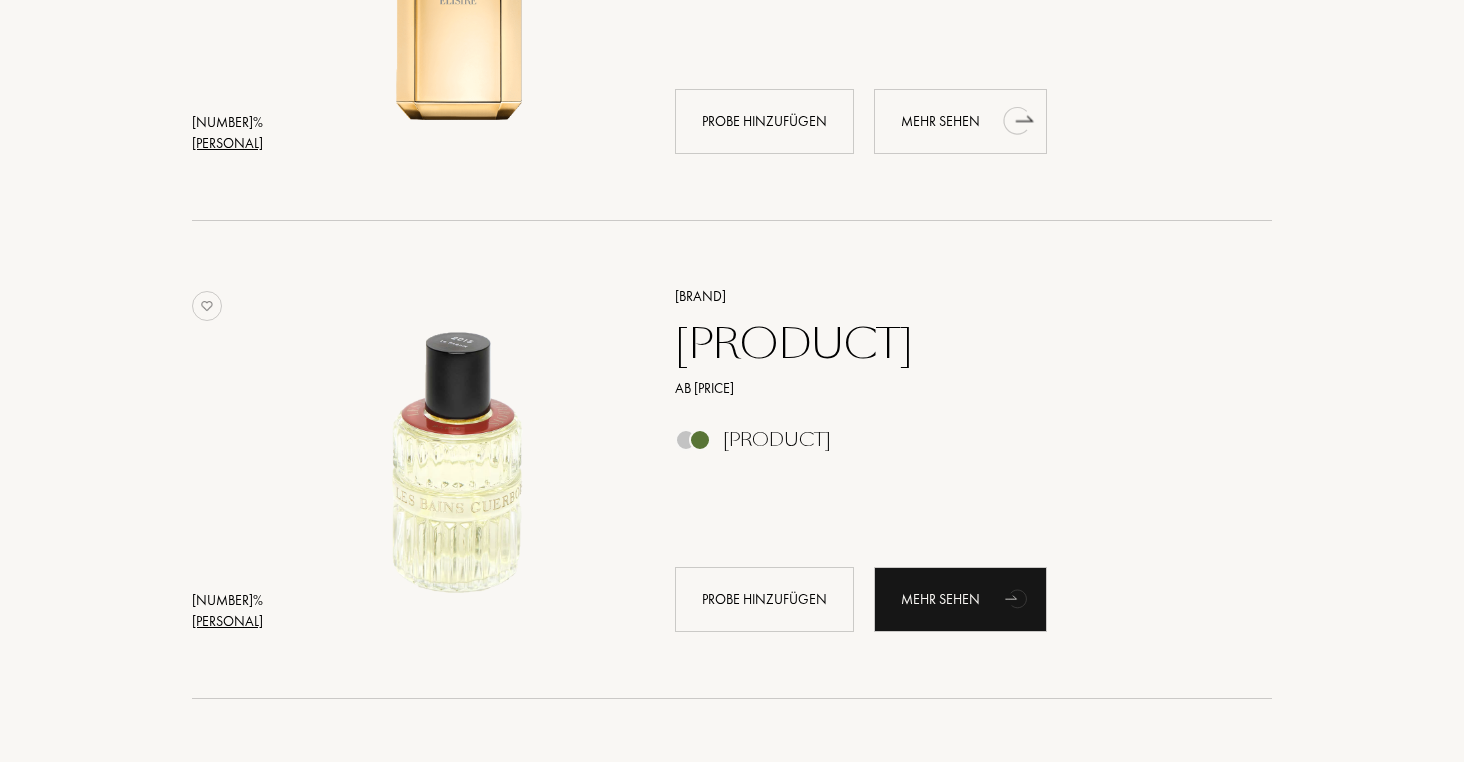 click on "Mehr sehen" at bounding box center (960, 121) 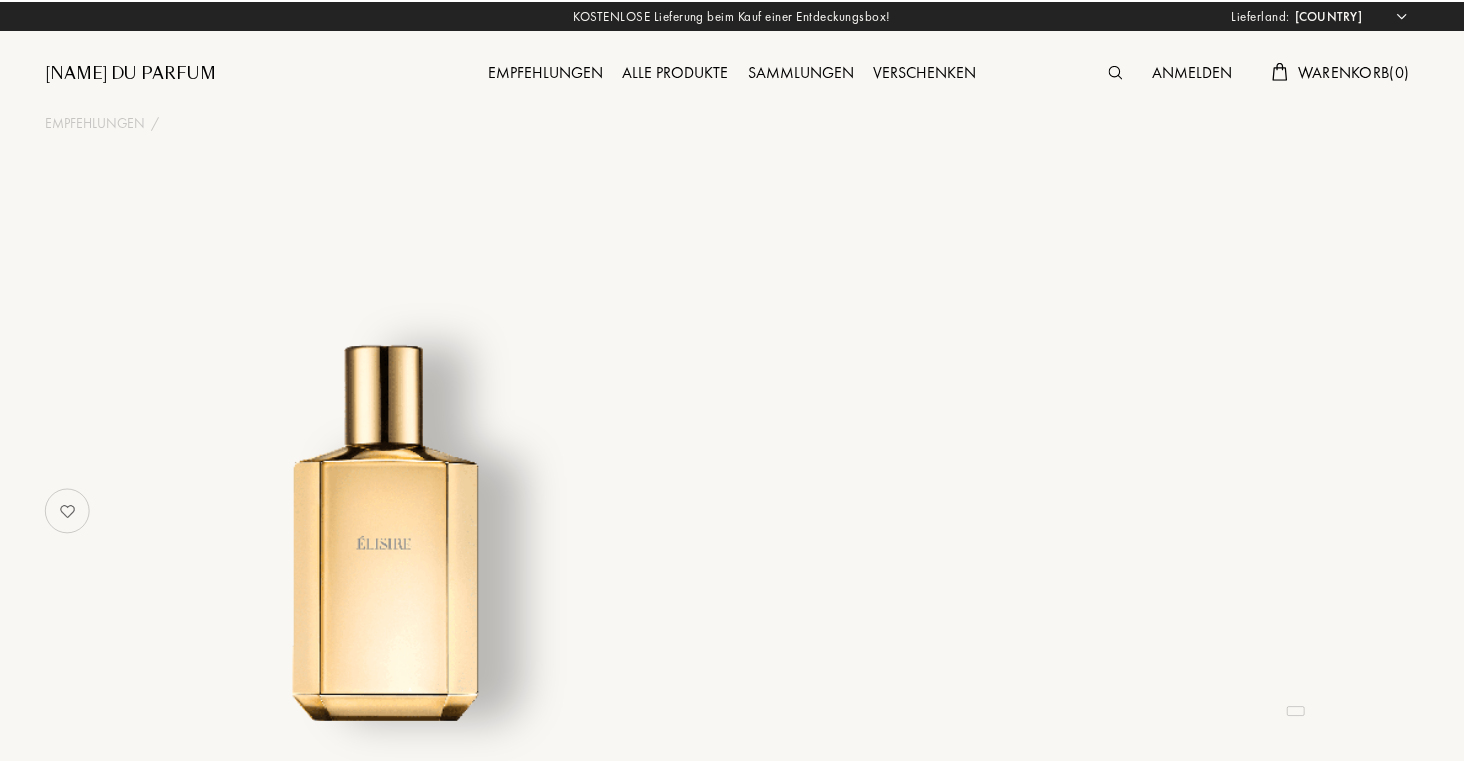 scroll, scrollTop: 0, scrollLeft: 0, axis: both 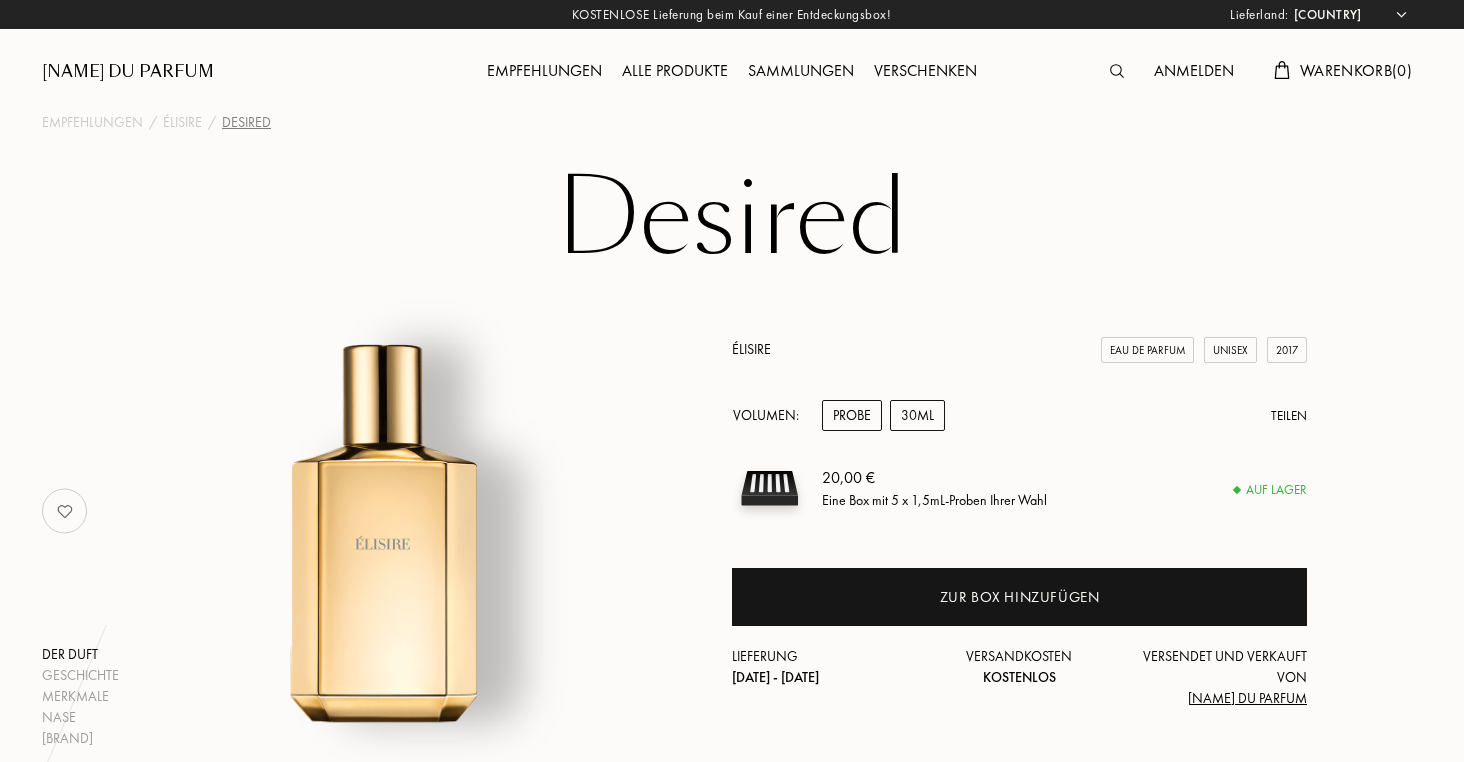 click on "30mL" at bounding box center (917, 415) 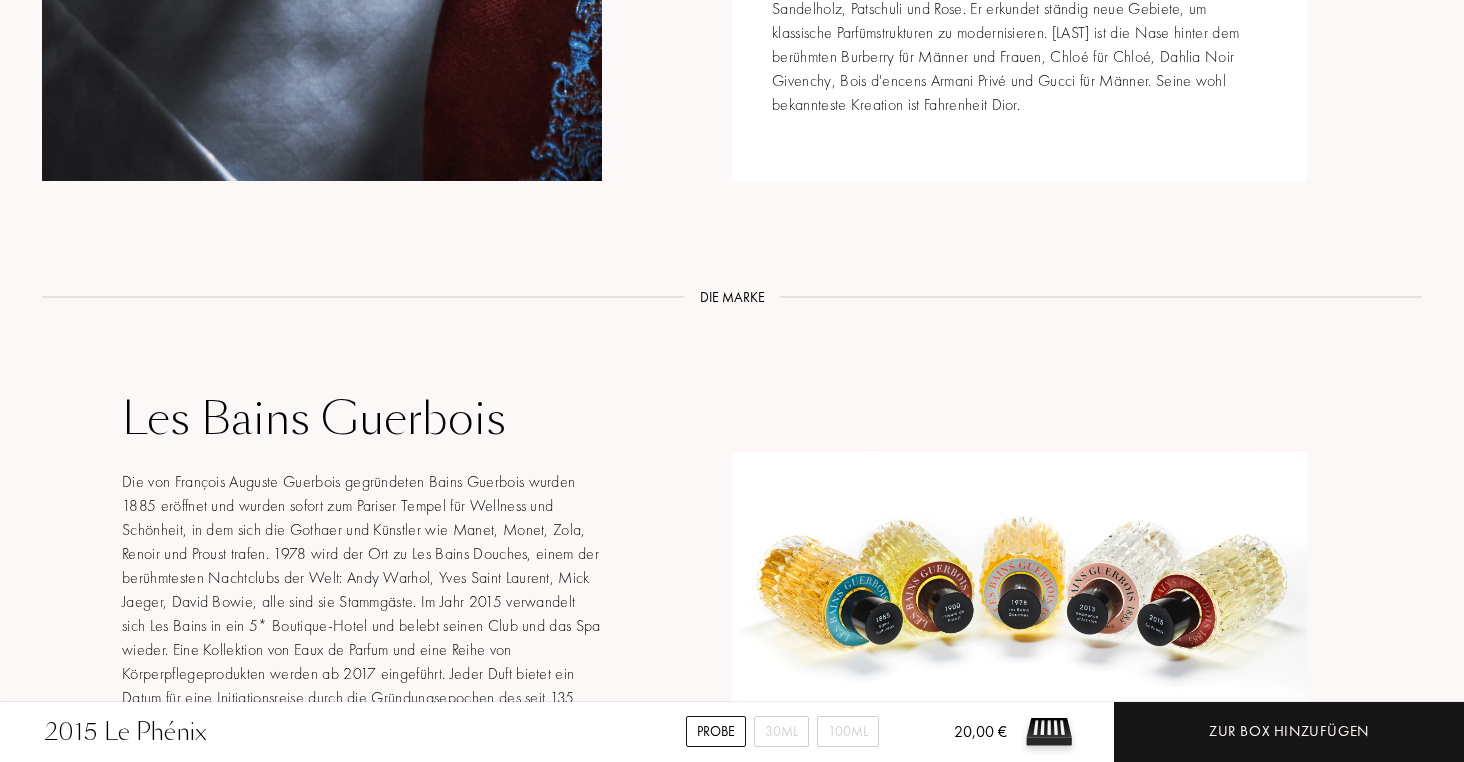 scroll, scrollTop: 2321, scrollLeft: 0, axis: vertical 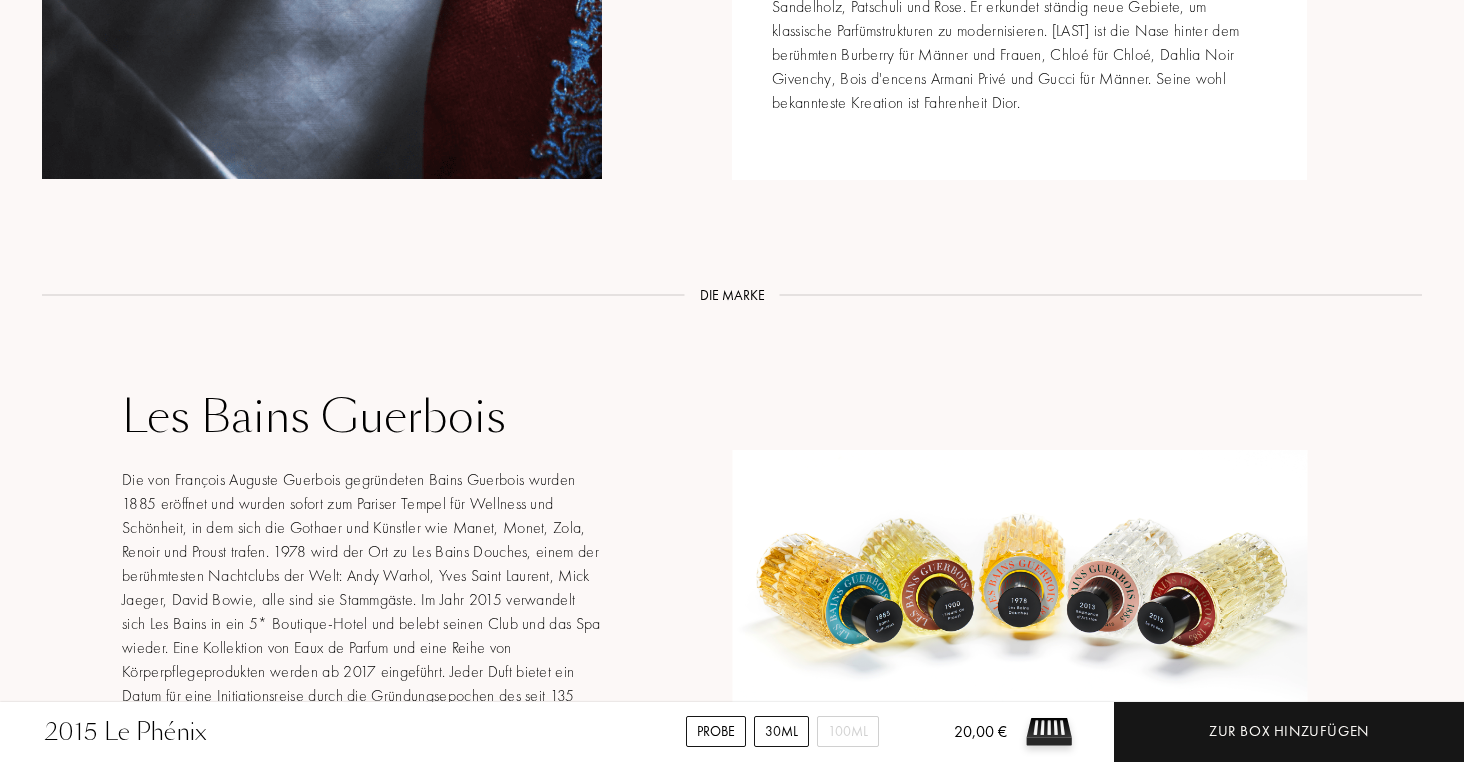 click on "30mL" at bounding box center [781, 731] 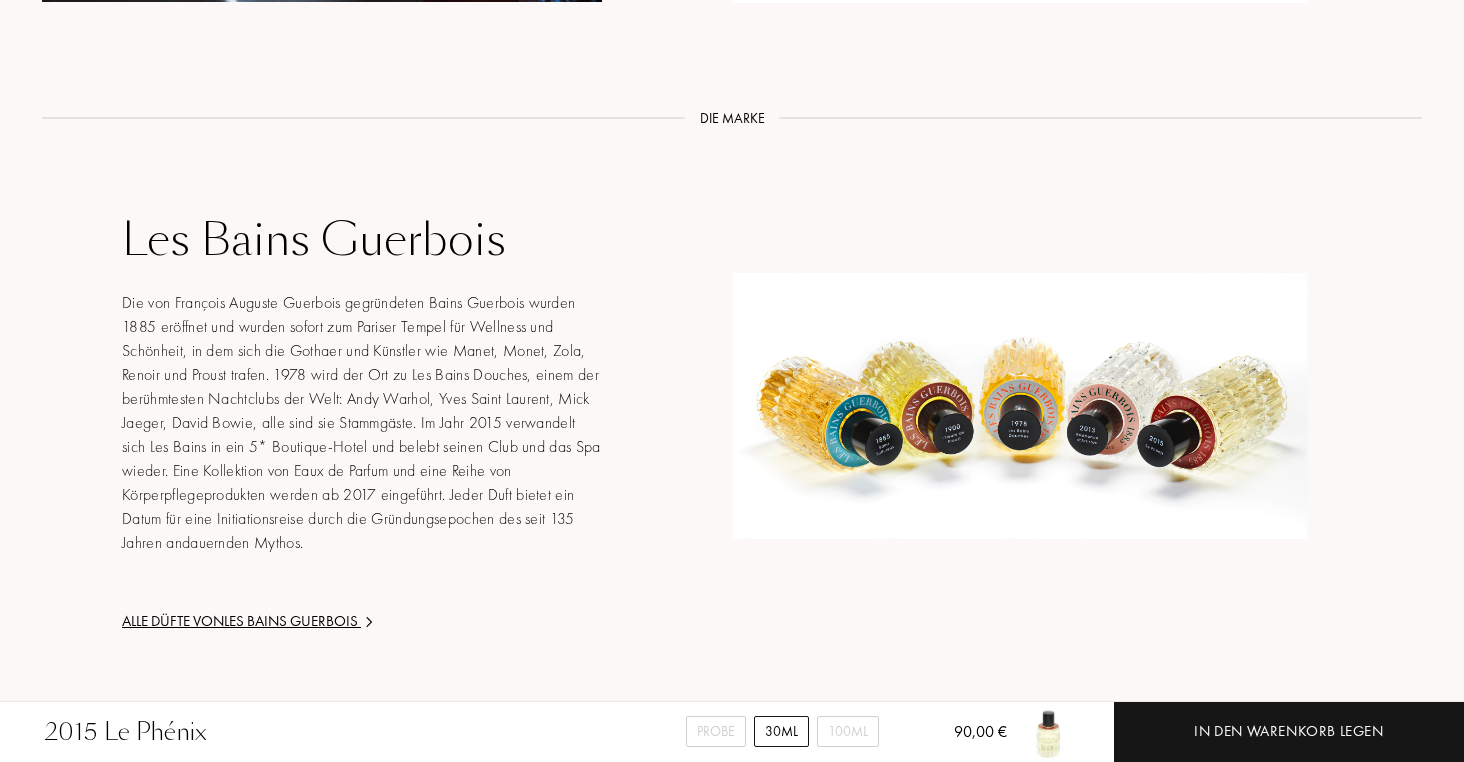 scroll, scrollTop: 2503, scrollLeft: 0, axis: vertical 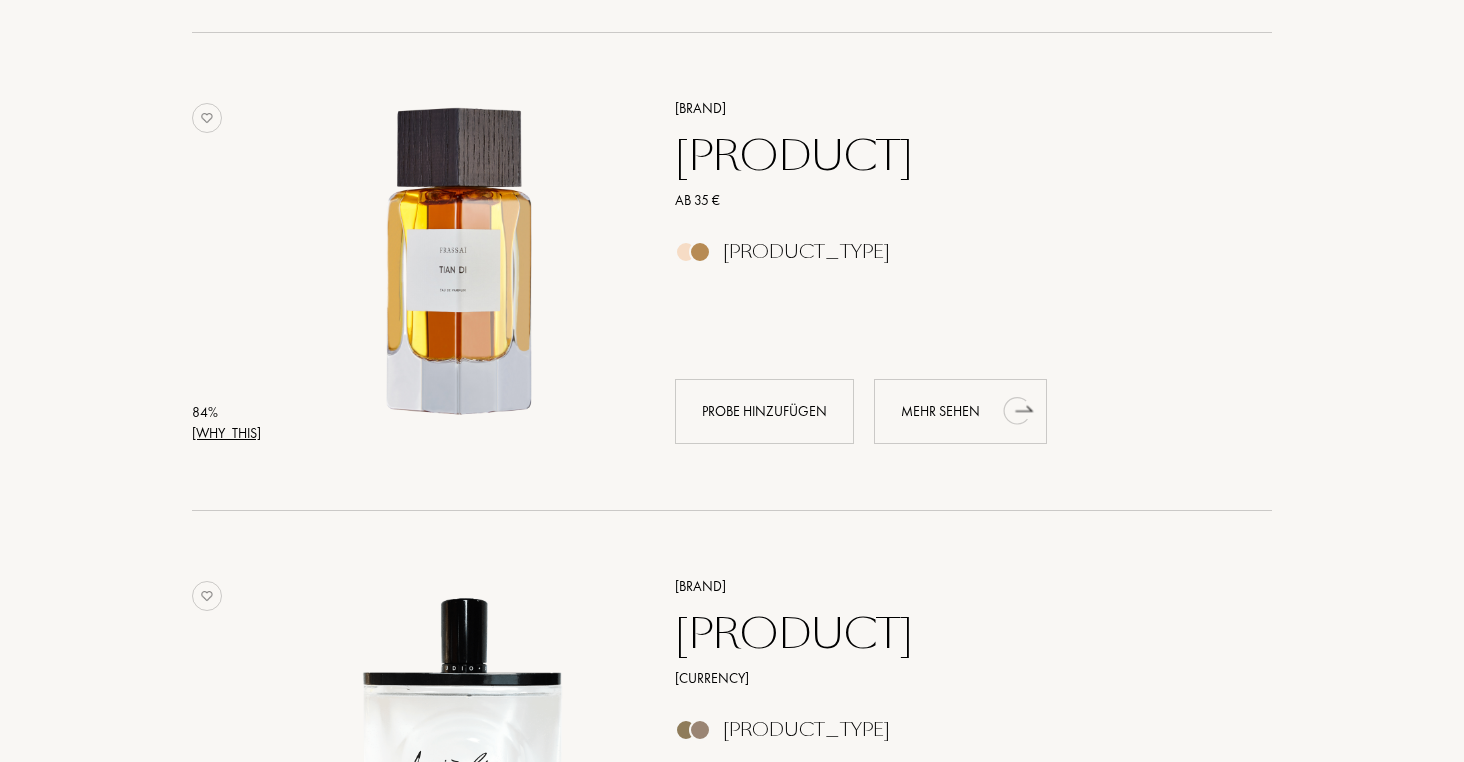 click on "Mehr sehen" at bounding box center [960, 411] 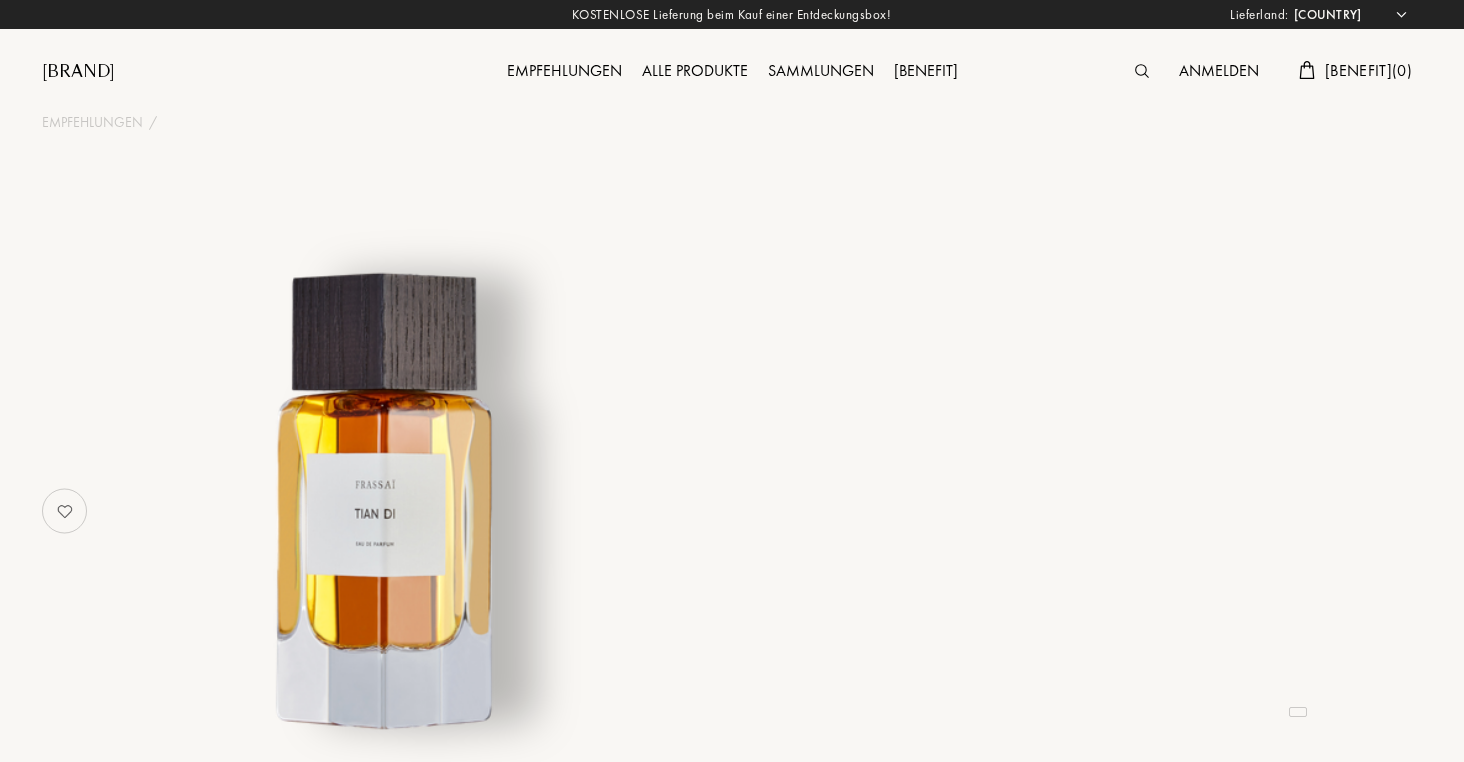 scroll, scrollTop: 0, scrollLeft: 0, axis: both 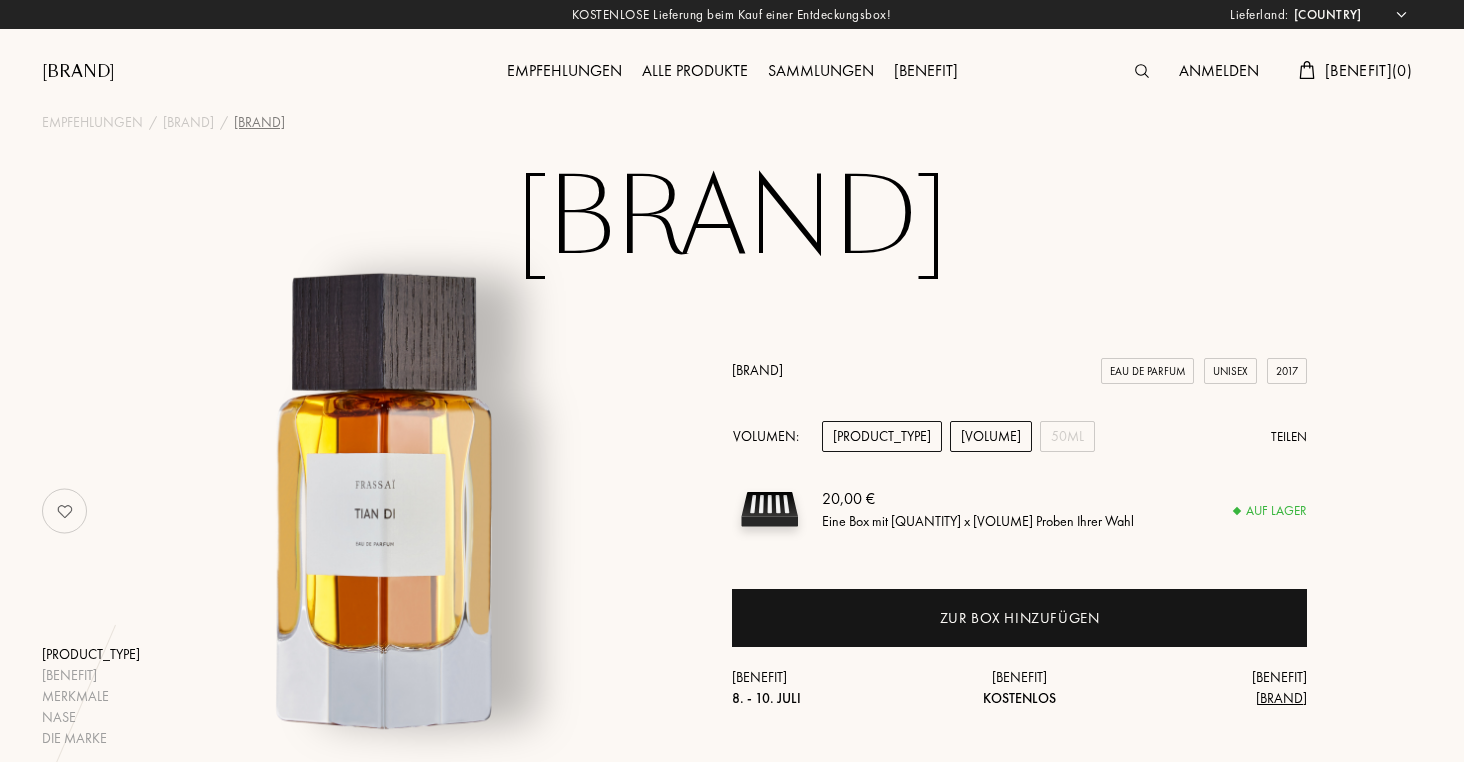 click on "[VOLUME]" at bounding box center (991, 436) 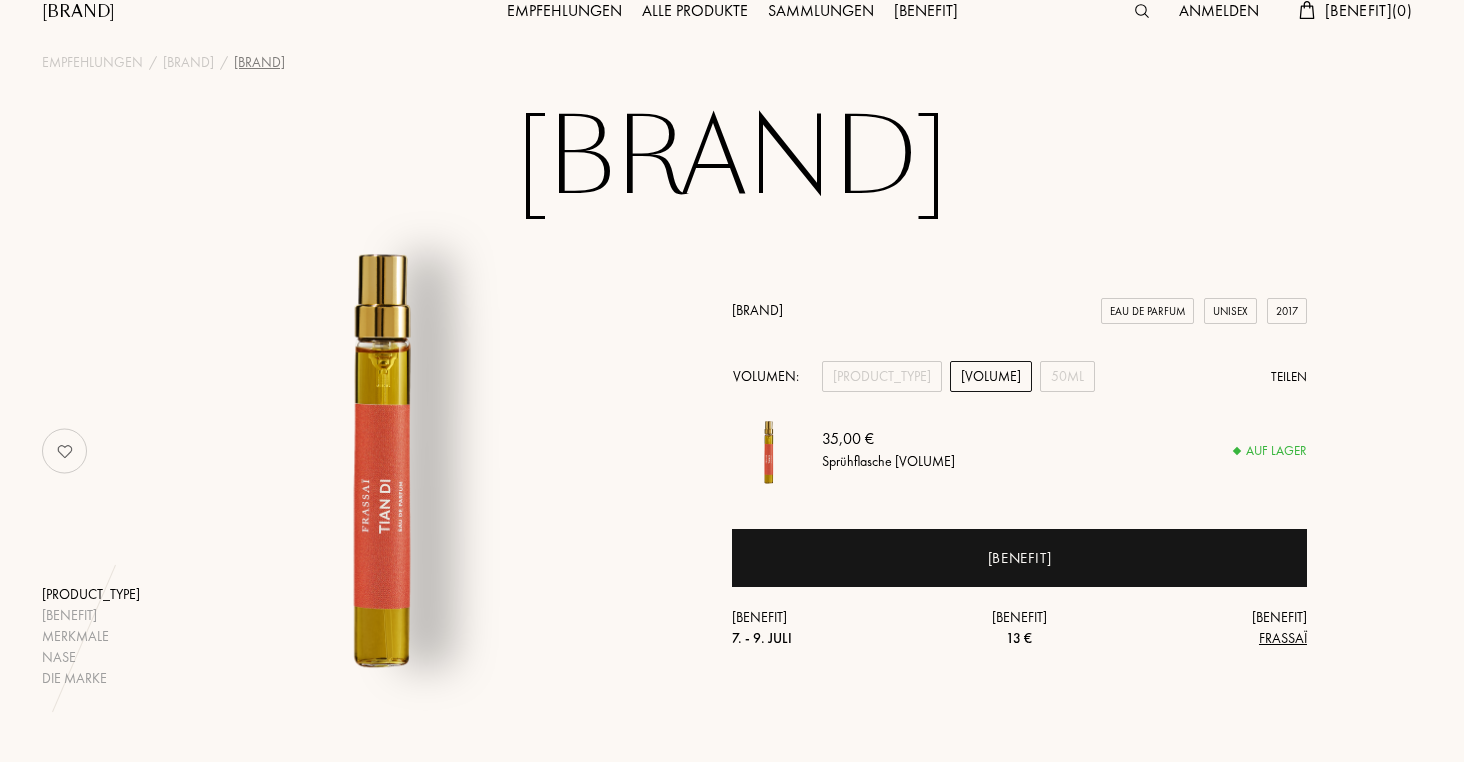 scroll, scrollTop: 73, scrollLeft: 0, axis: vertical 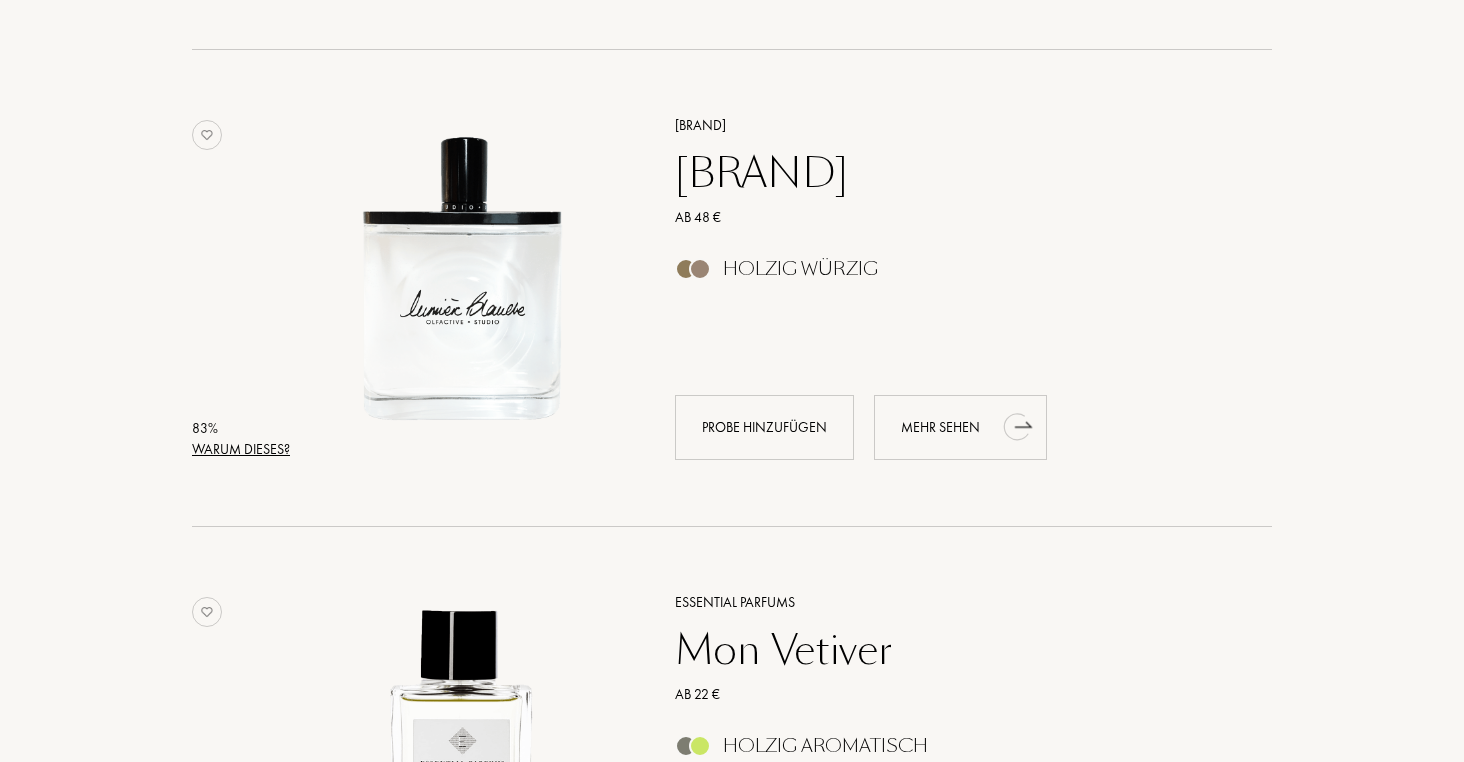 click on "Mehr sehen" at bounding box center [960, 427] 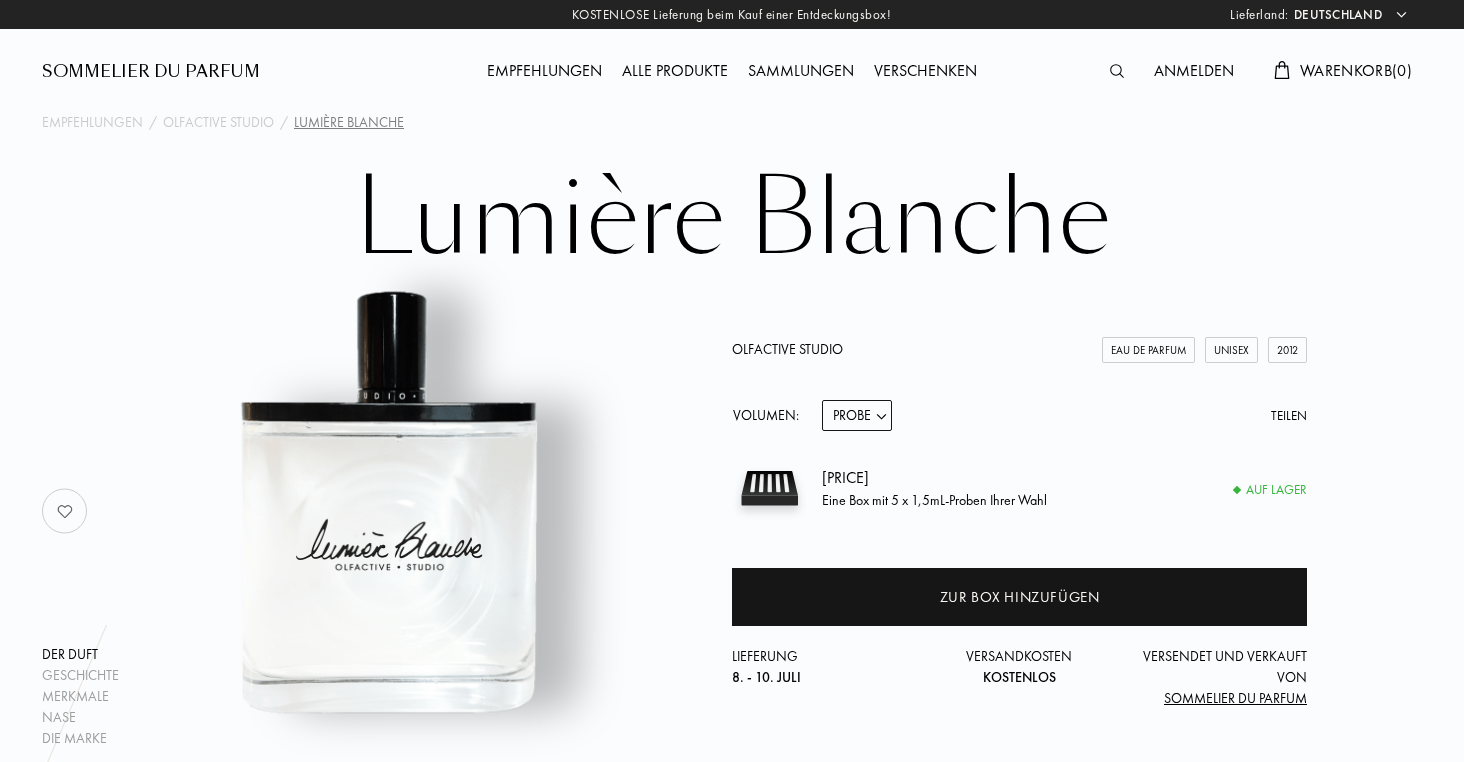 scroll, scrollTop: 19, scrollLeft: 0, axis: vertical 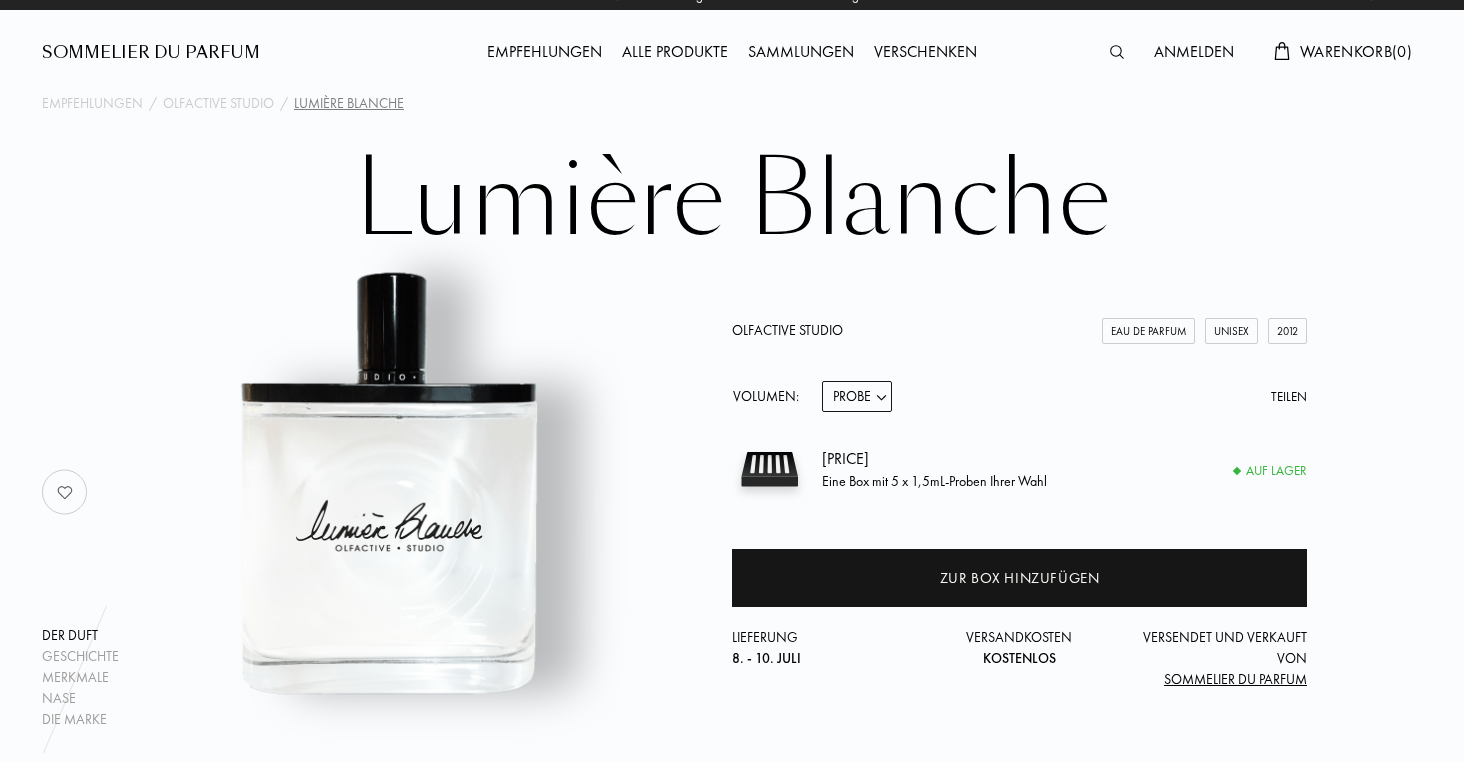 click on "Probe [SIZE] [SIZE] [SIZE]" at bounding box center (857, 396) 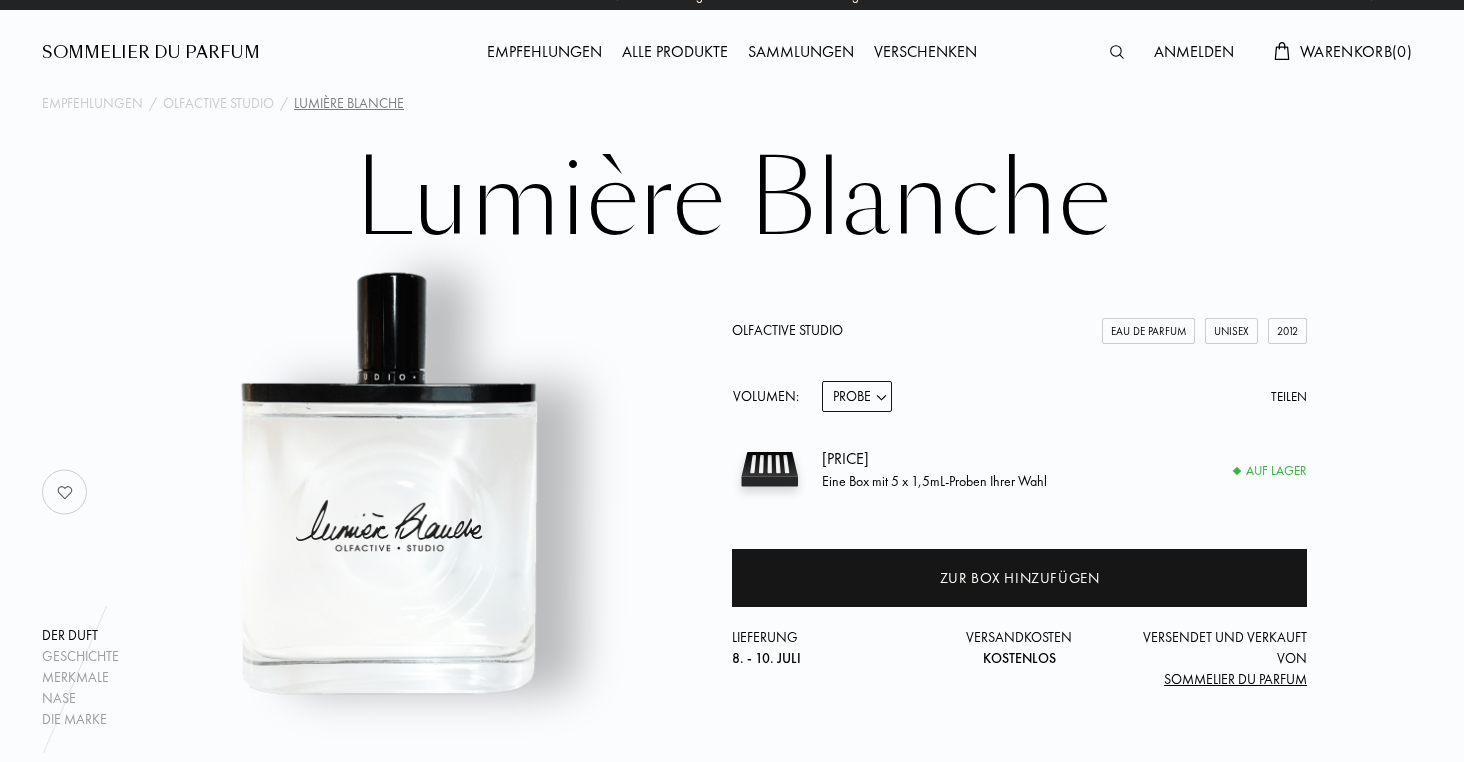 select on "1" 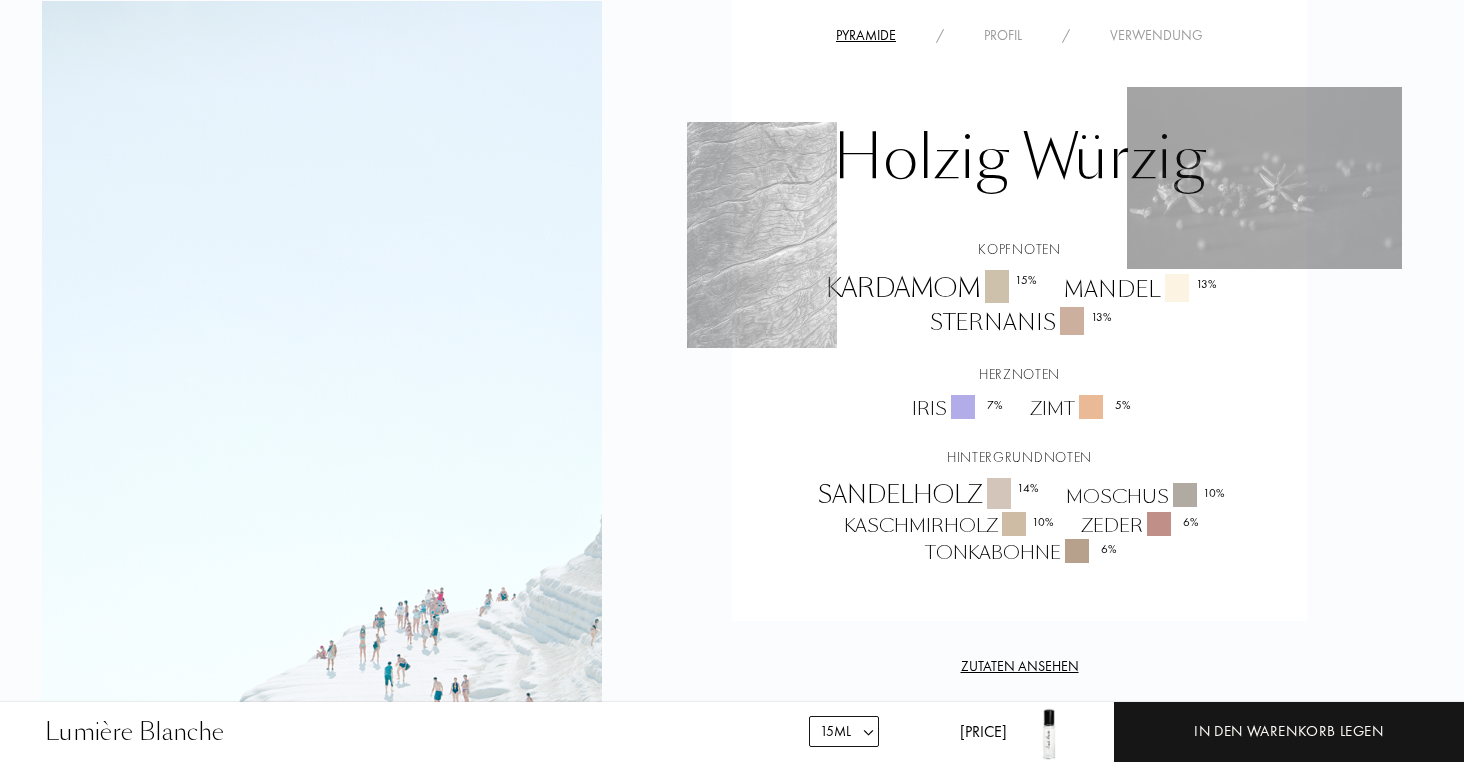 scroll, scrollTop: 1440, scrollLeft: 0, axis: vertical 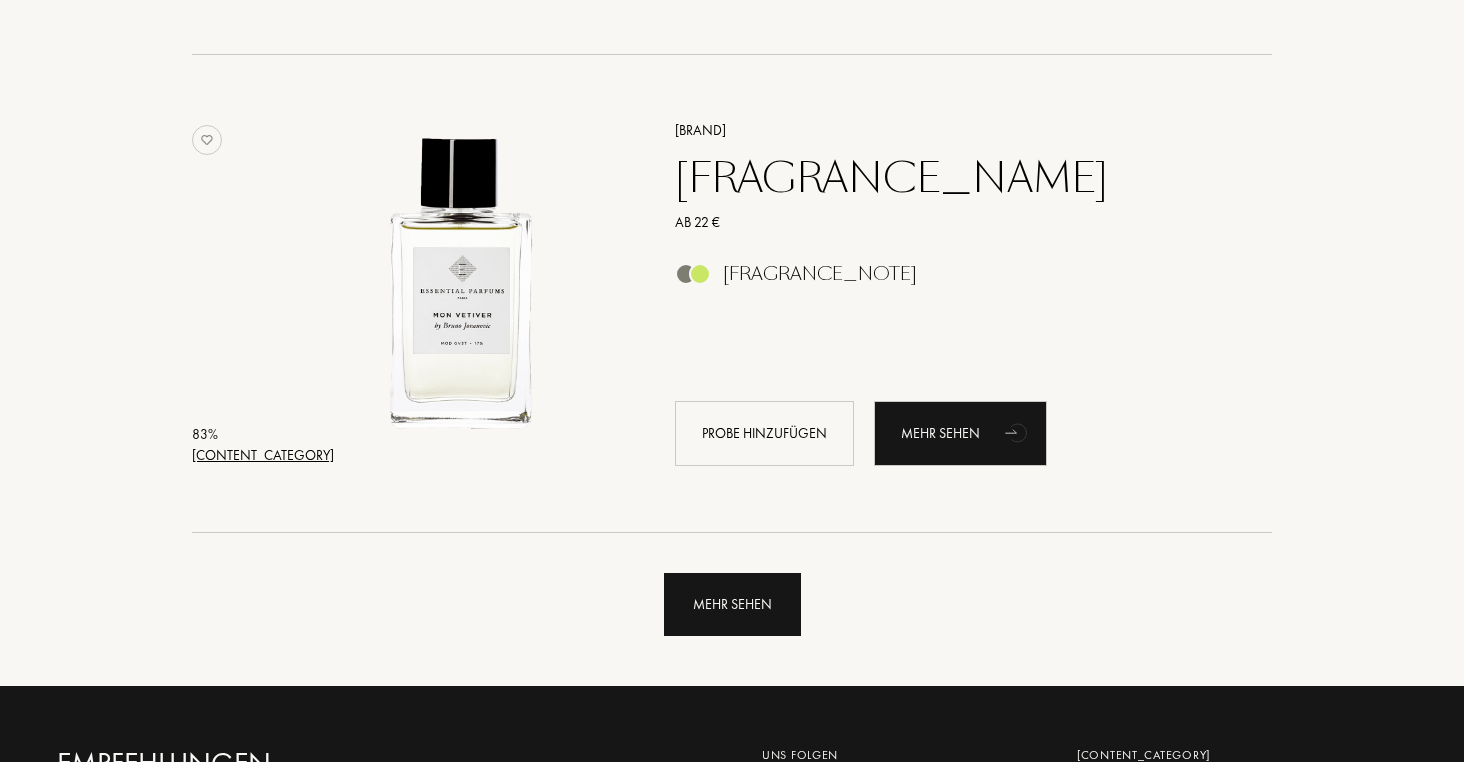 click on "Mehr sehen" at bounding box center (732, 604) 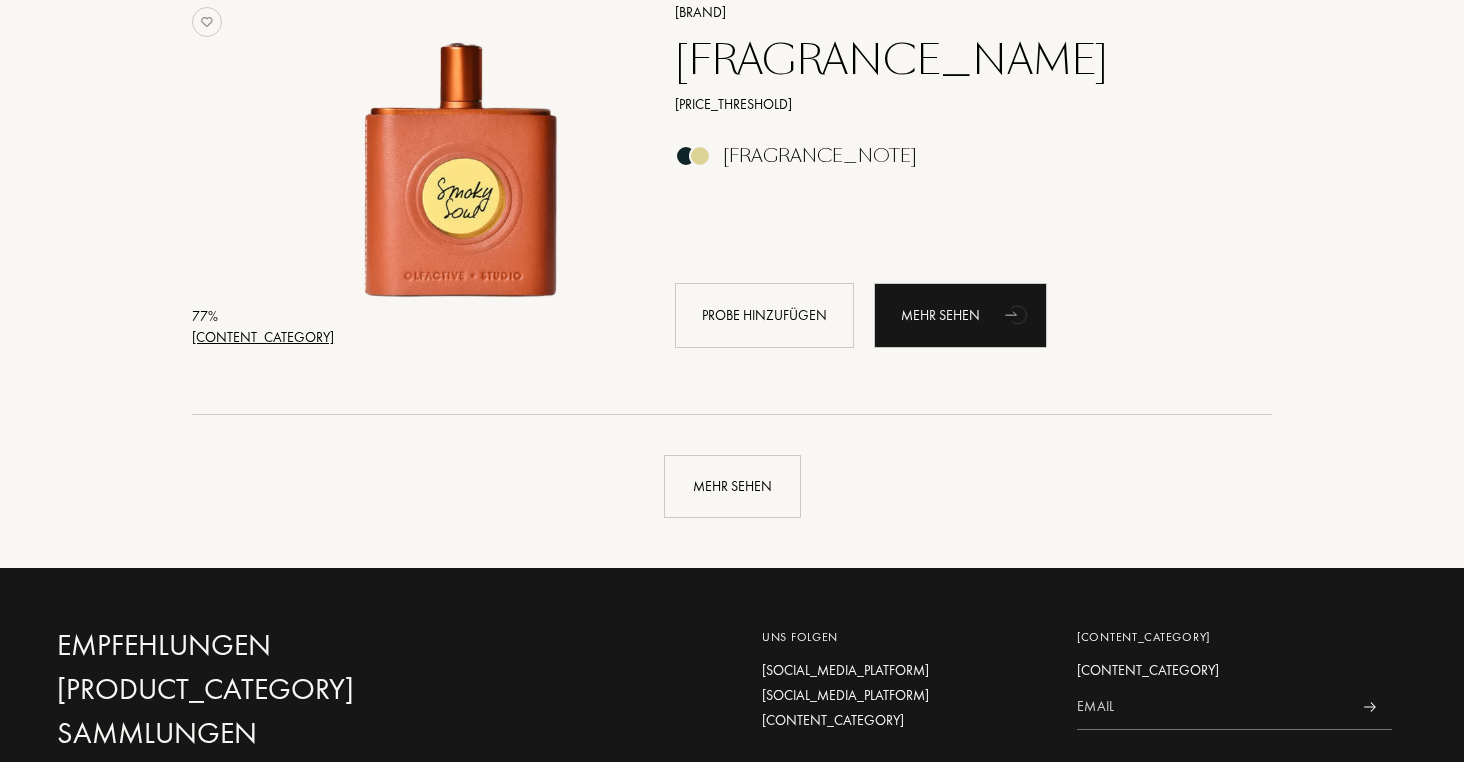 scroll, scrollTop: 9472, scrollLeft: 0, axis: vertical 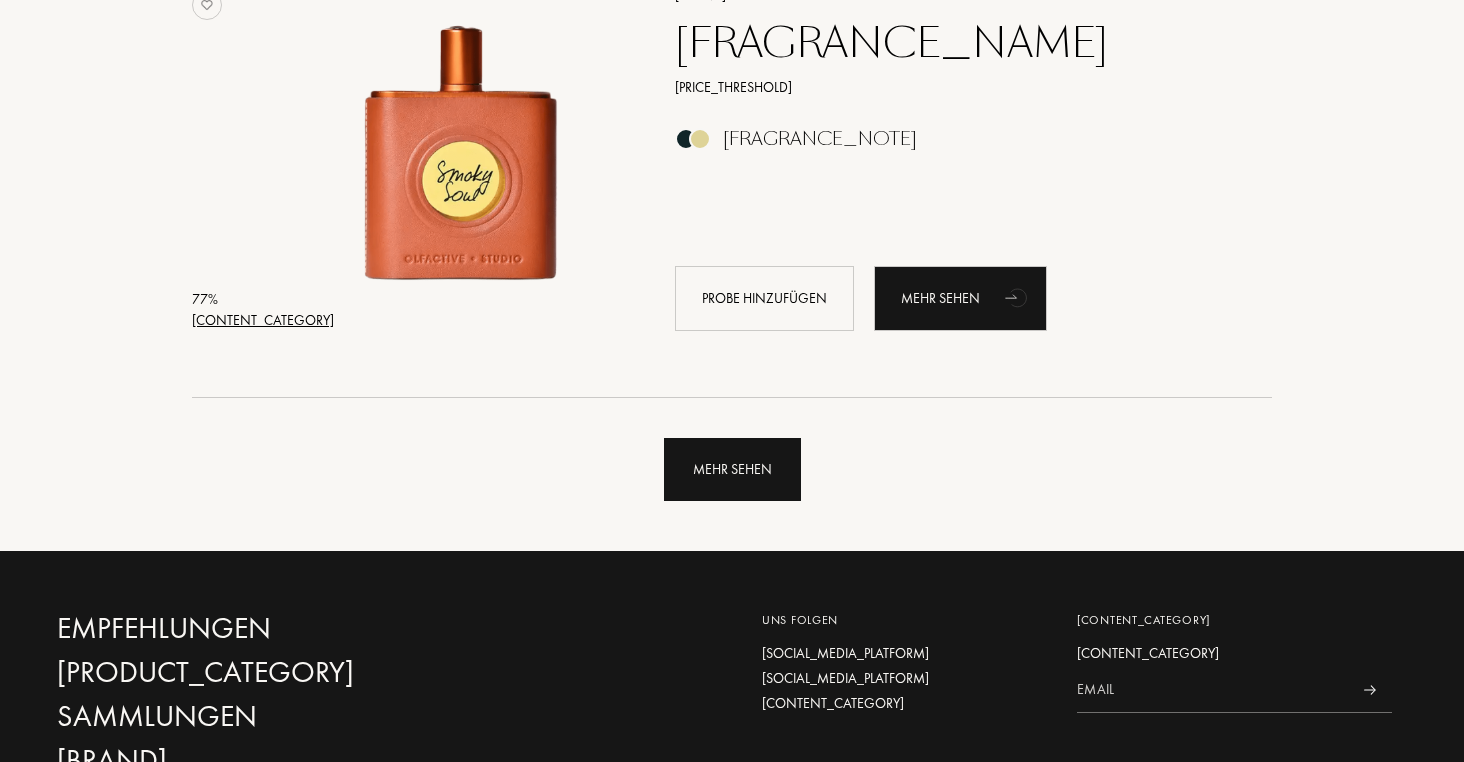 click on "[PRODUCT_NAME]" at bounding box center (732, 469) 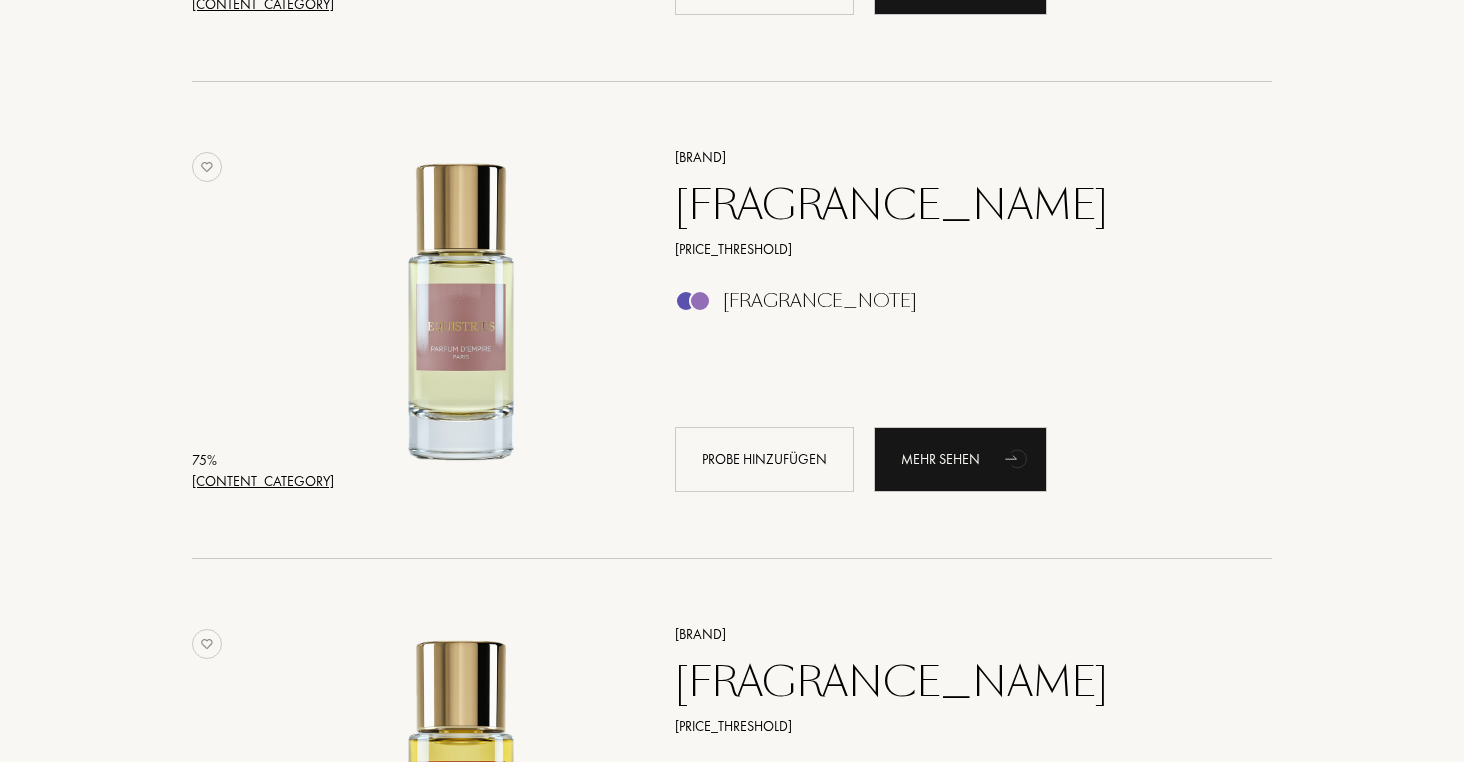 scroll, scrollTop: 12665, scrollLeft: 0, axis: vertical 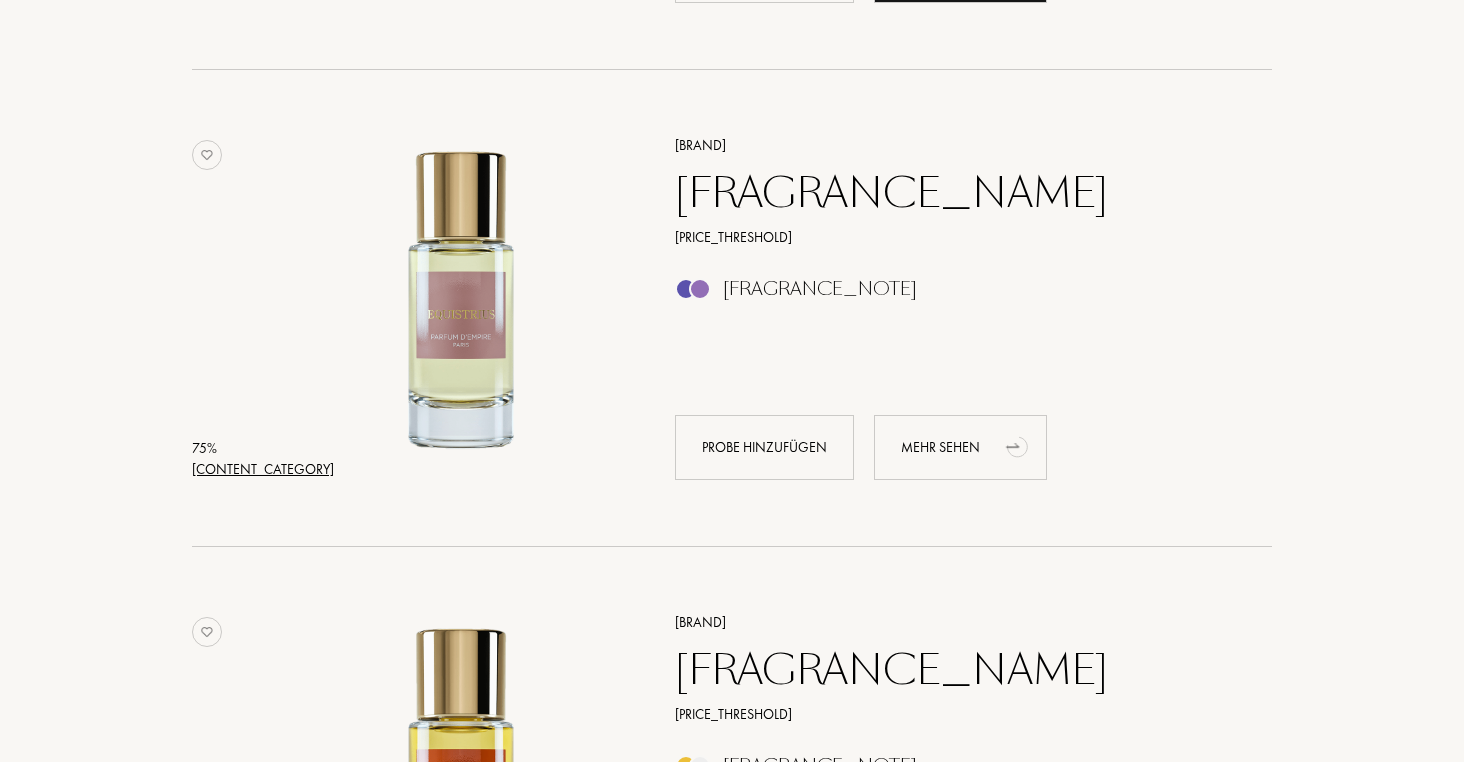 click on "Mehr sehen" at bounding box center (960, 447) 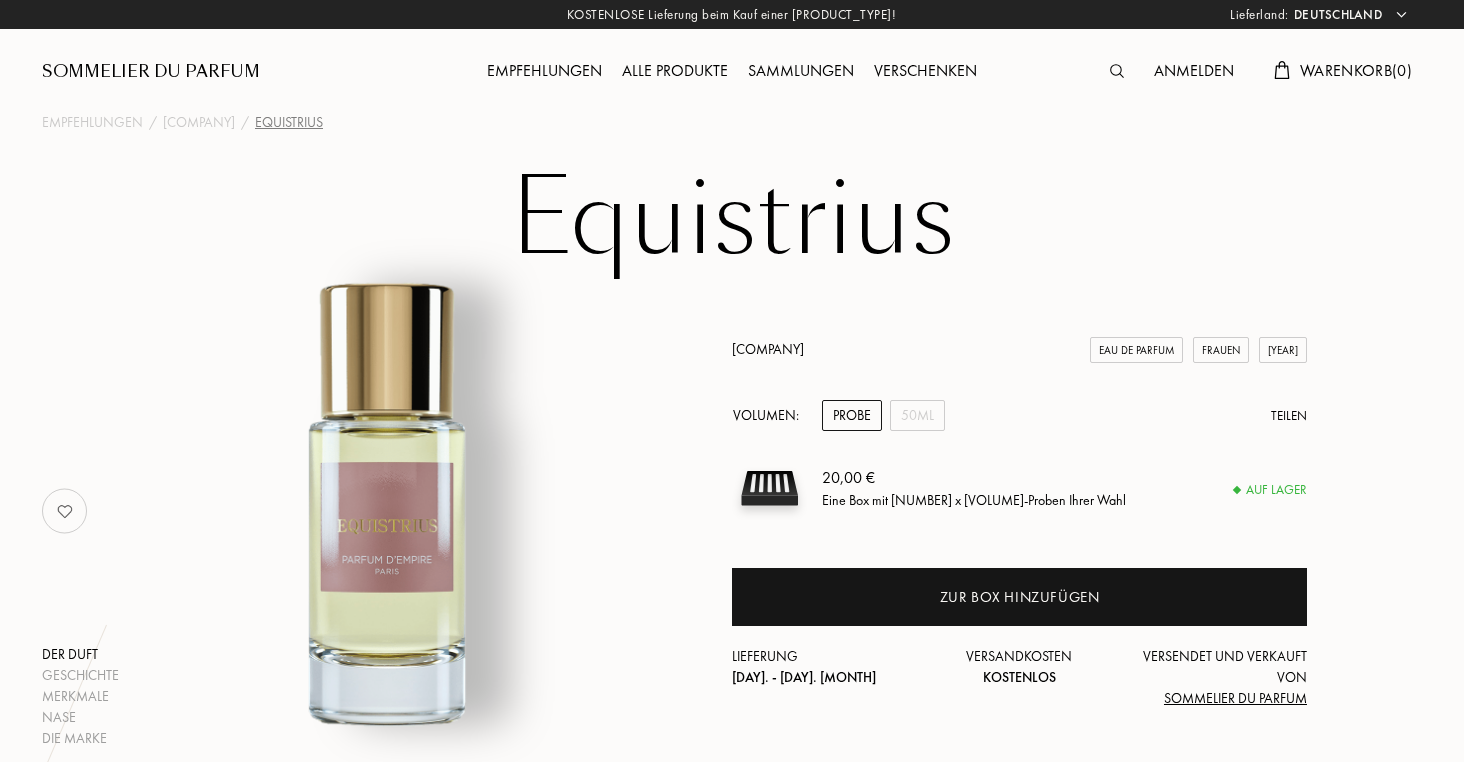 scroll, scrollTop: 51, scrollLeft: 0, axis: vertical 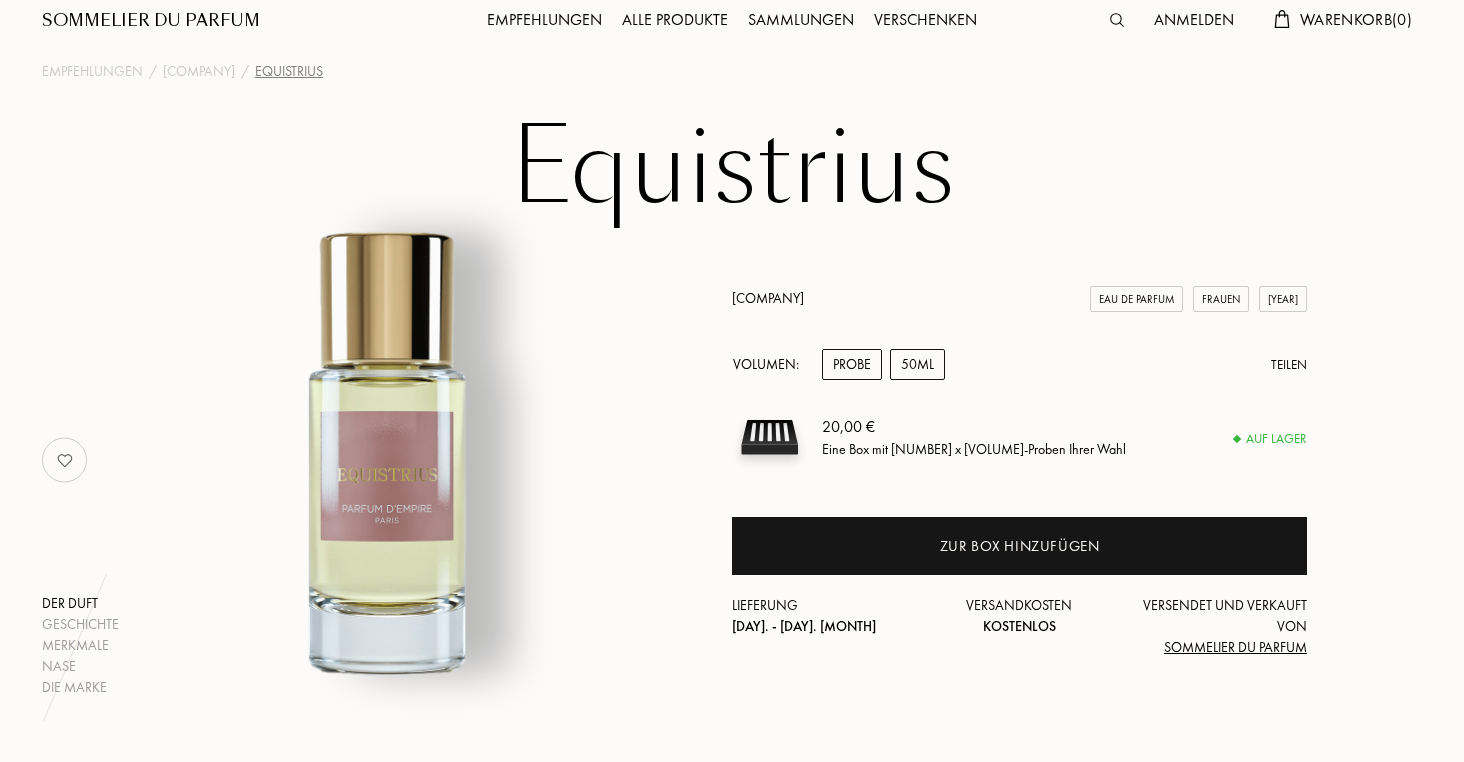 click on "50mL" at bounding box center [917, 364] 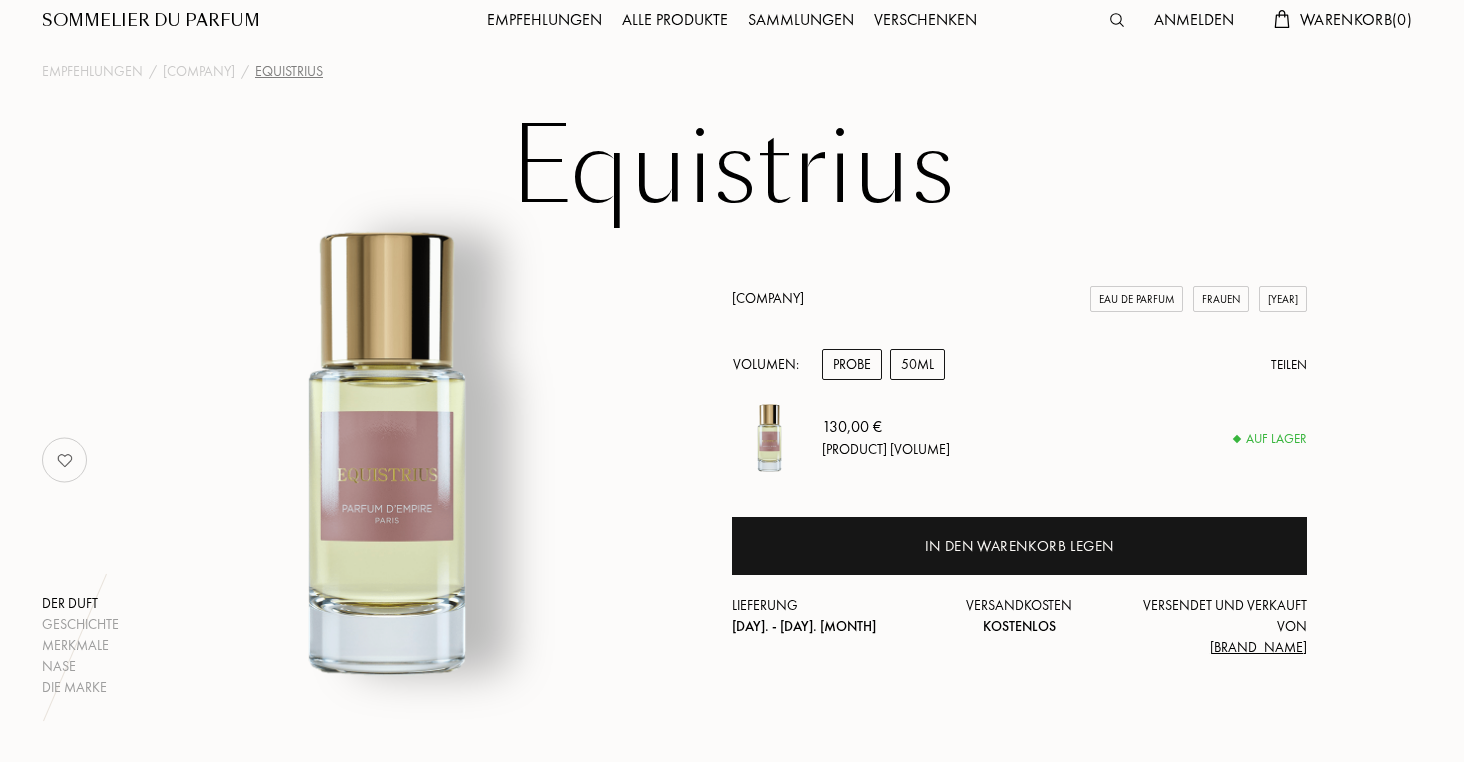 click on "Probe" at bounding box center [852, 364] 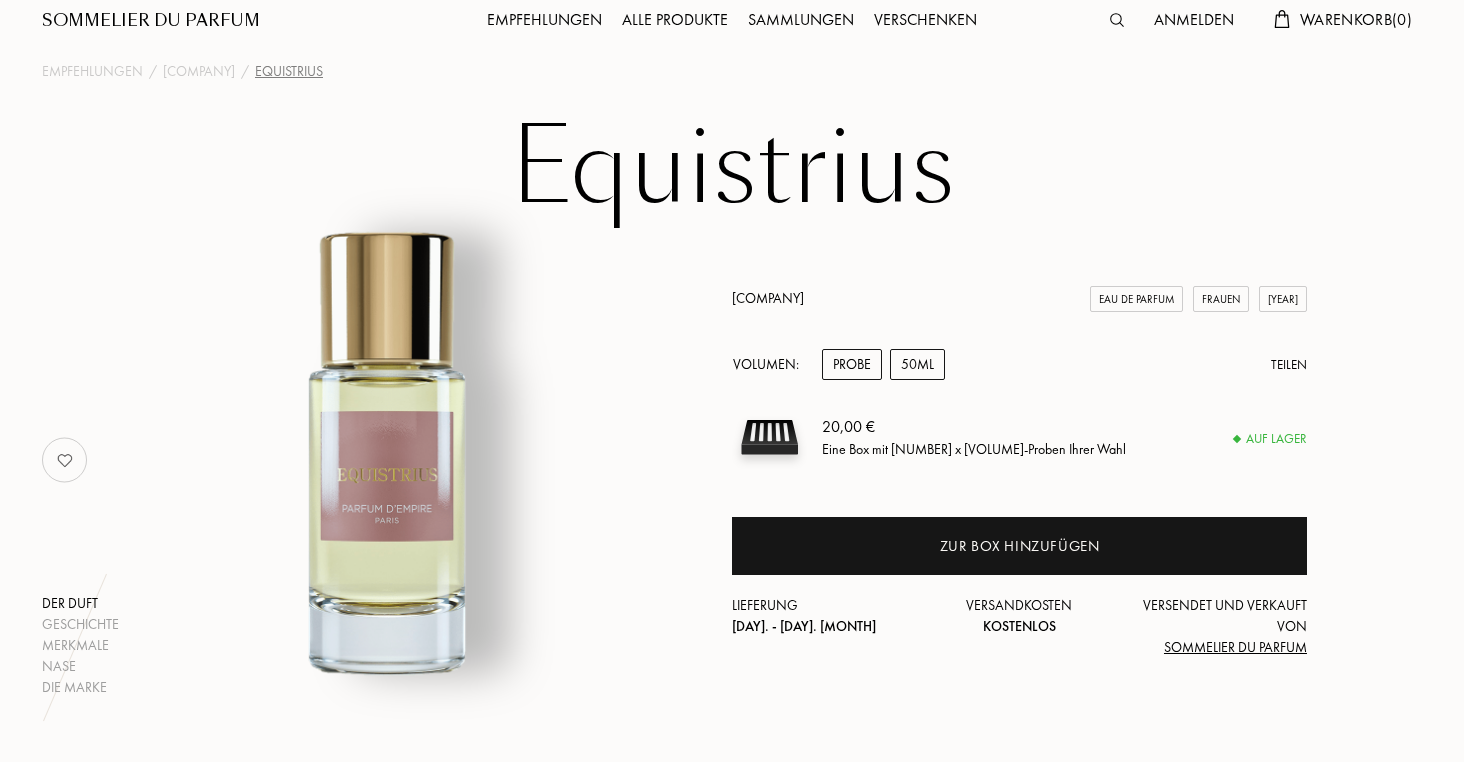 click on "50mL" at bounding box center (917, 364) 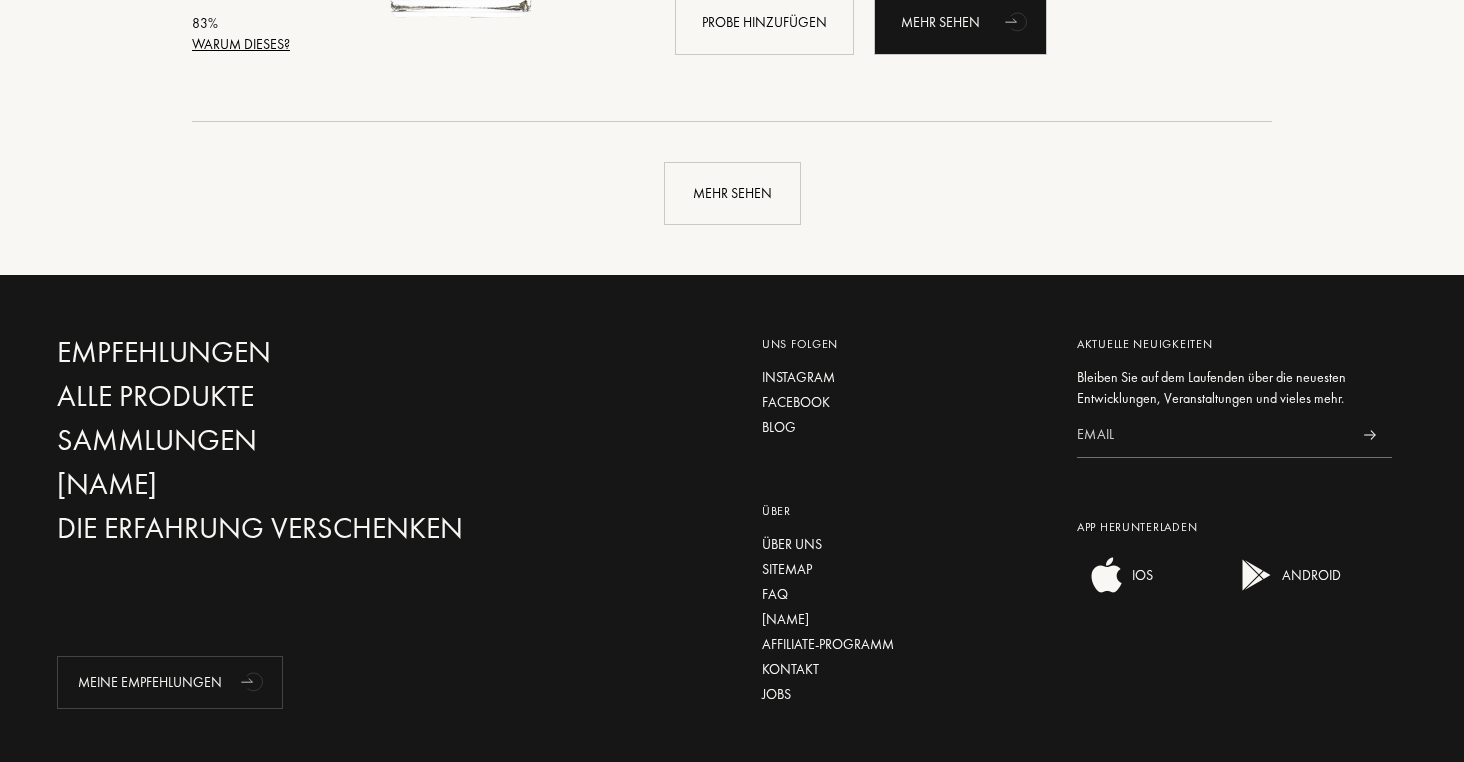 scroll, scrollTop: 4993, scrollLeft: 0, axis: vertical 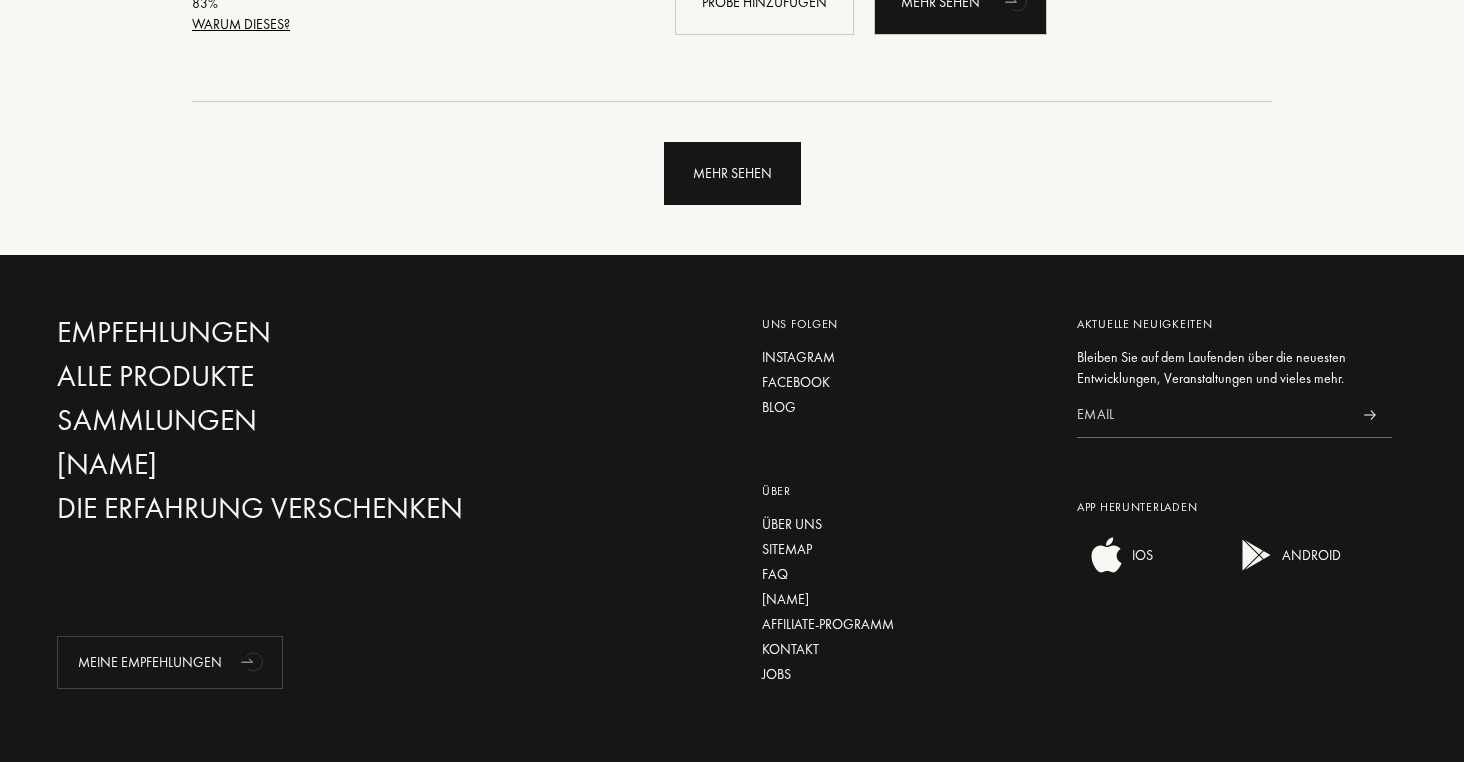 click on "[PRODUCT_NAME]" at bounding box center [732, 173] 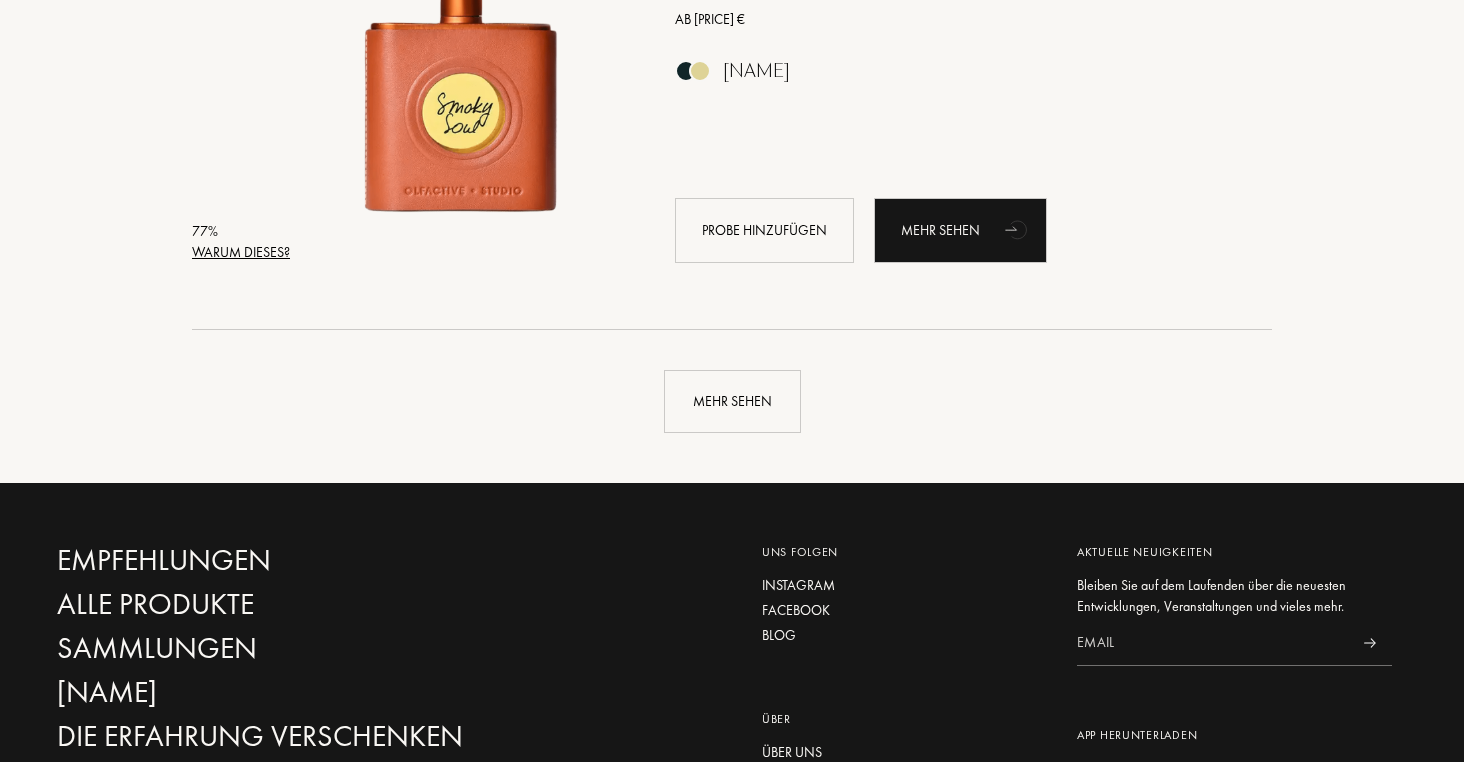 scroll, scrollTop: 9558, scrollLeft: 0, axis: vertical 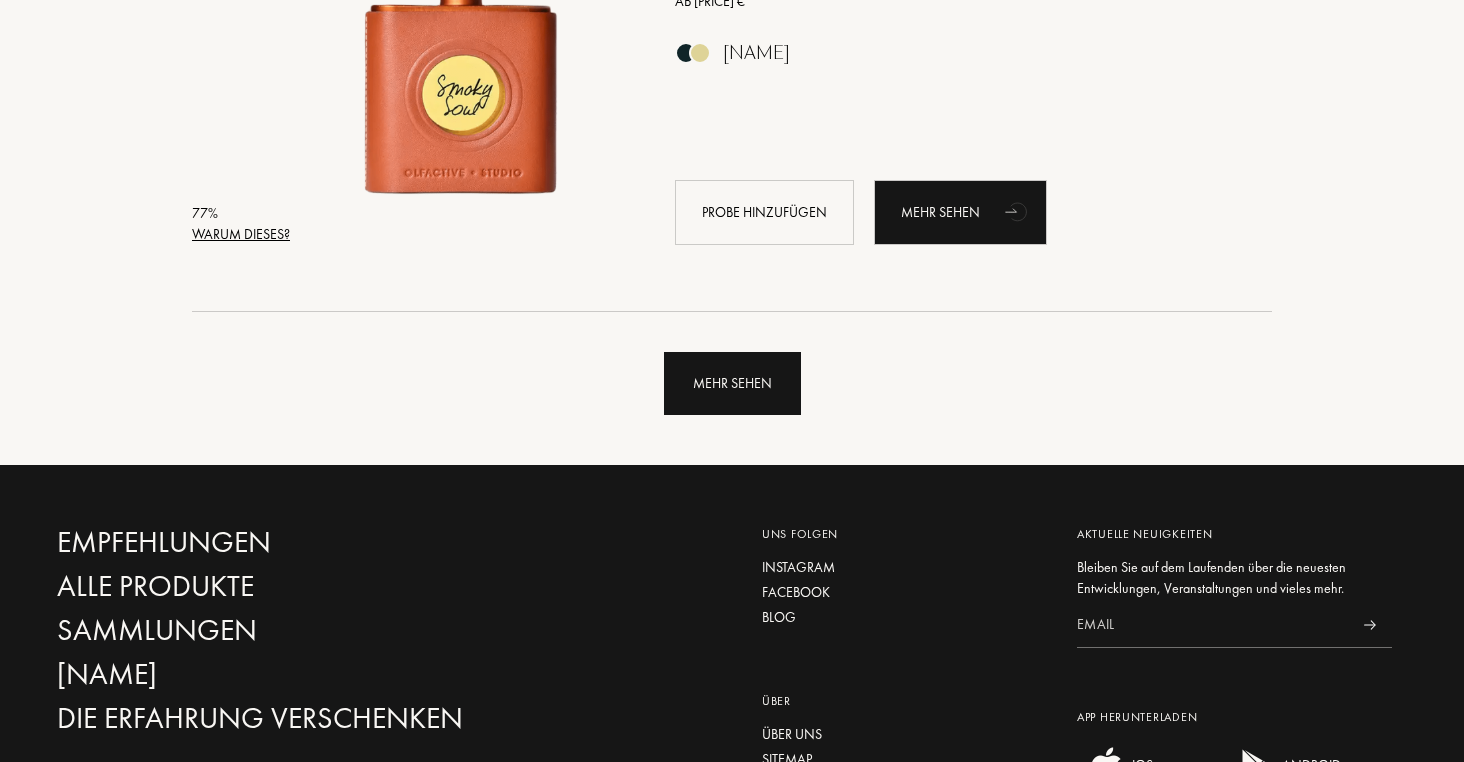 click on "Mehr sehen" at bounding box center [732, 383] 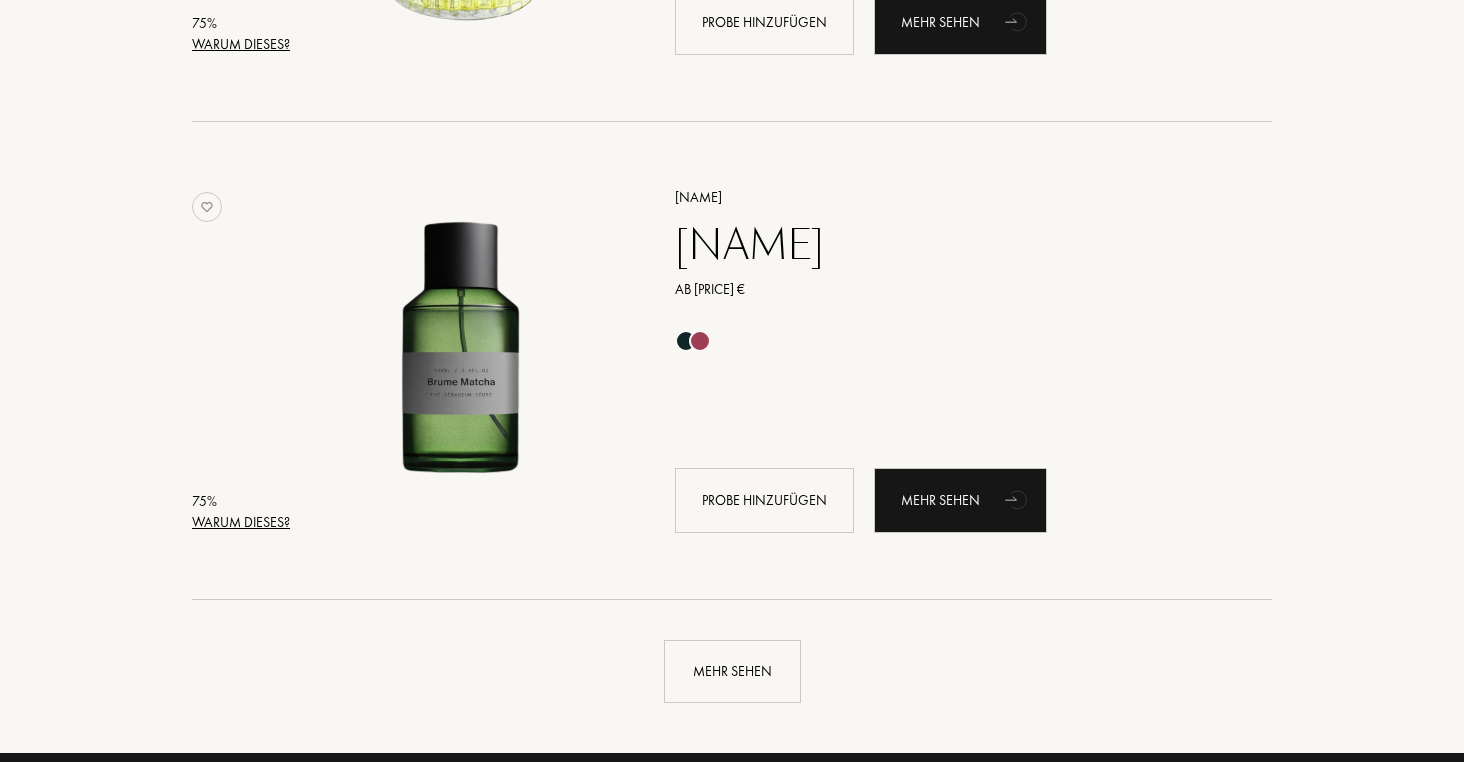 scroll, scrollTop: 14166, scrollLeft: 0, axis: vertical 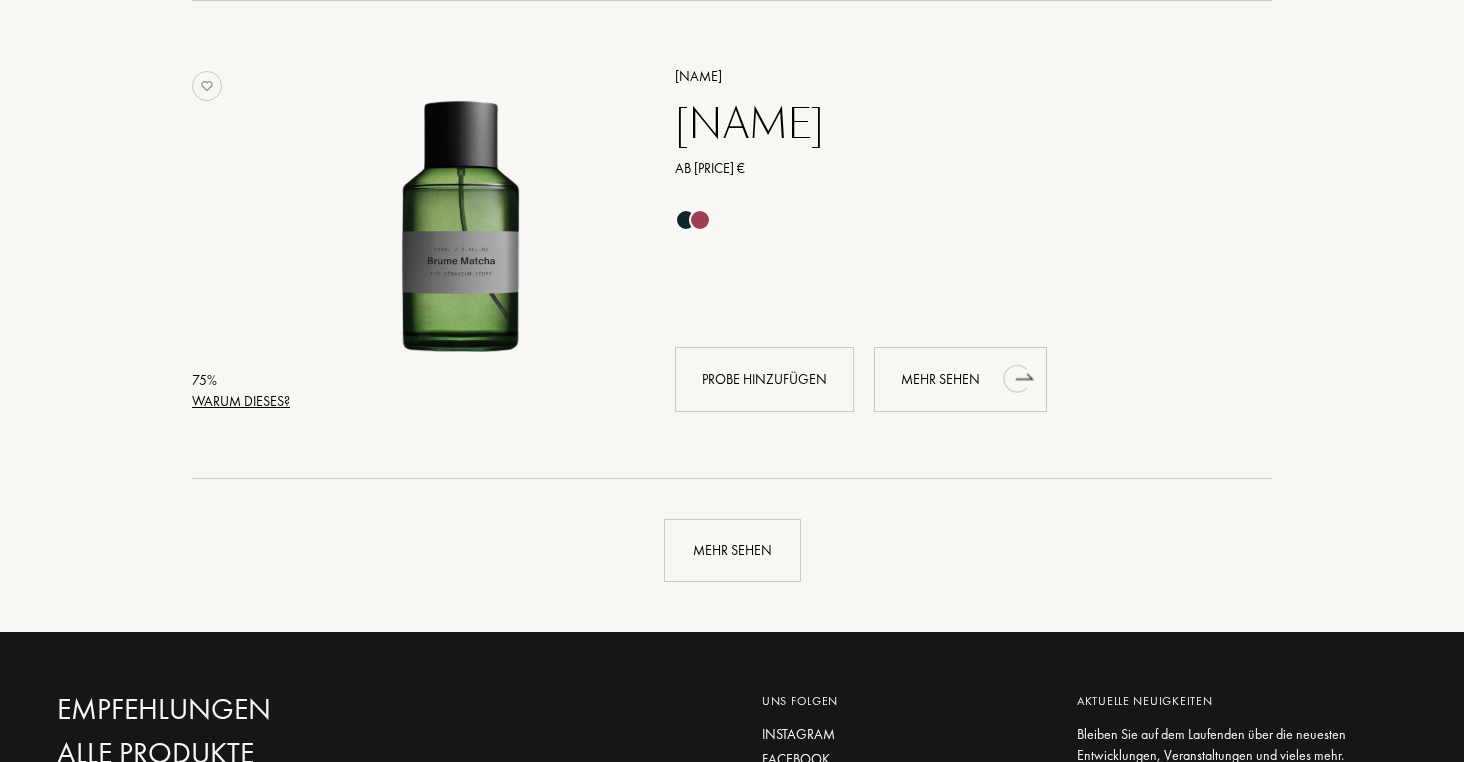 click on "Mehr sehen" at bounding box center (960, 379) 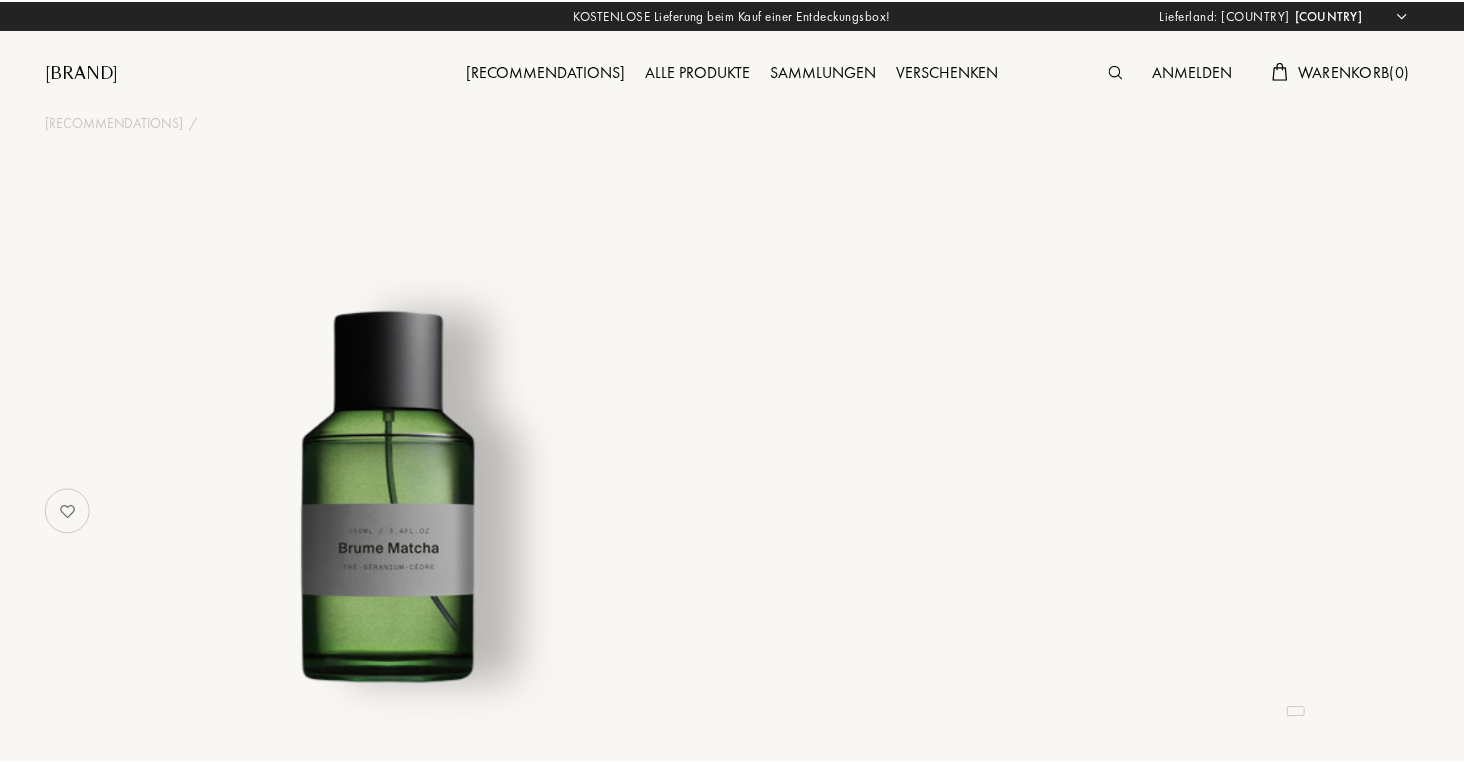scroll, scrollTop: 0, scrollLeft: 0, axis: both 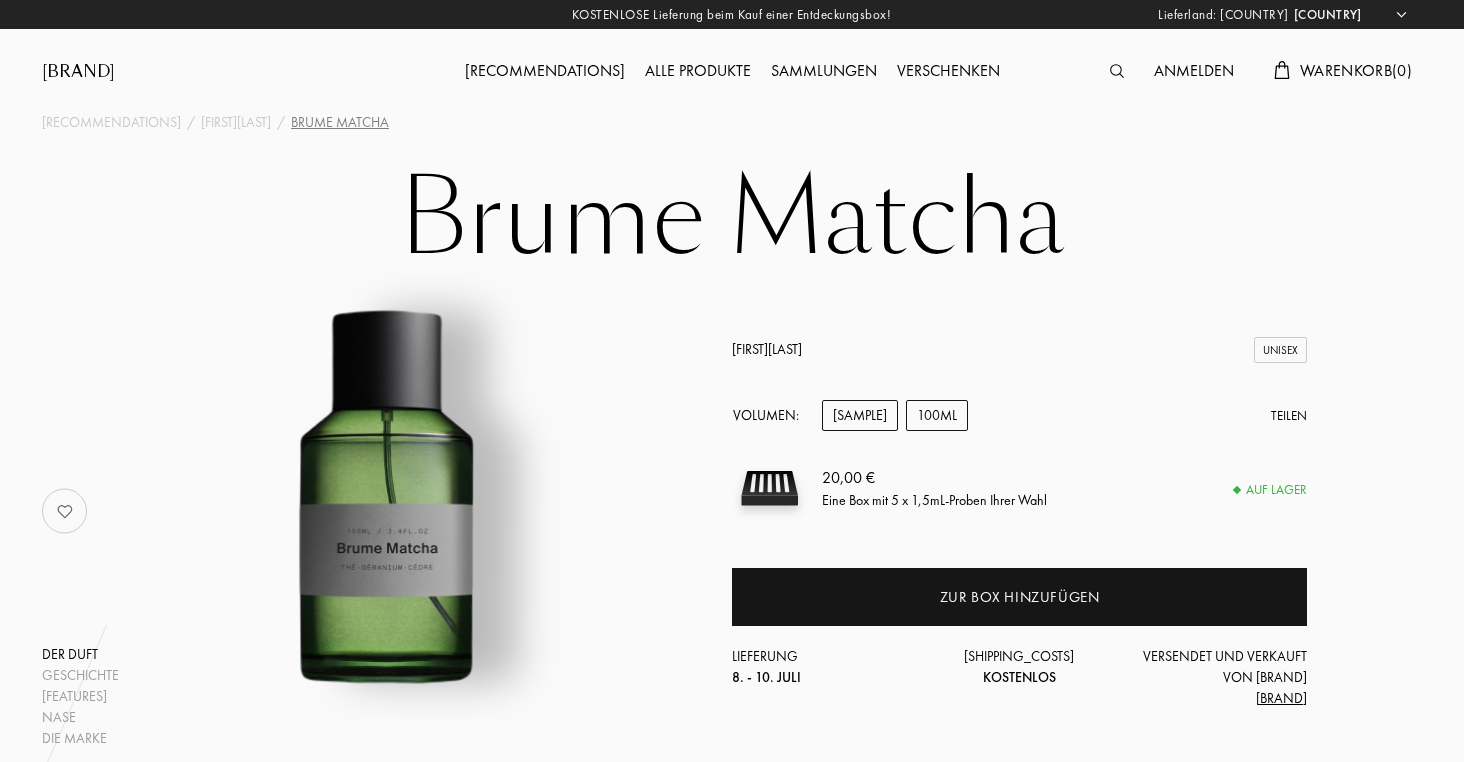 click on "100mL" at bounding box center [937, 415] 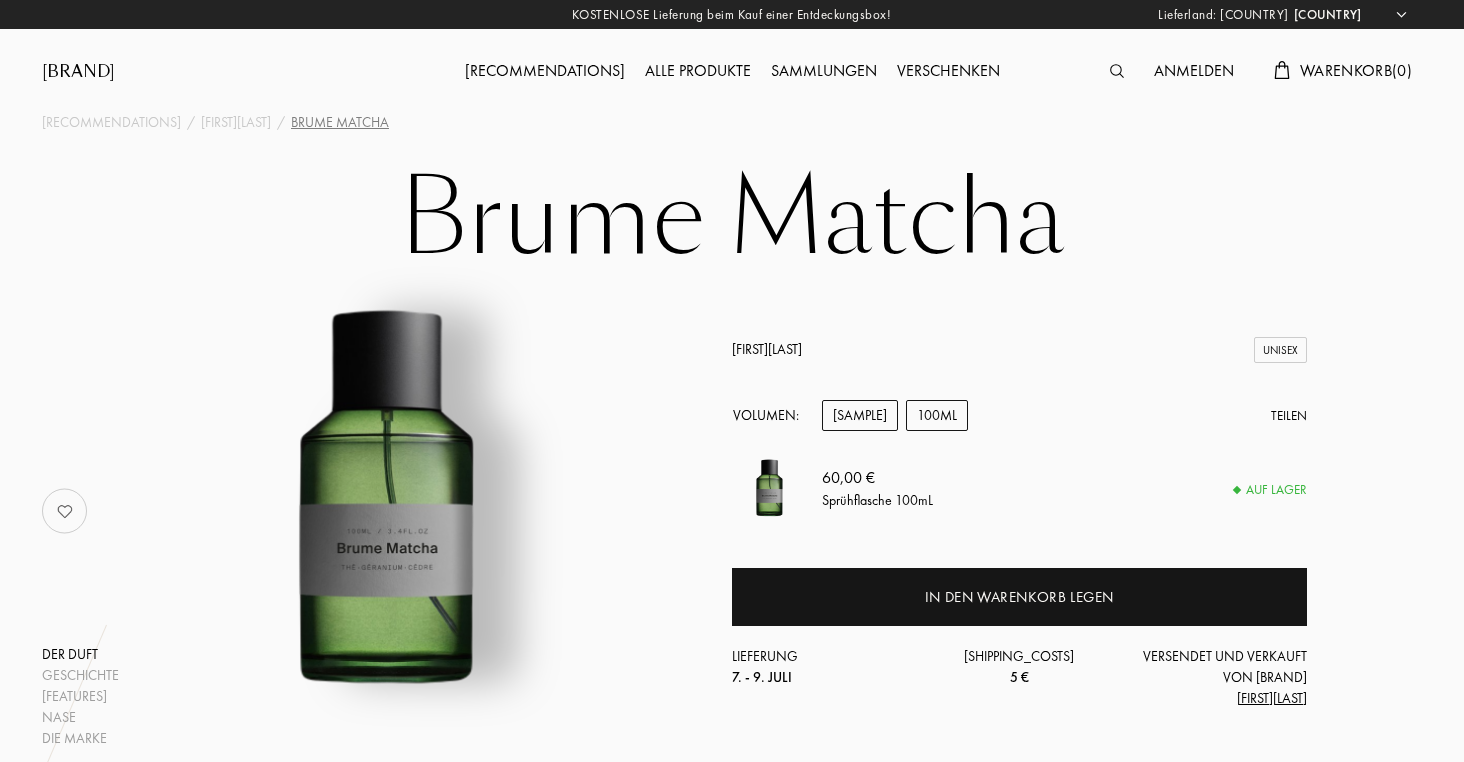 click on "Probe" at bounding box center (860, 415) 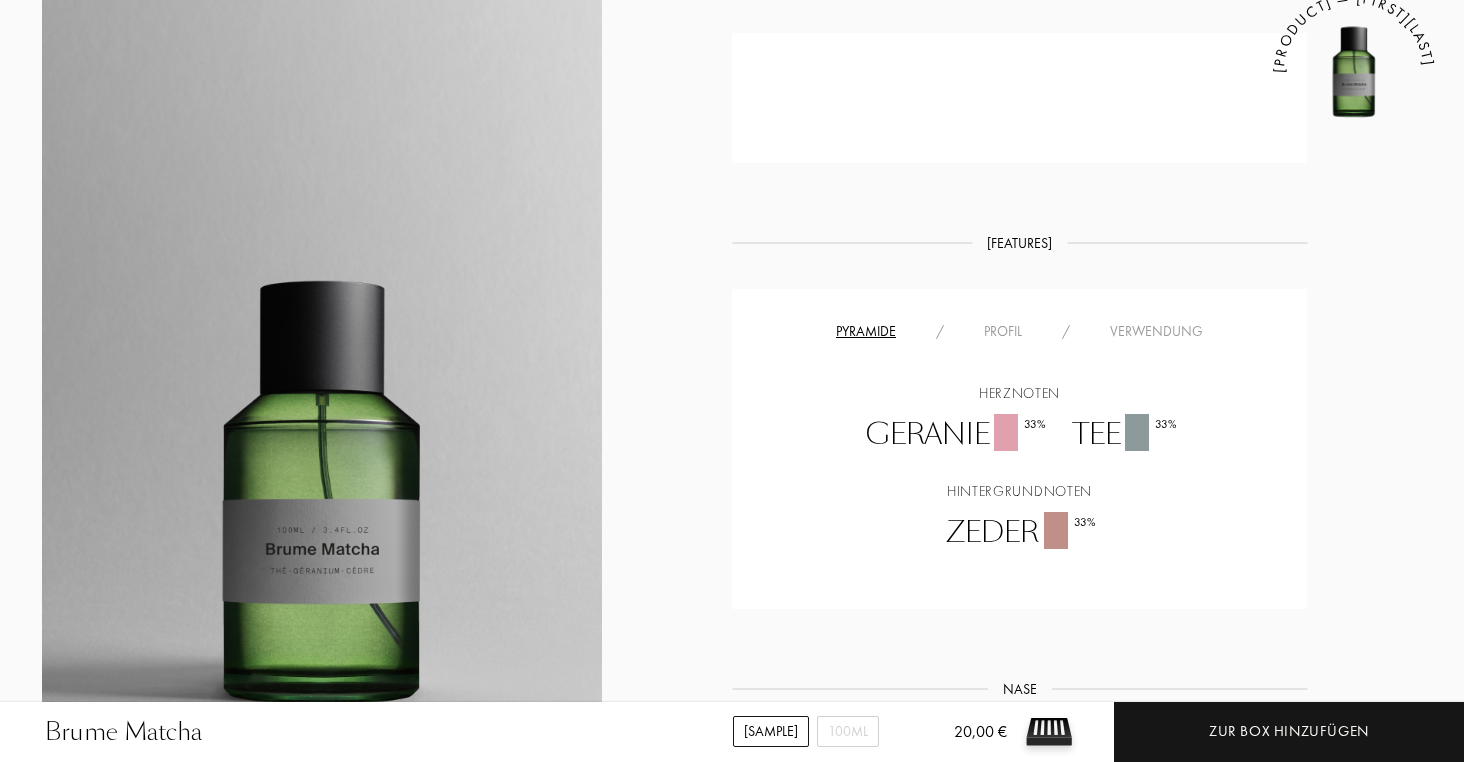 scroll, scrollTop: 1007, scrollLeft: 0, axis: vertical 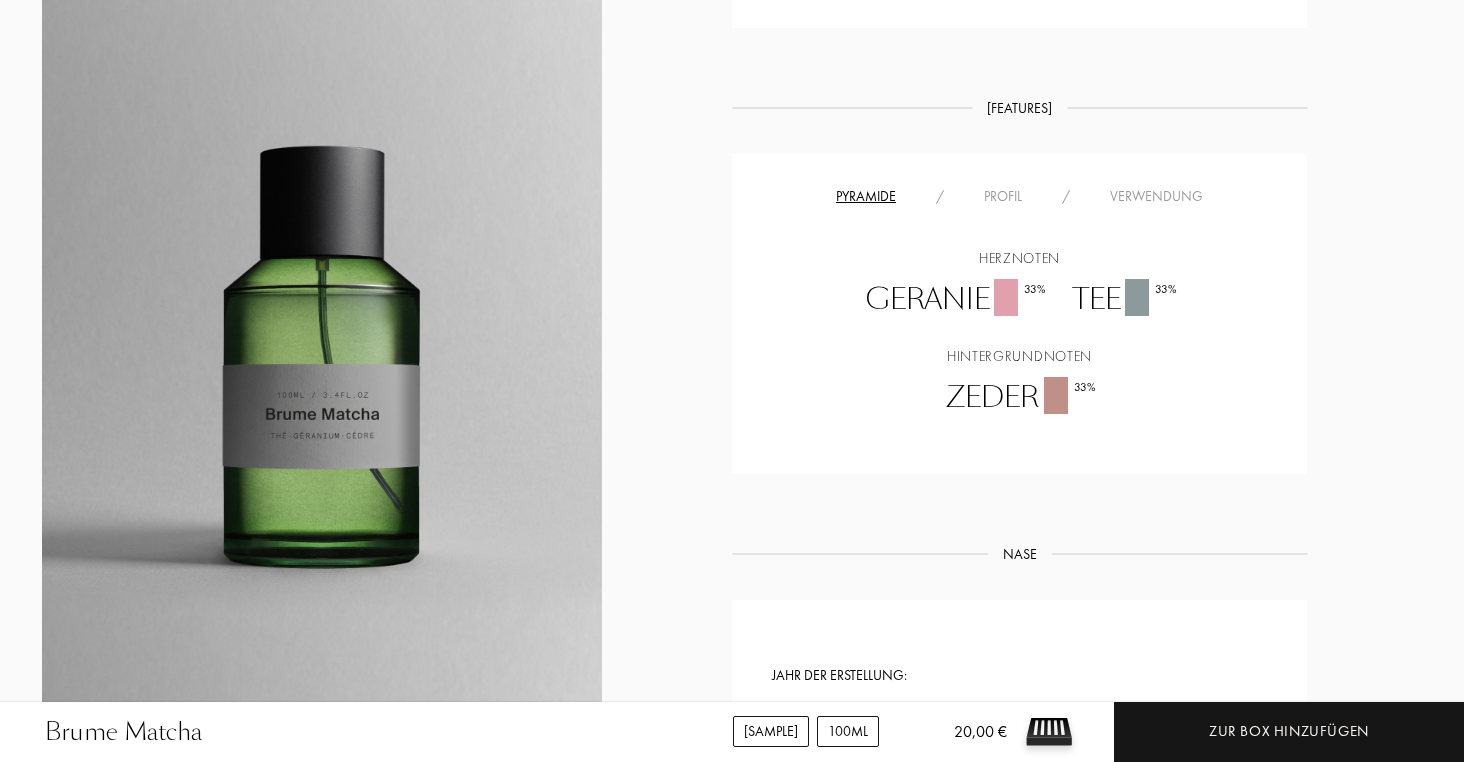 click on "100mL" at bounding box center [848, 731] 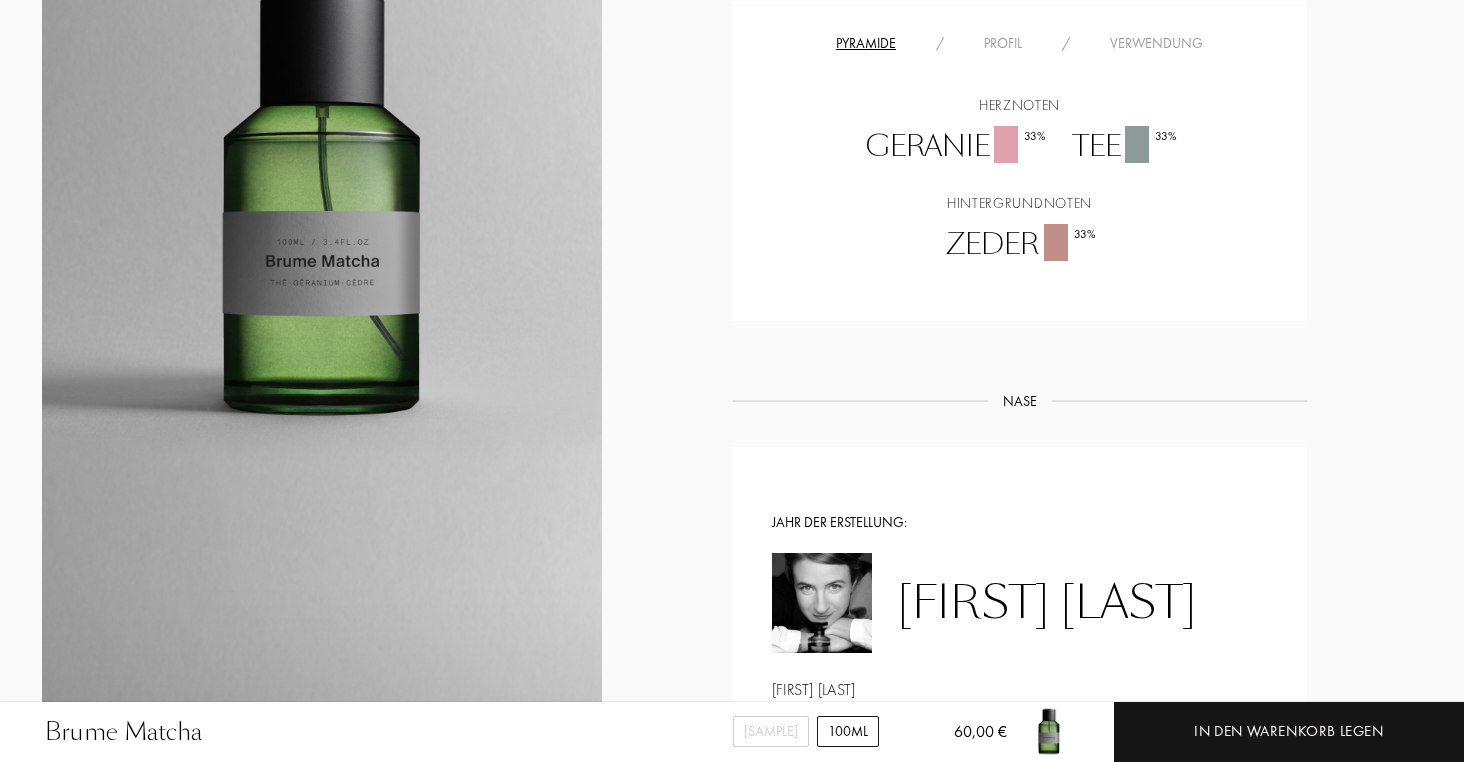 scroll, scrollTop: 1164, scrollLeft: 0, axis: vertical 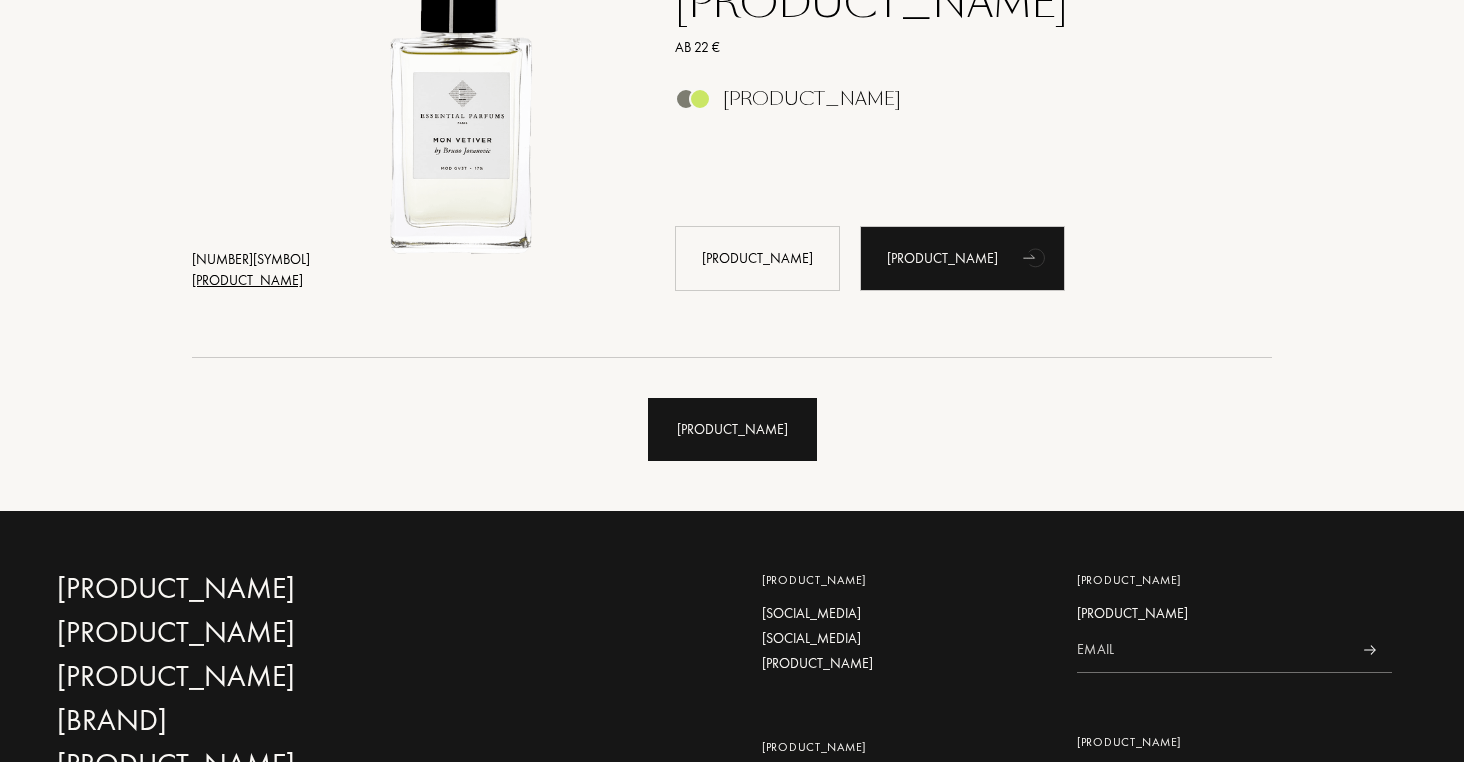click on "[PRODUCT_NAME]" at bounding box center (732, 429) 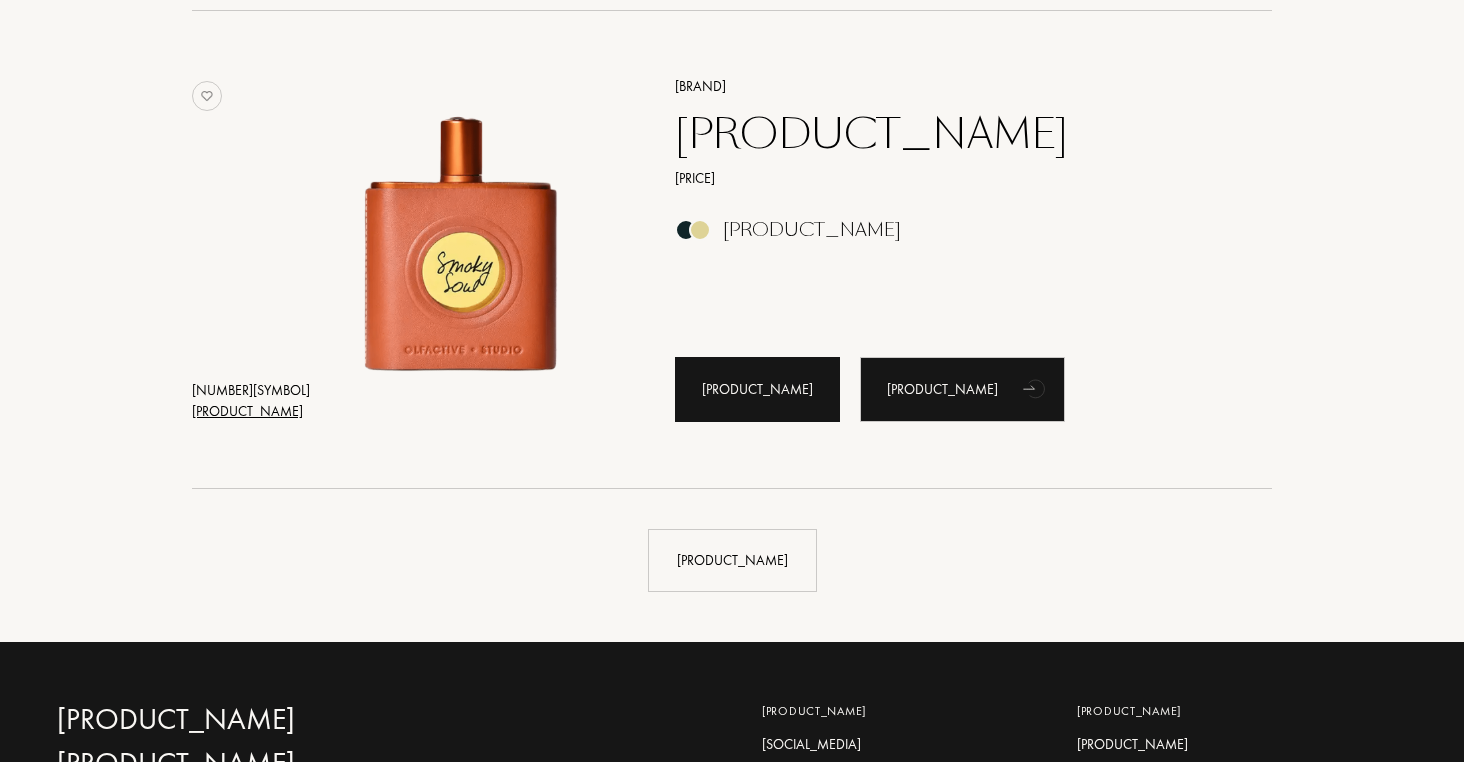 scroll, scrollTop: 9571, scrollLeft: 0, axis: vertical 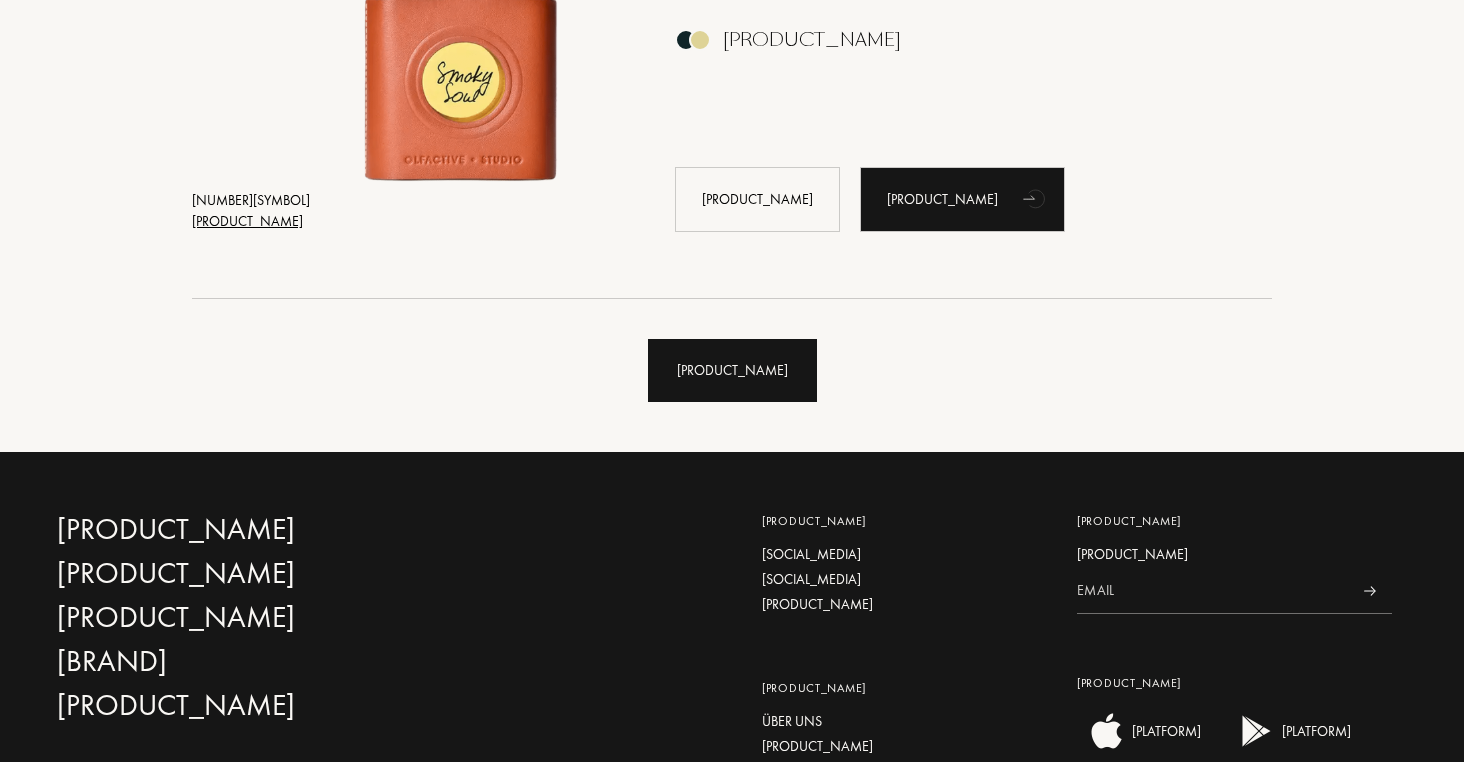 click on "Mehr sehen" at bounding box center (732, 370) 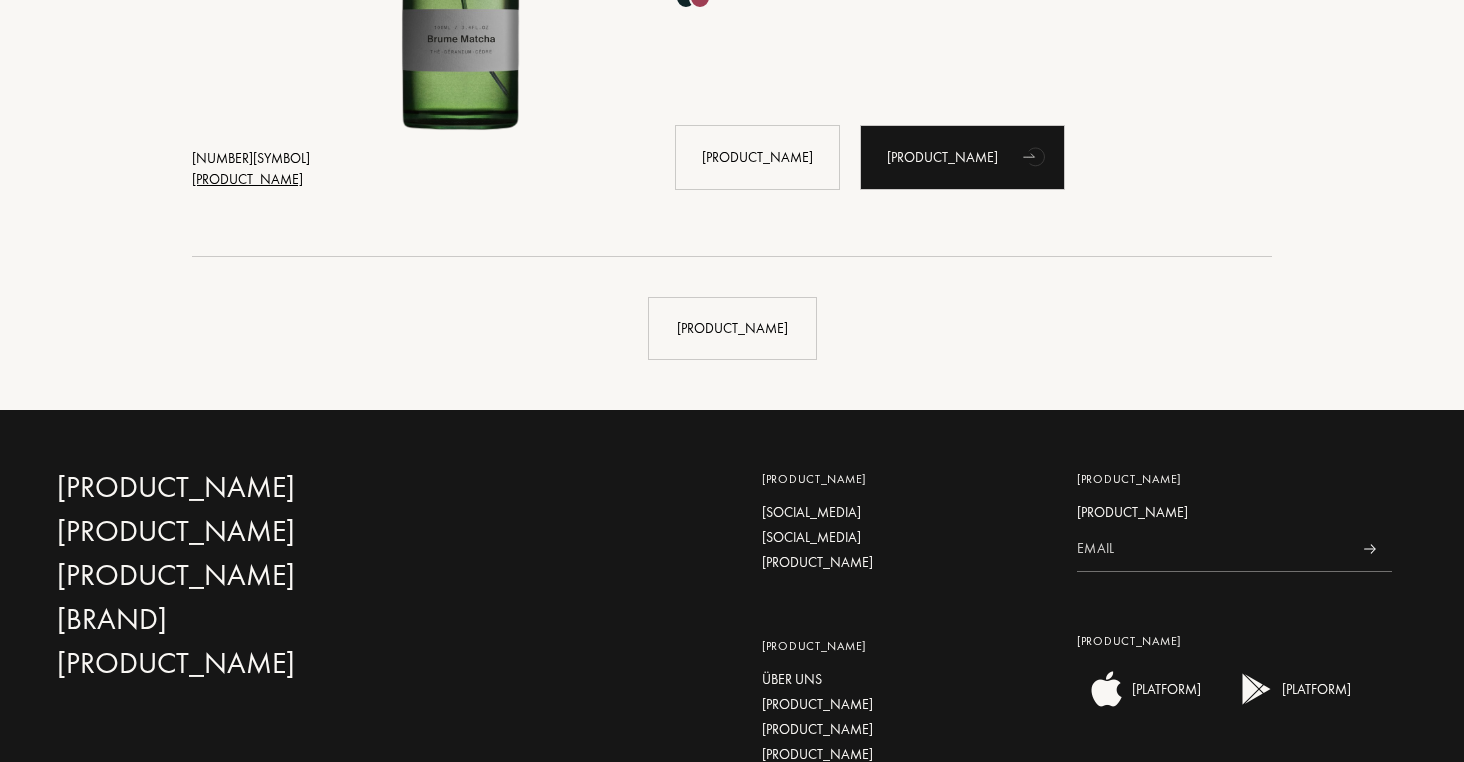 scroll, scrollTop: 14401, scrollLeft: 0, axis: vertical 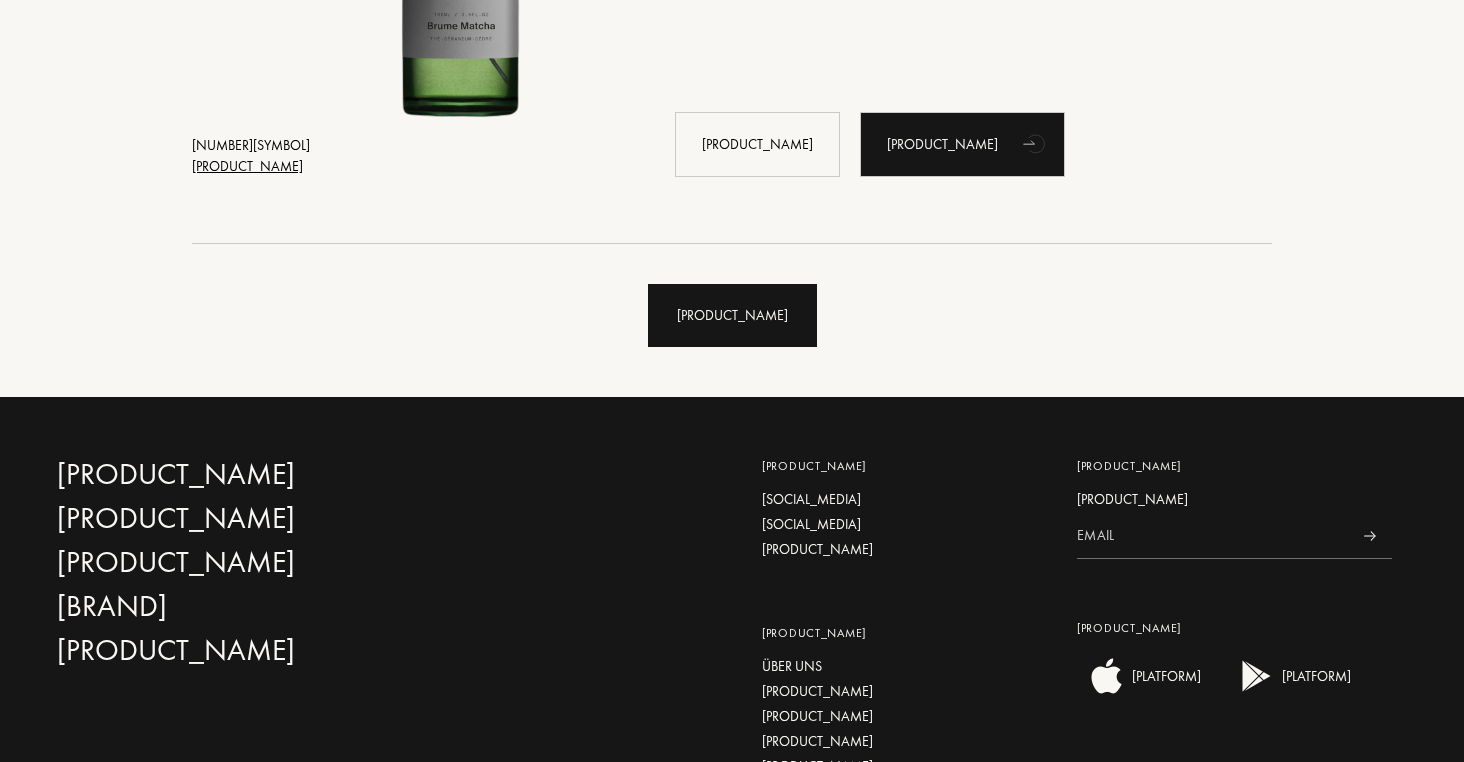 click on "Mehr sehen" at bounding box center (732, 315) 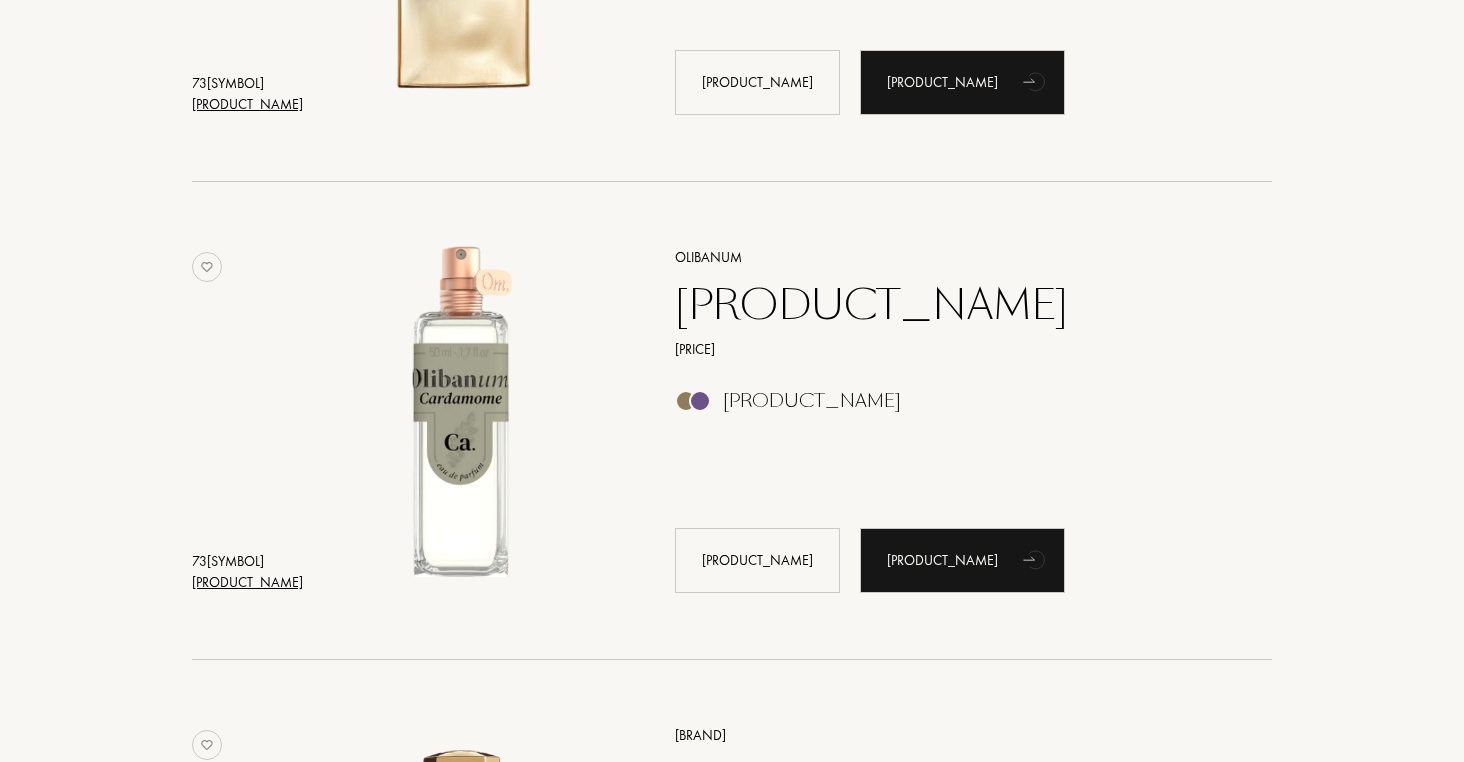 scroll, scrollTop: 15896, scrollLeft: 0, axis: vertical 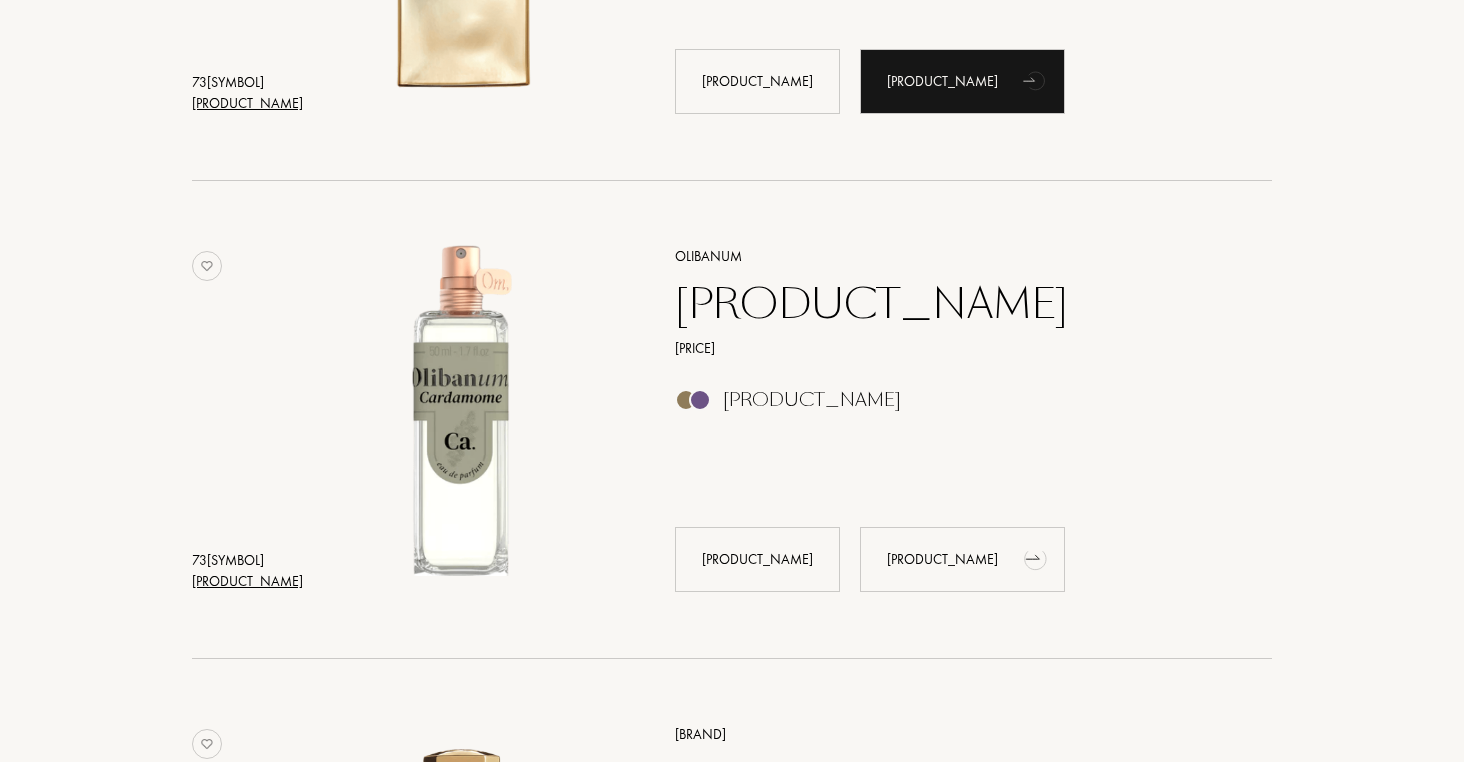 click on "Mehr sehen" at bounding box center (962, 559) 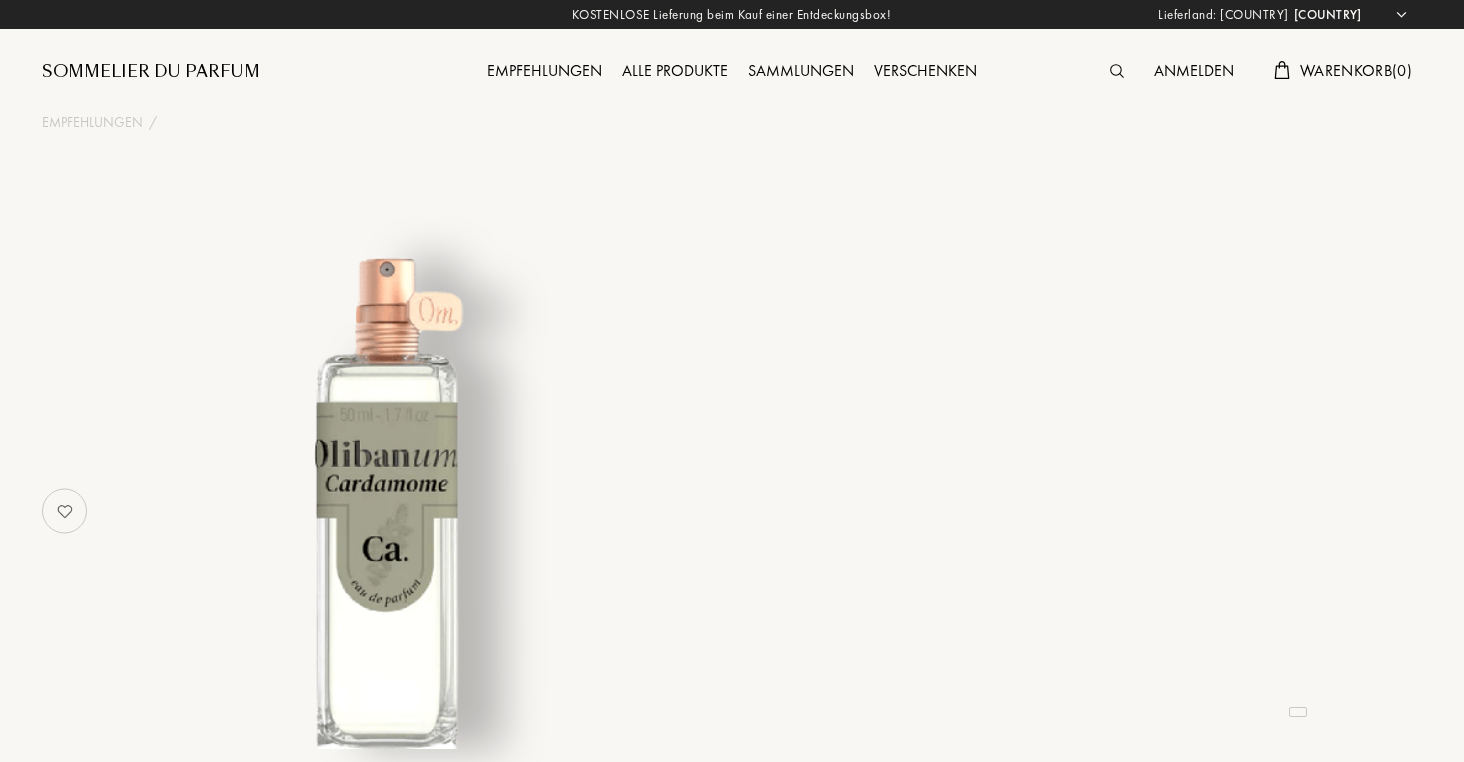 scroll, scrollTop: 0, scrollLeft: 0, axis: both 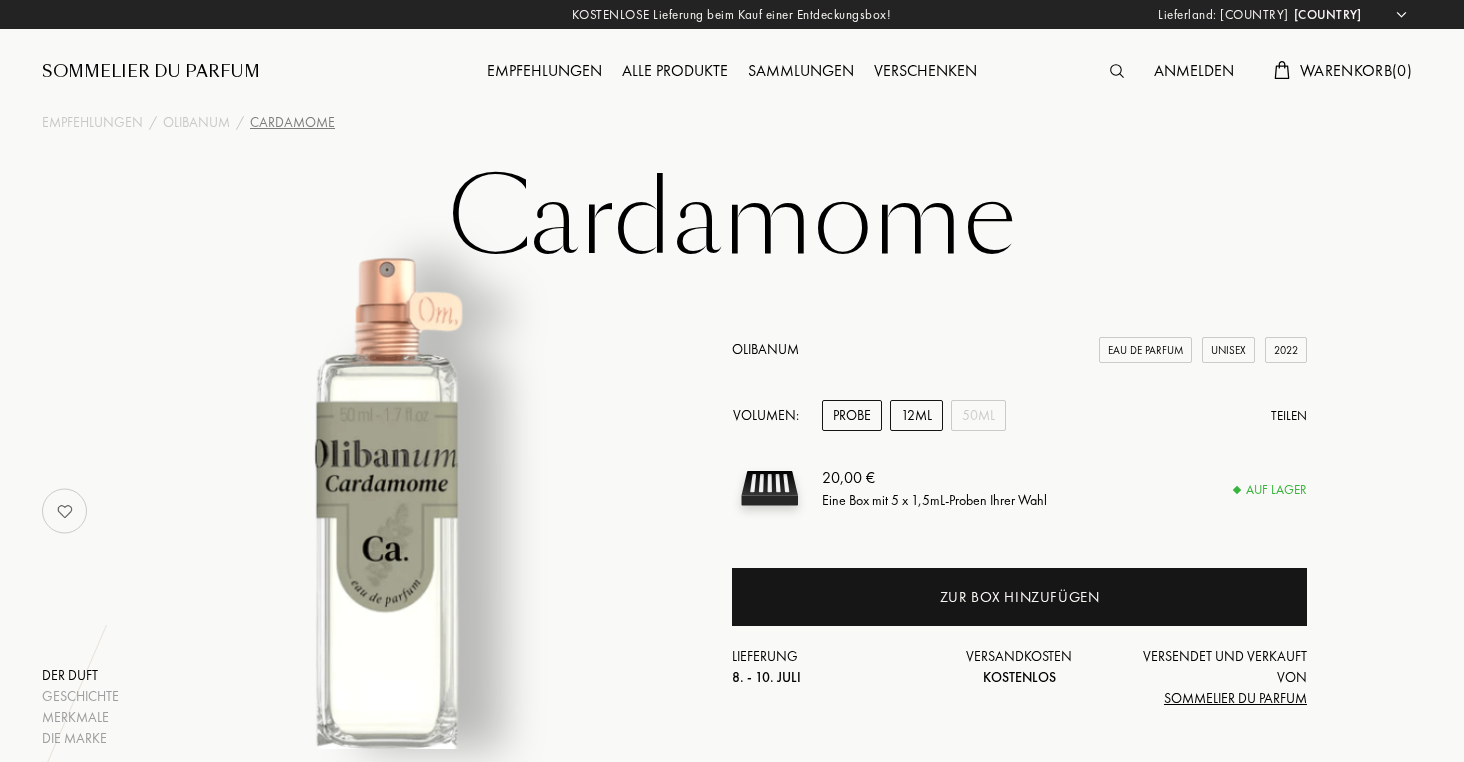 click on "12mL" at bounding box center [916, 415] 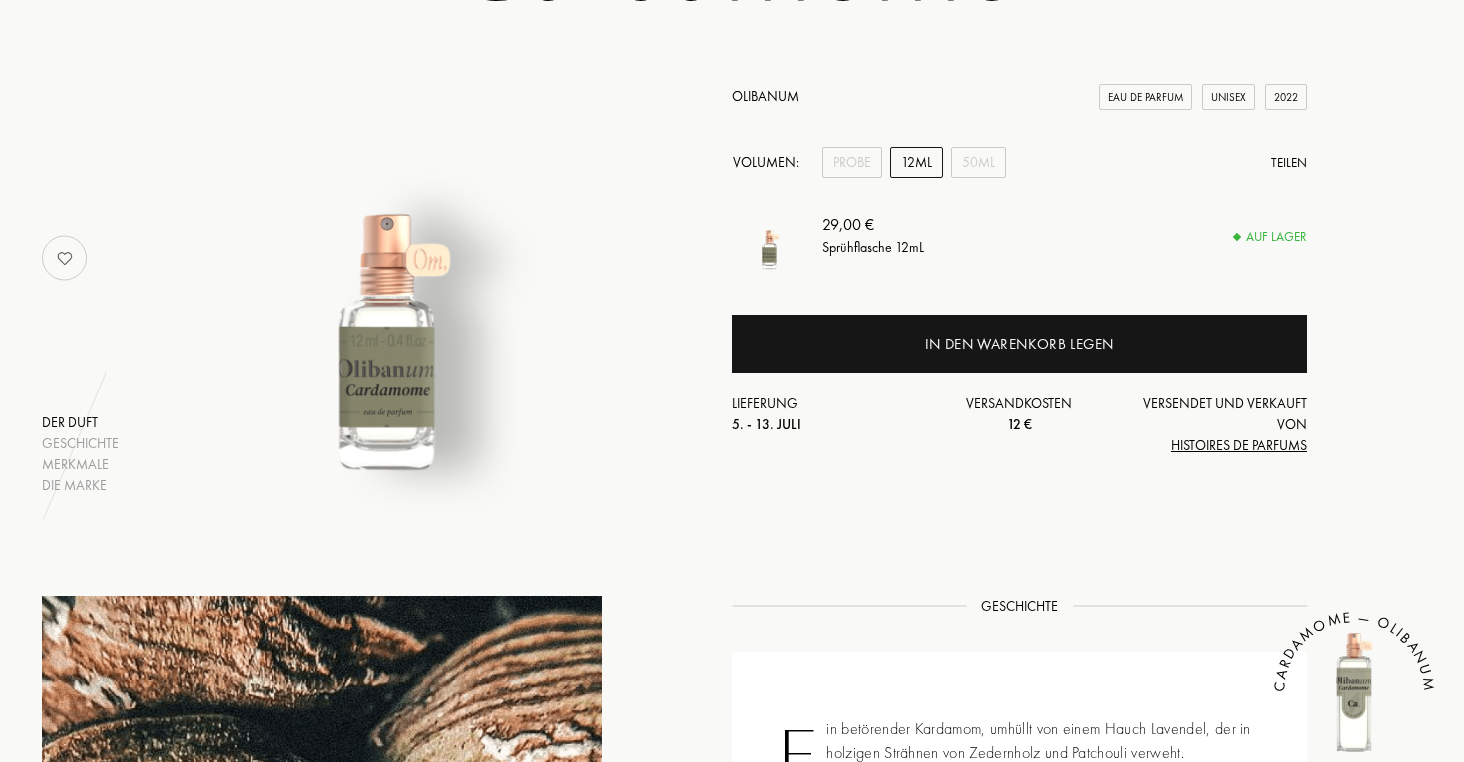 scroll, scrollTop: 0, scrollLeft: 0, axis: both 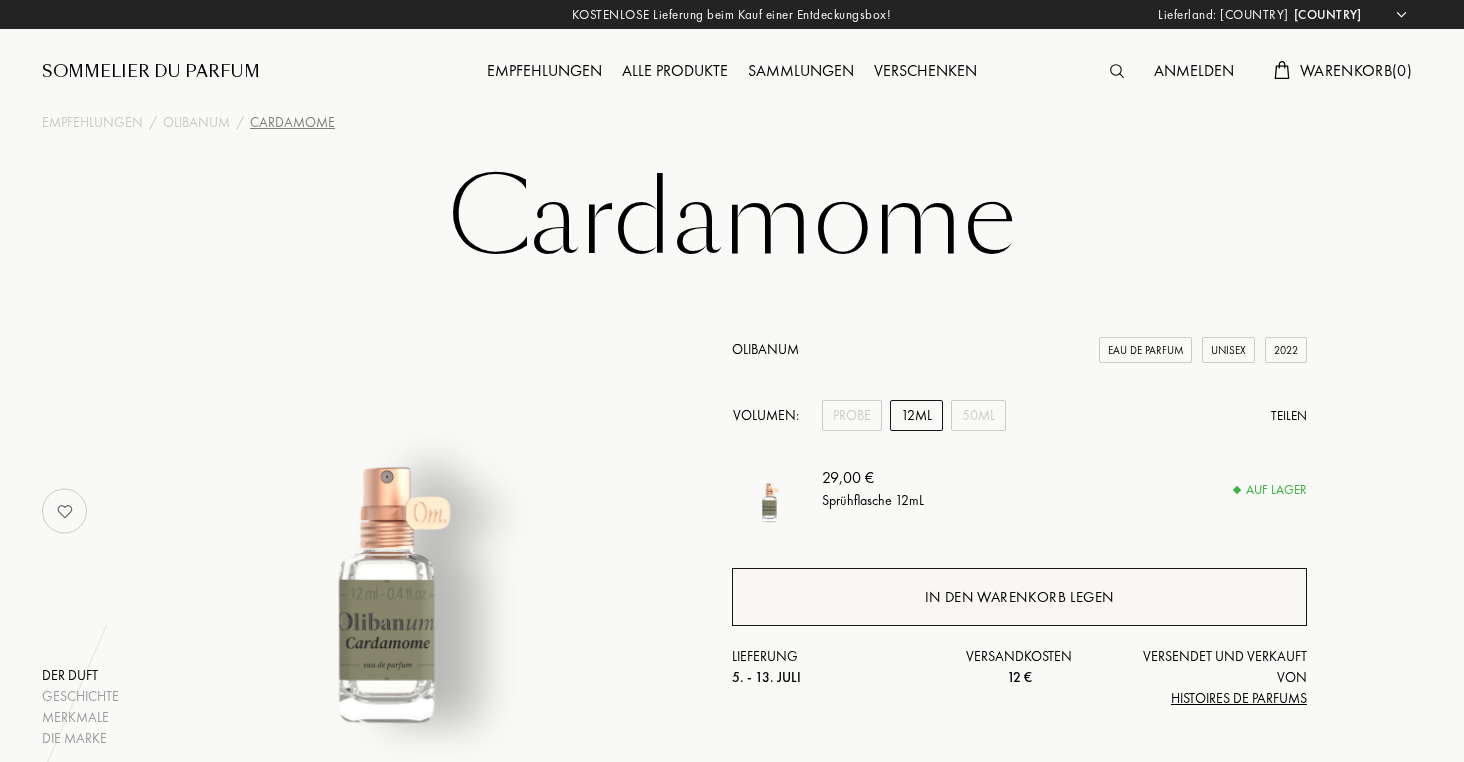 click on "In den Warenkorb legen" at bounding box center [1019, 597] 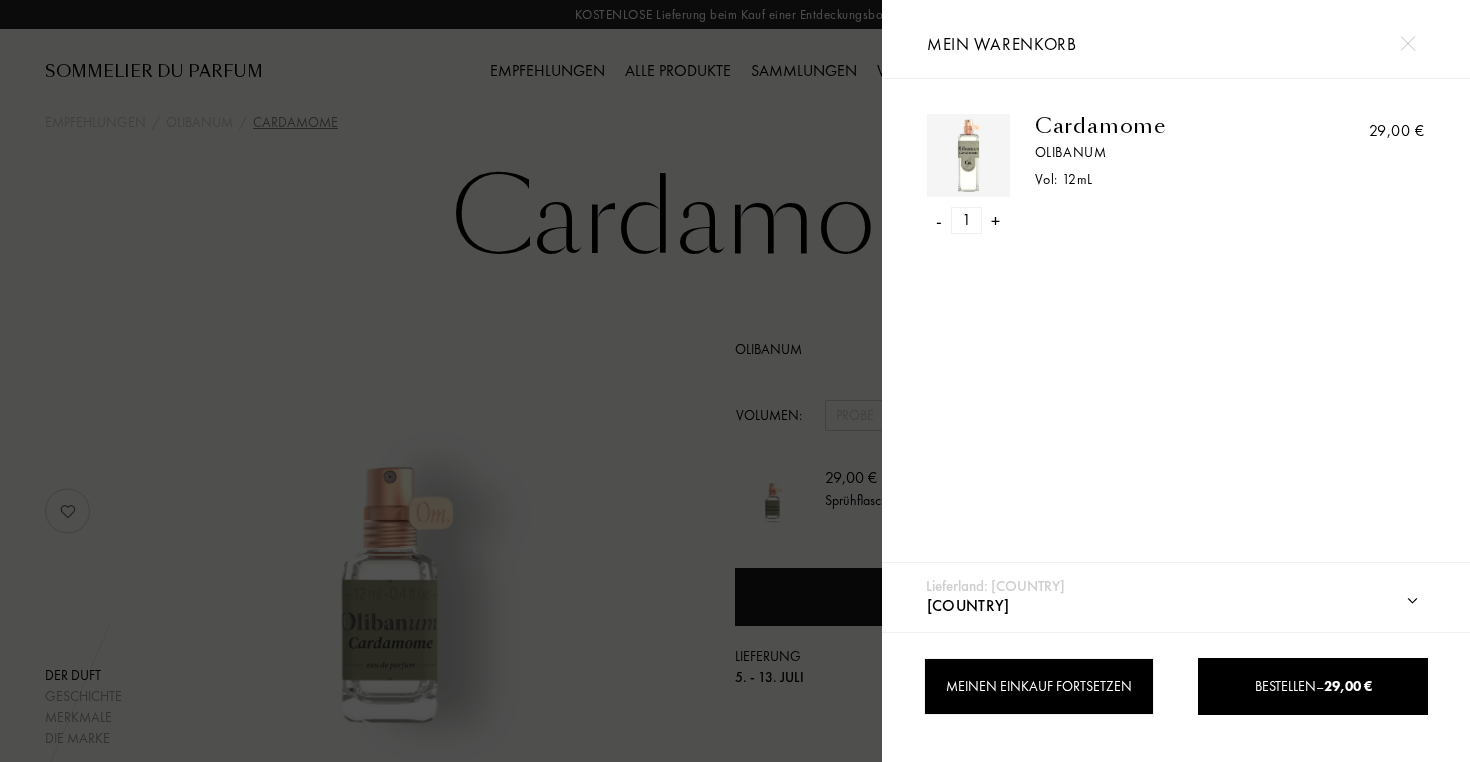 click on "Meinen Einkauf fortsetzen" at bounding box center [1039, 686] 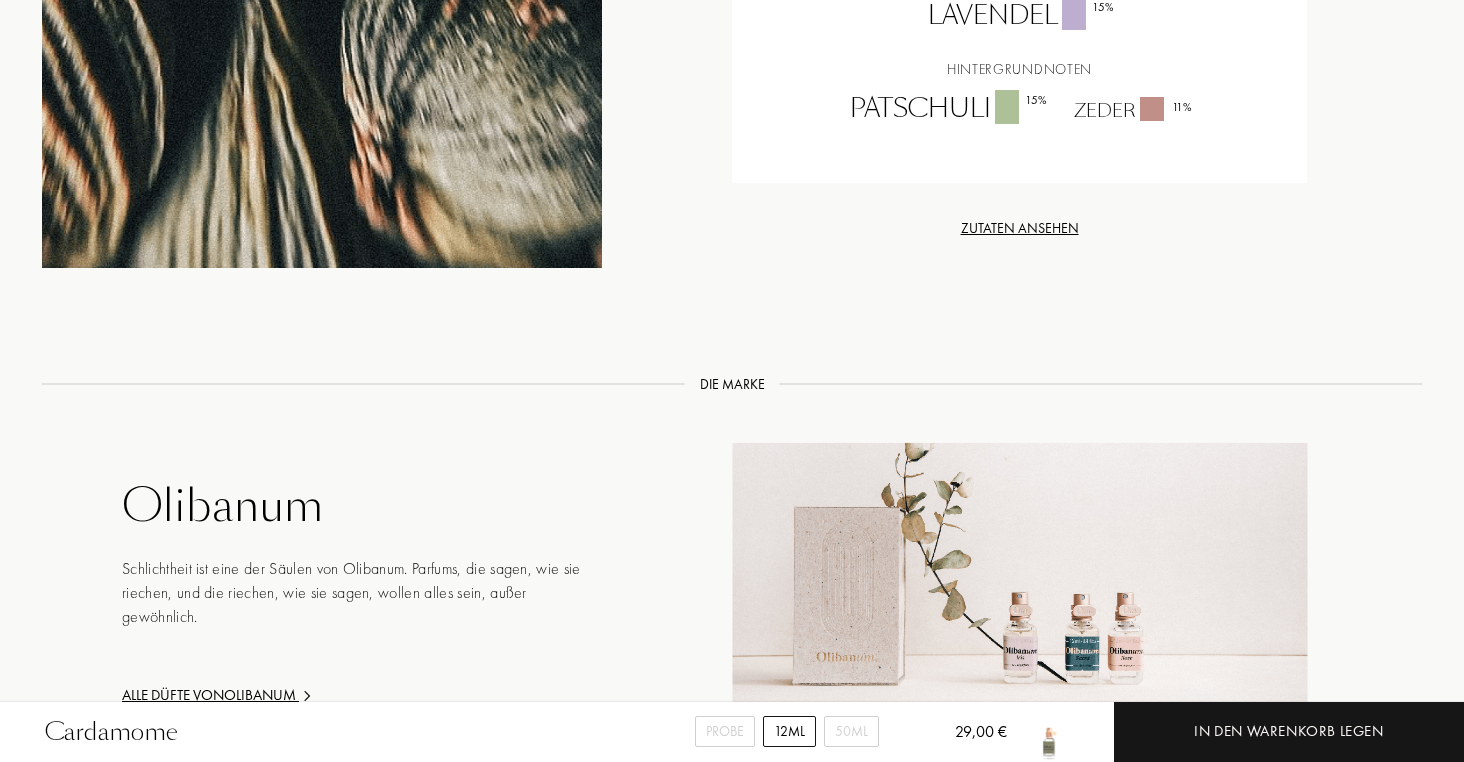 scroll, scrollTop: 1994, scrollLeft: 0, axis: vertical 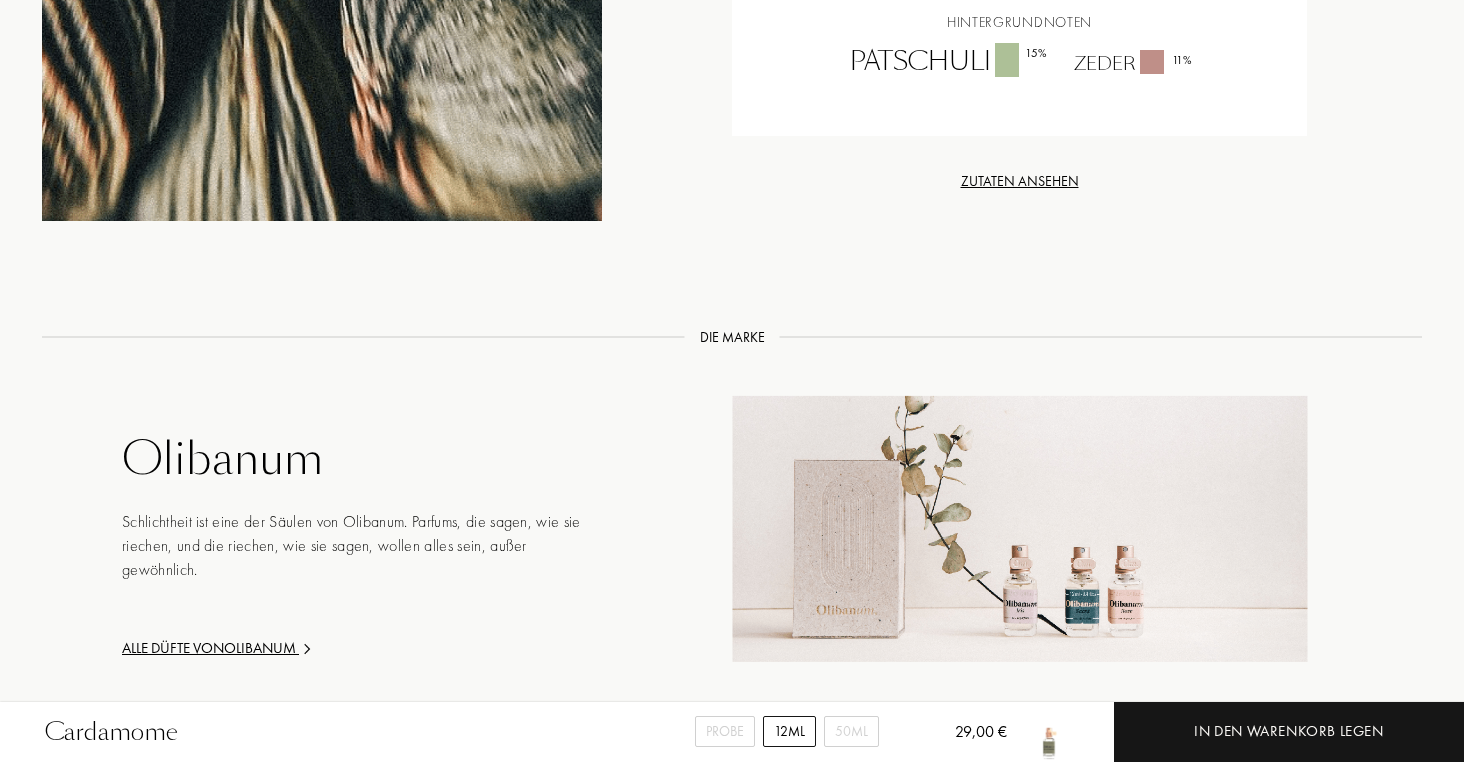 click on "Alle Düfte von Olibanum" at bounding box center [362, 648] 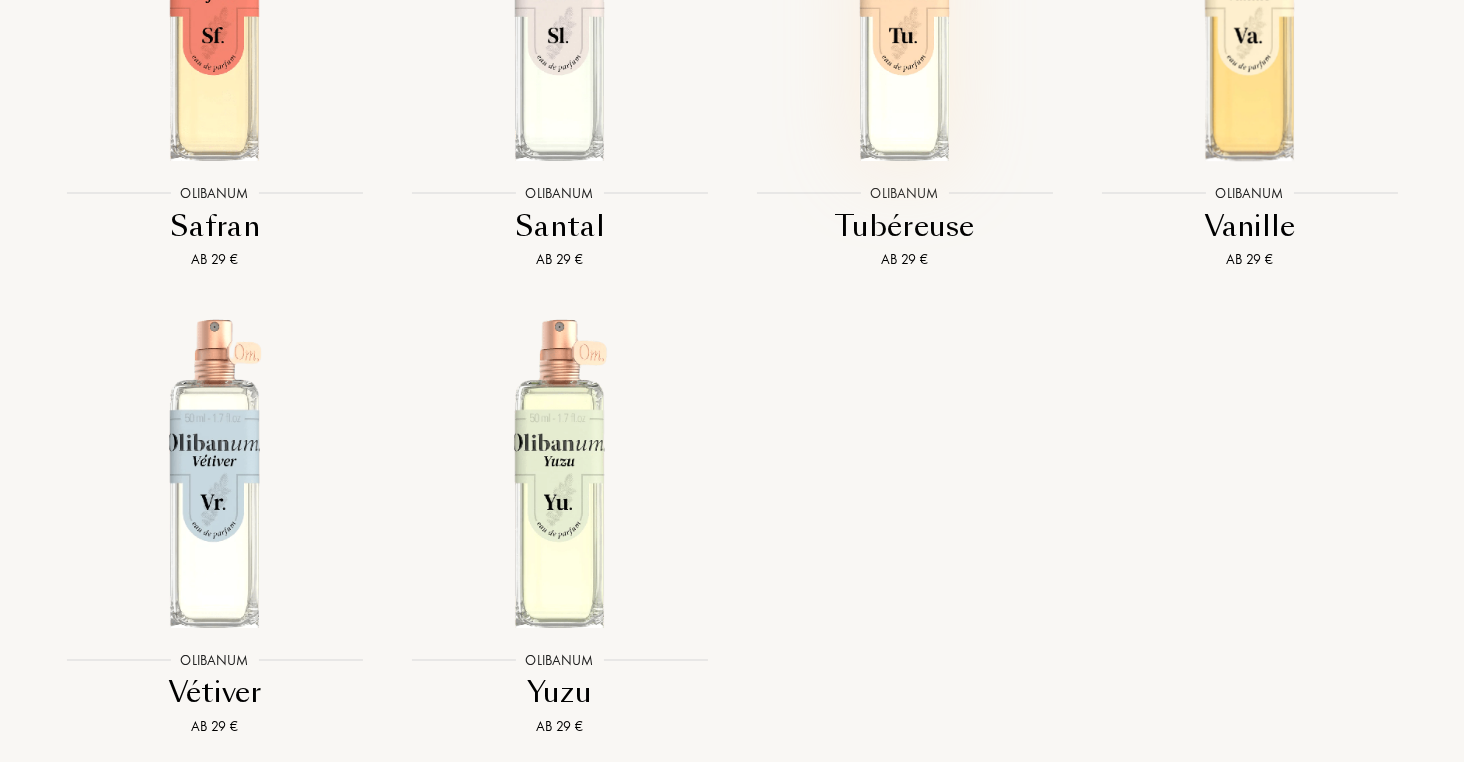 scroll, scrollTop: 4901, scrollLeft: 0, axis: vertical 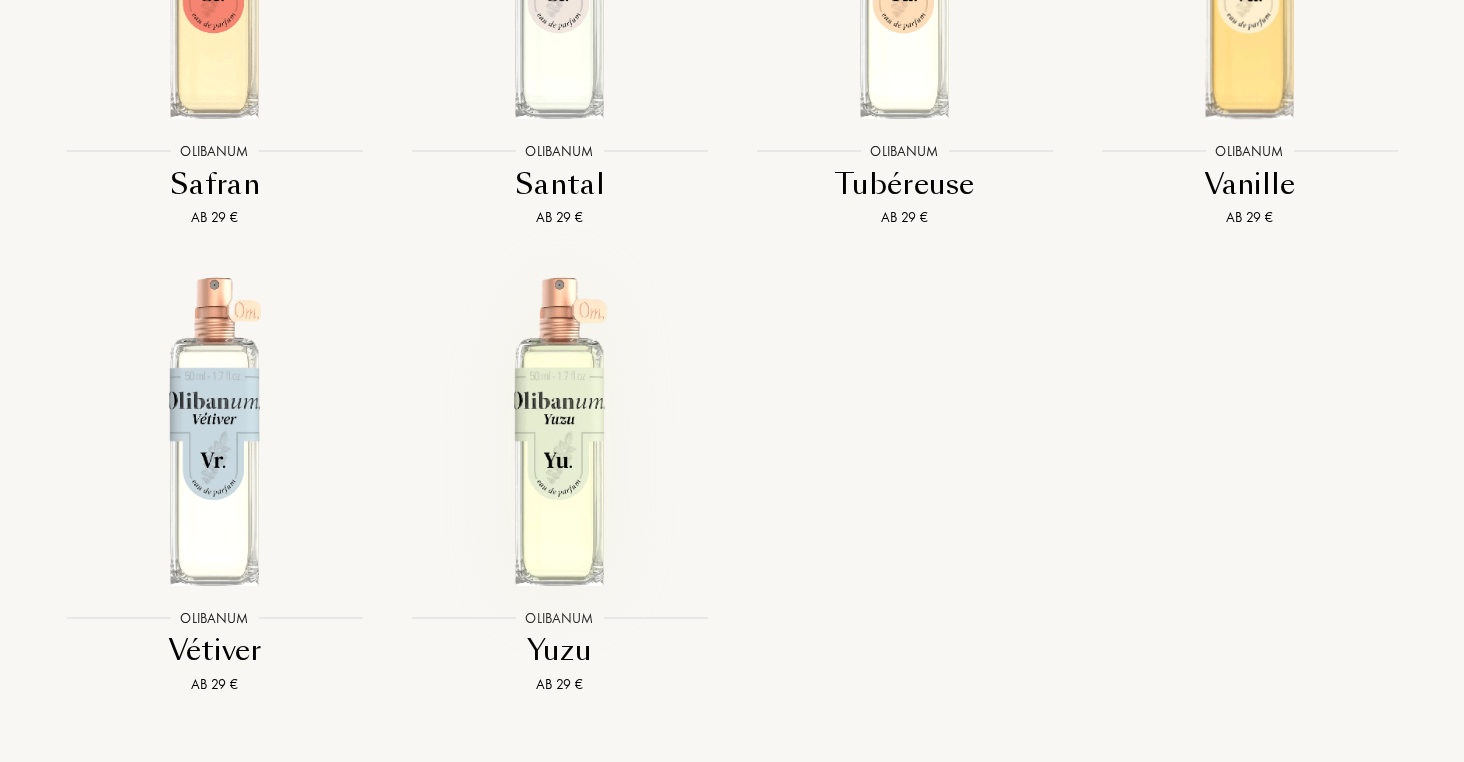 click at bounding box center [559, 430] 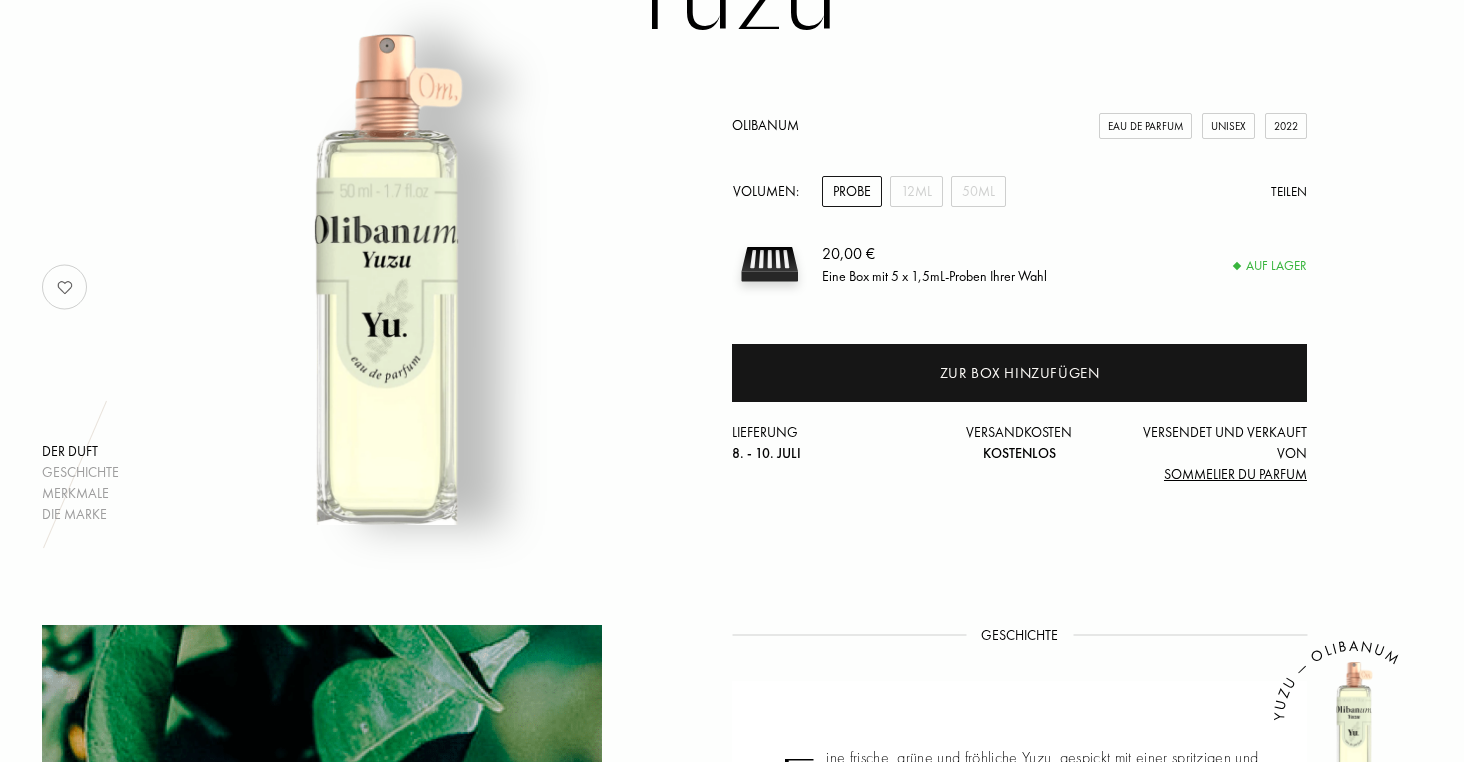 scroll, scrollTop: 219, scrollLeft: 0, axis: vertical 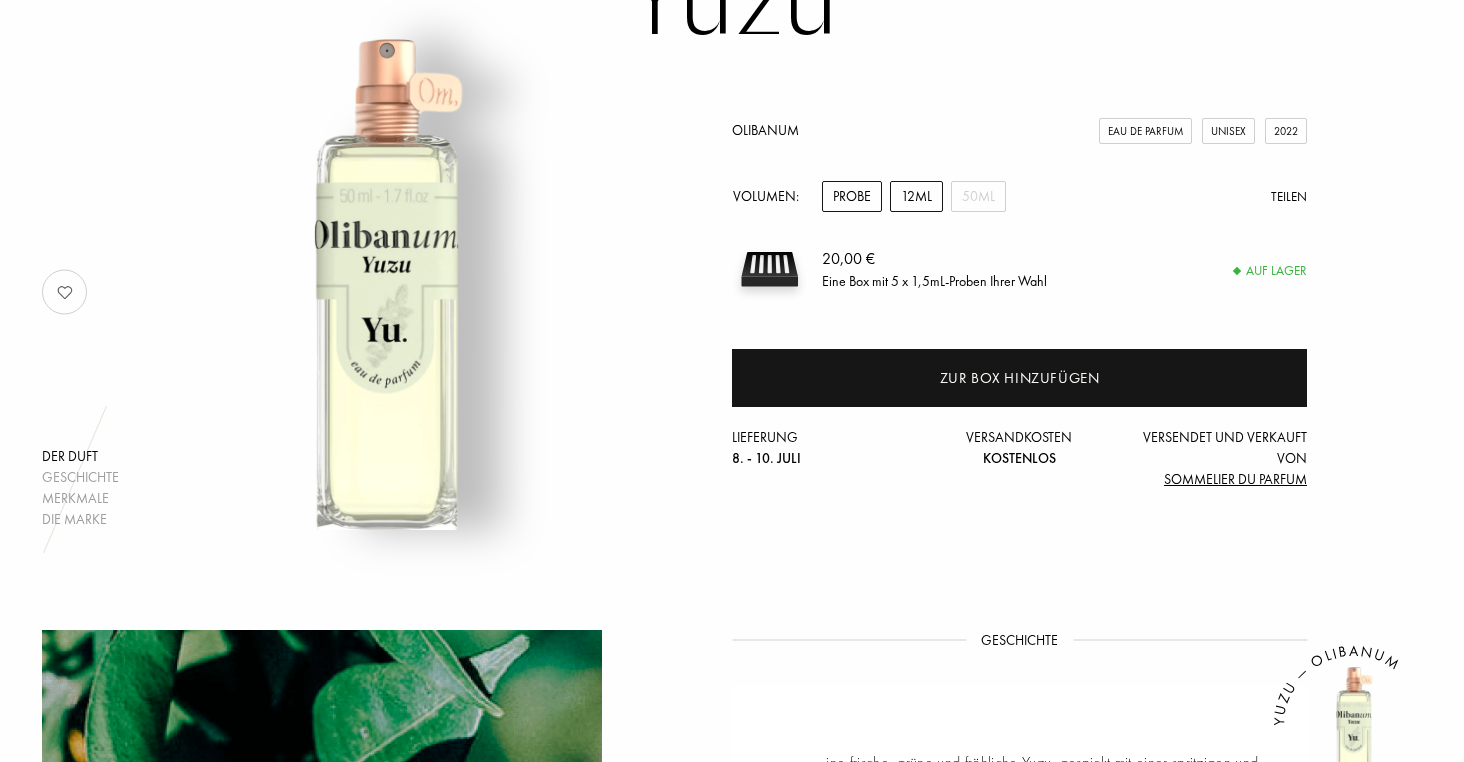 click on "12mL" at bounding box center (916, 196) 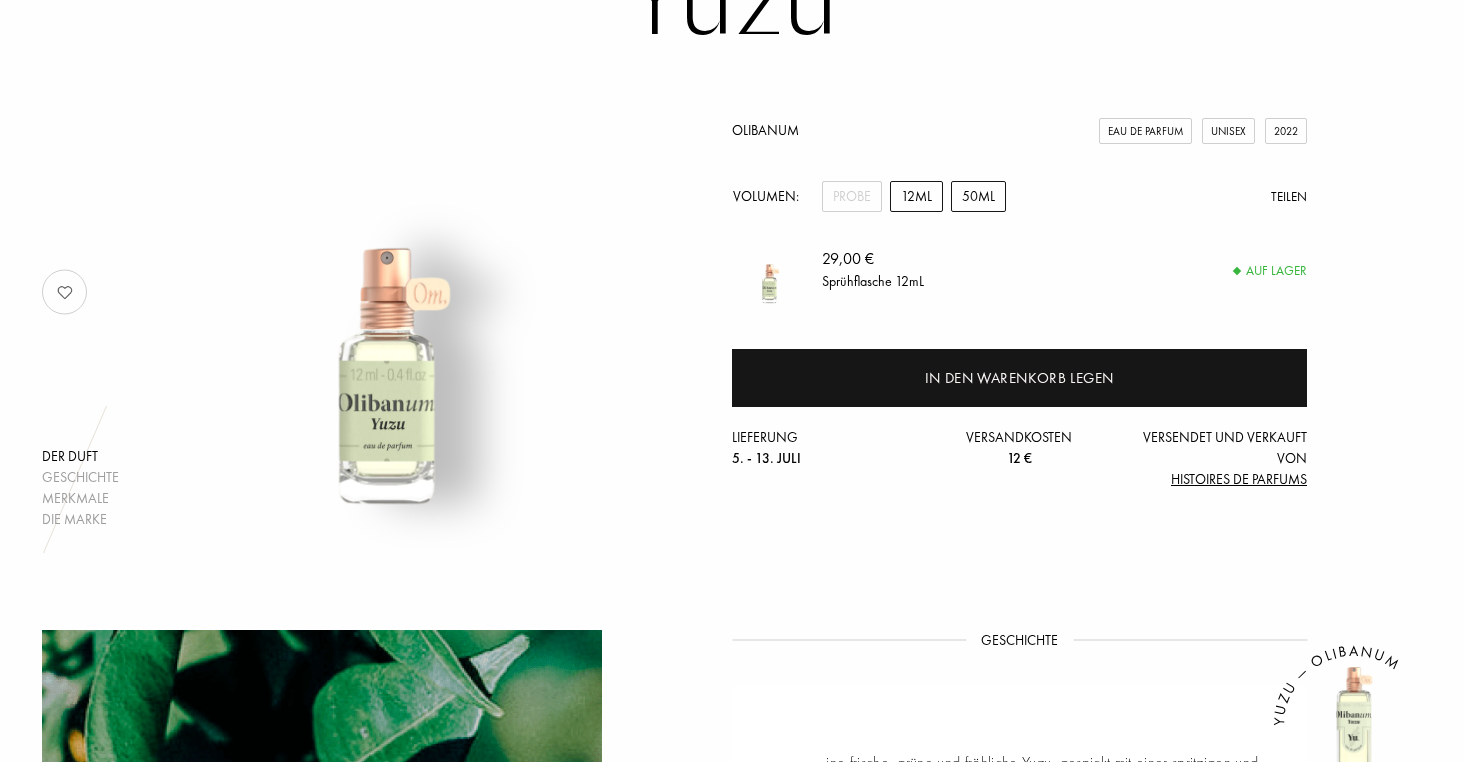 click on "50mL" at bounding box center [978, 196] 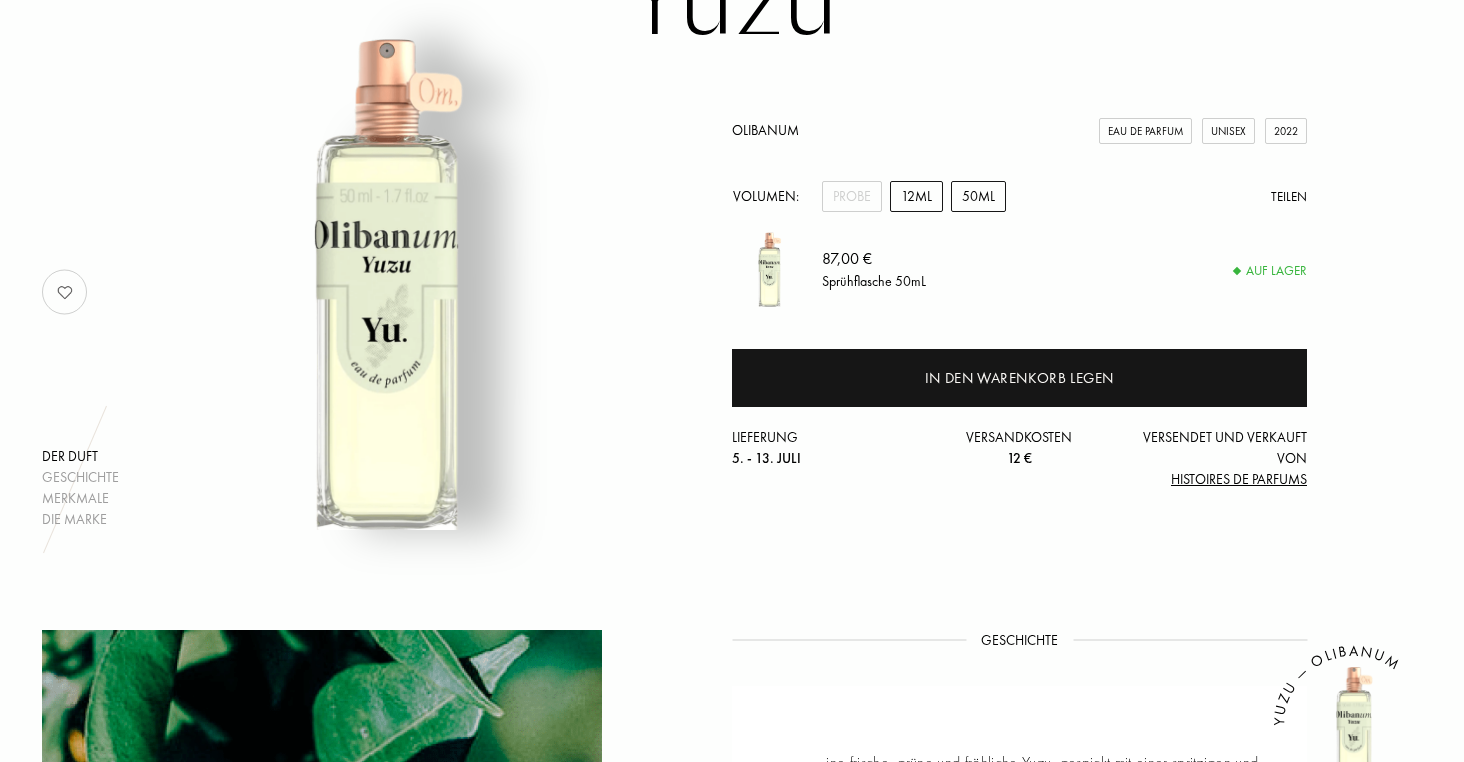 click on "12mL" at bounding box center [916, 196] 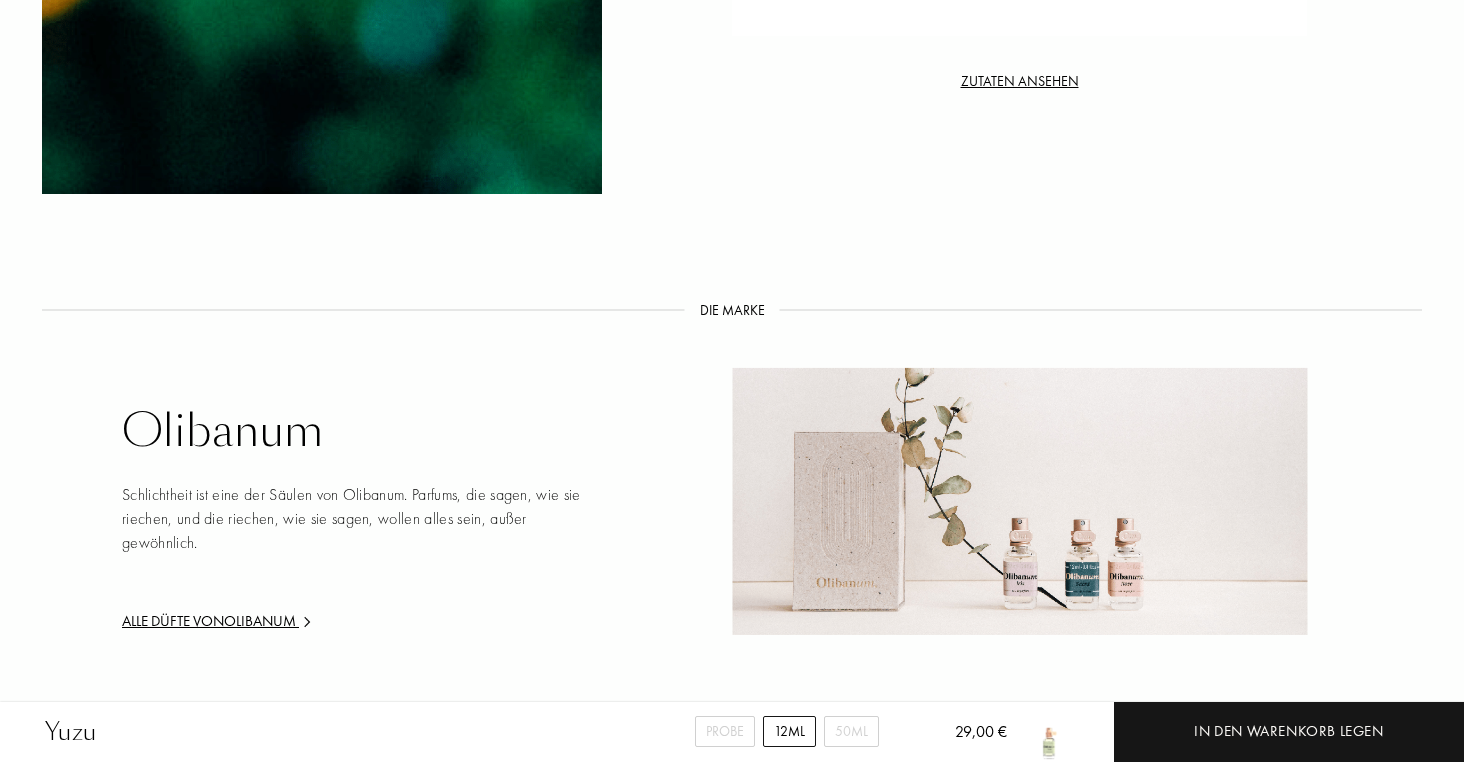 scroll, scrollTop: 1926, scrollLeft: 0, axis: vertical 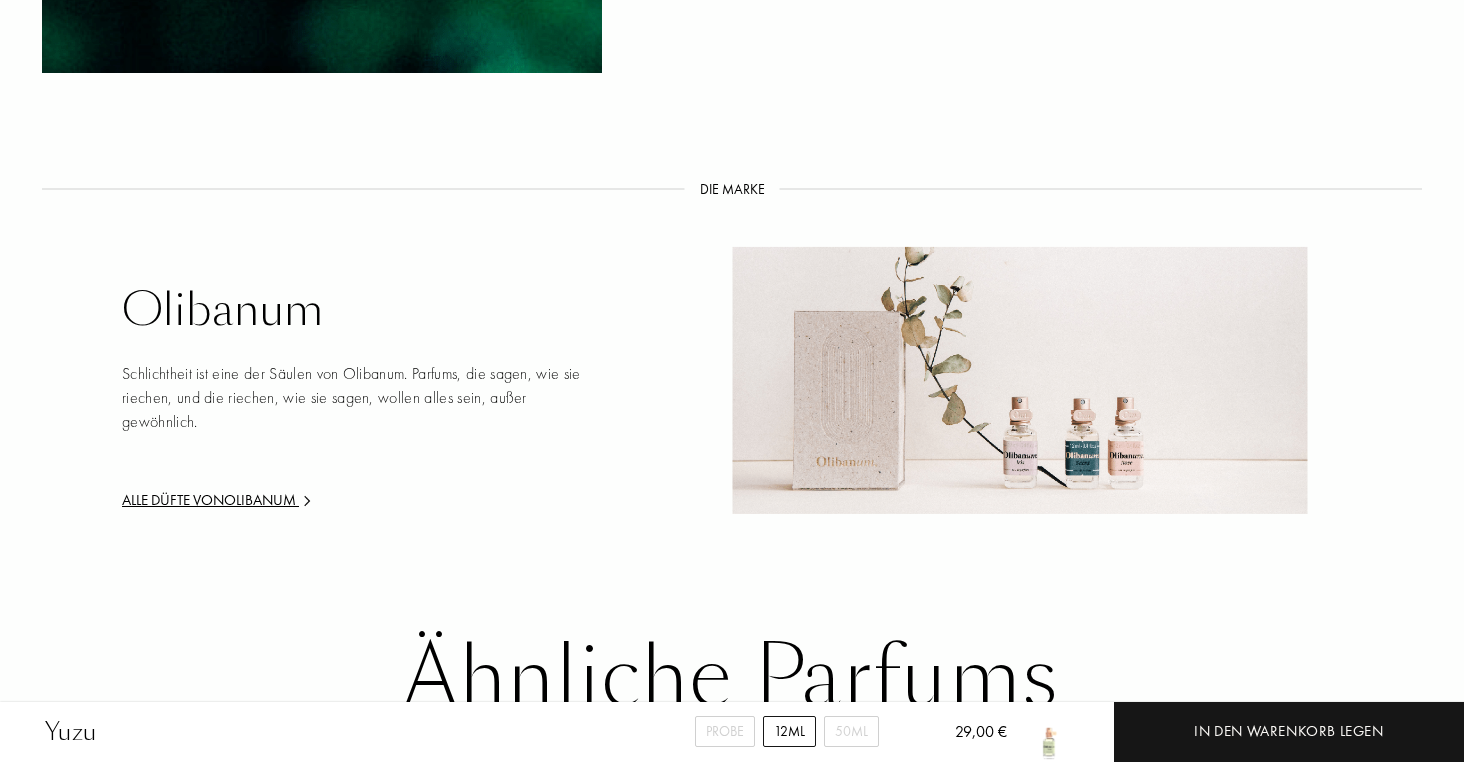 click on "Alle Düfte von  Olibanum" at bounding box center (362, 500) 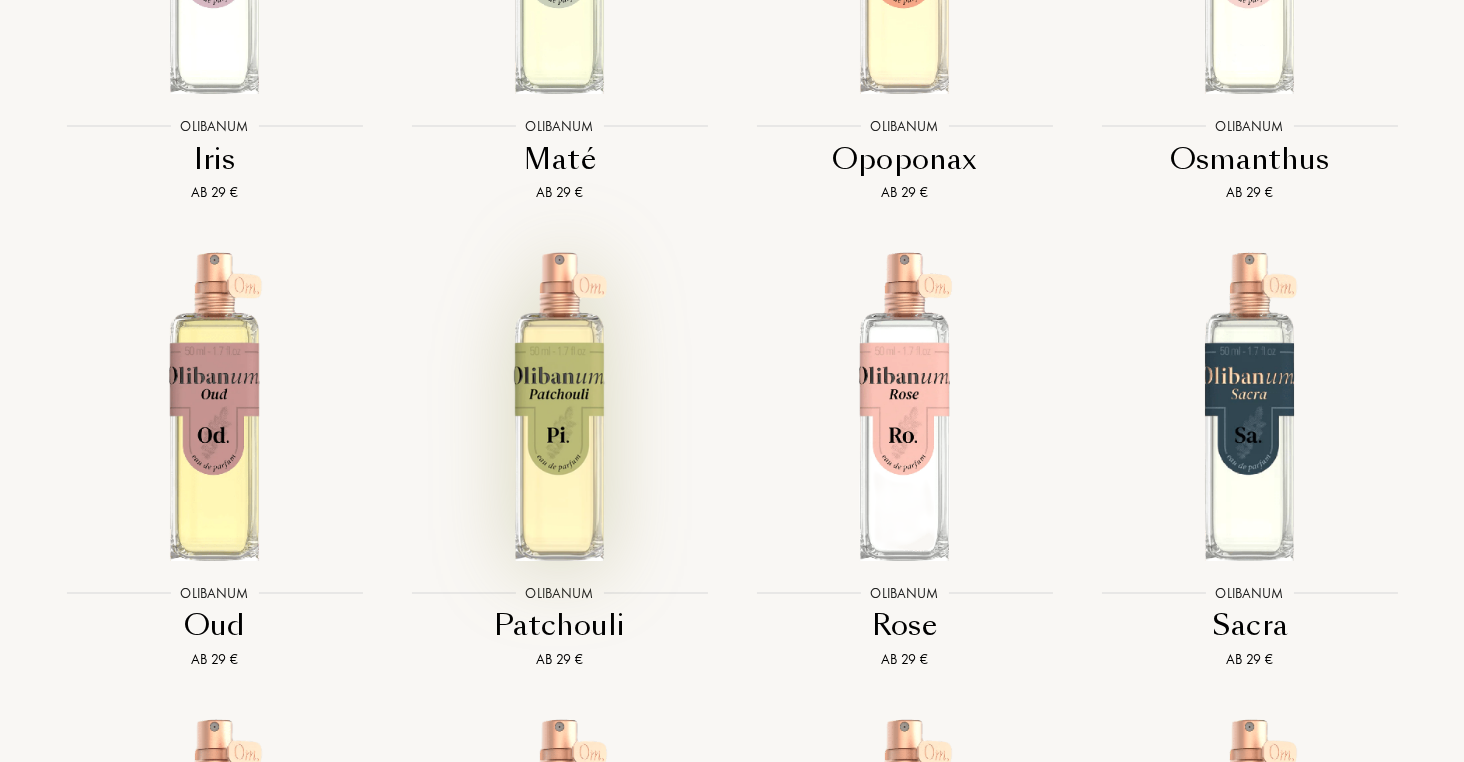 scroll, scrollTop: 3995, scrollLeft: 0, axis: vertical 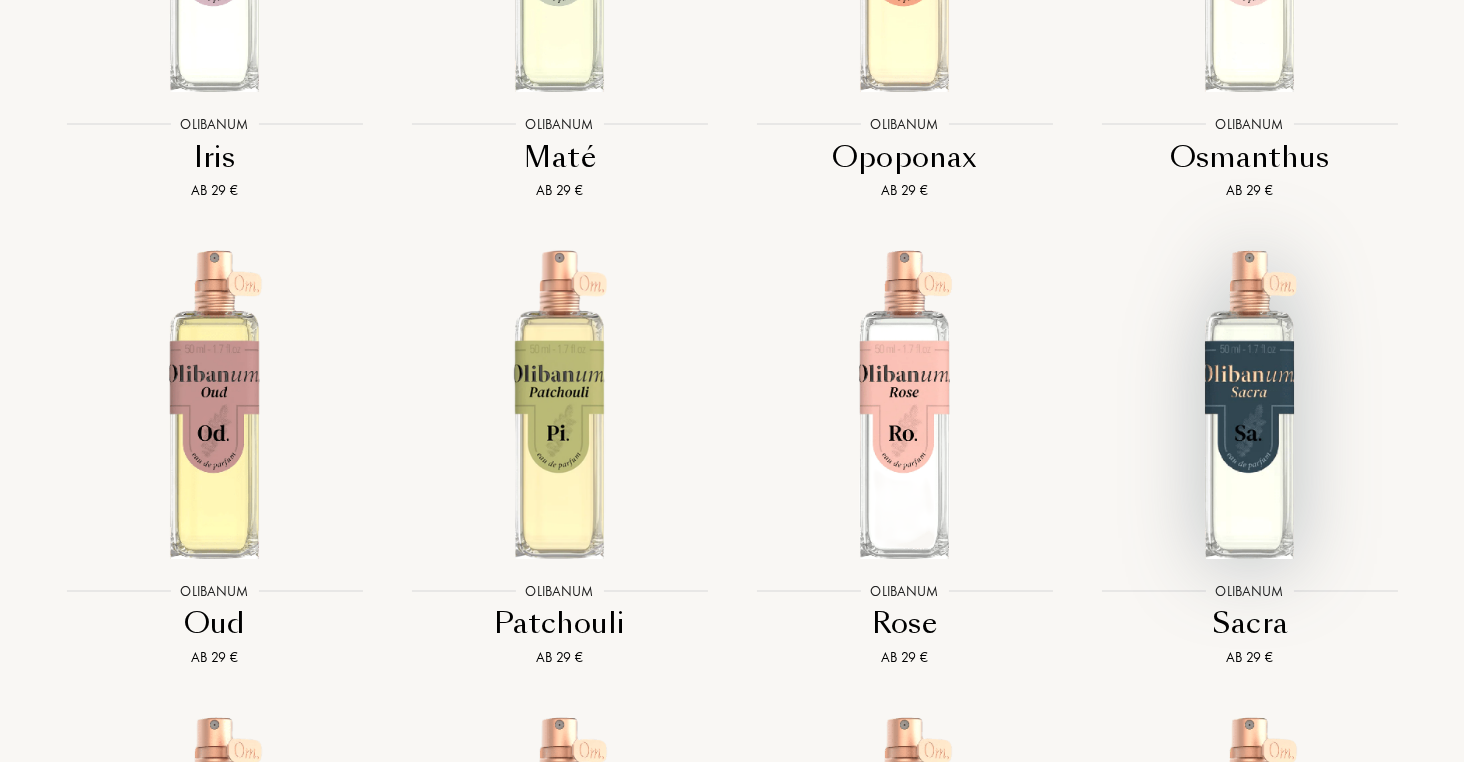 click at bounding box center (1249, 403) 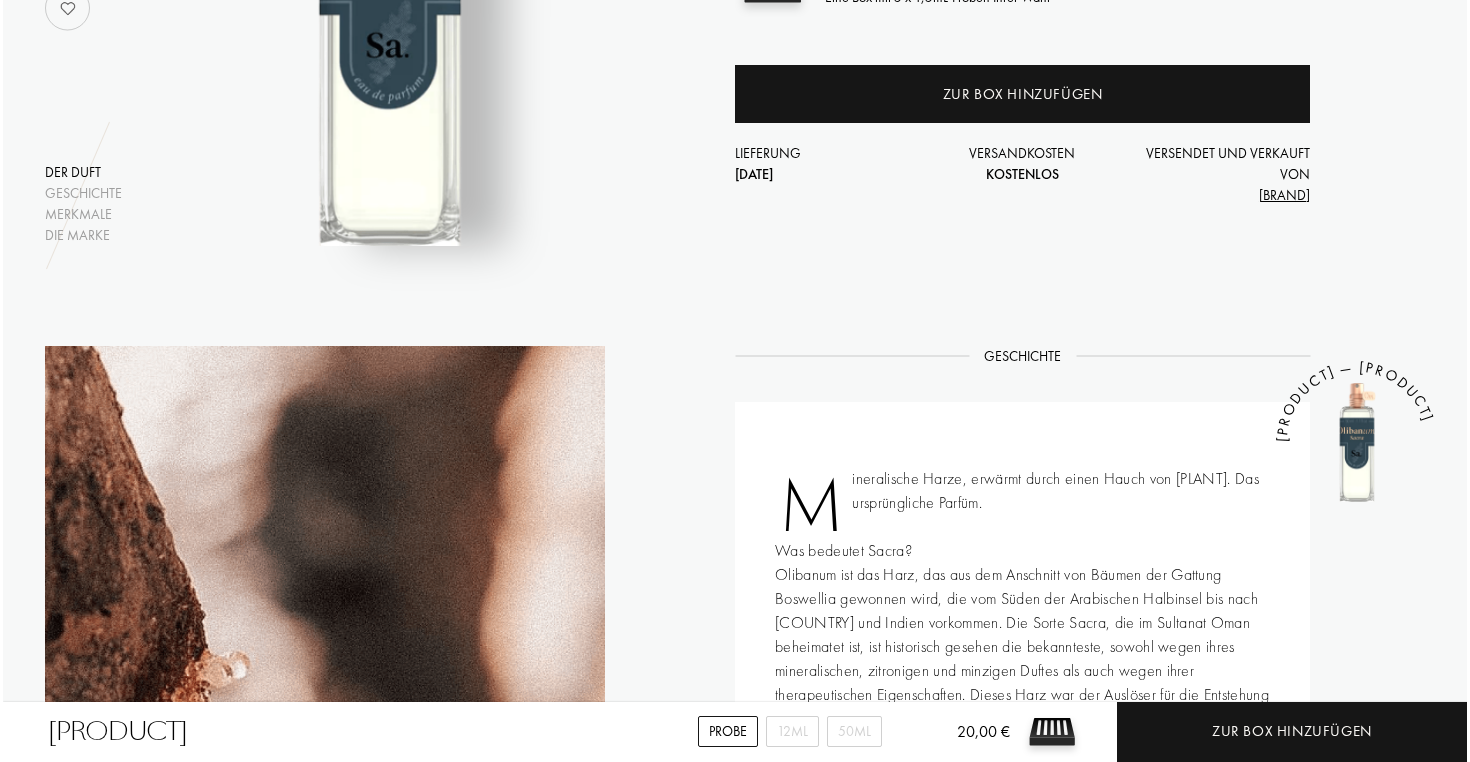 scroll, scrollTop: 294, scrollLeft: 0, axis: vertical 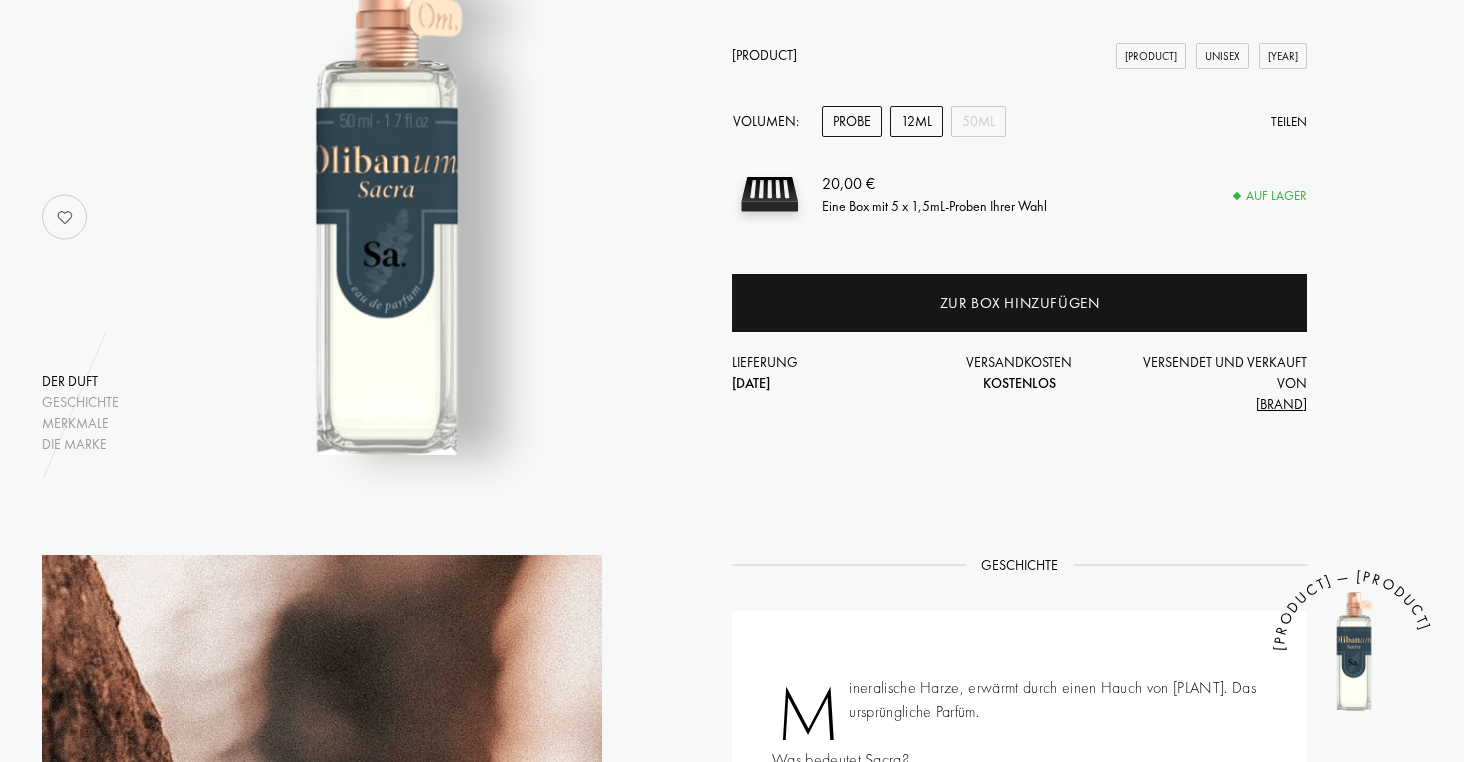 click on "12mL" at bounding box center (916, 121) 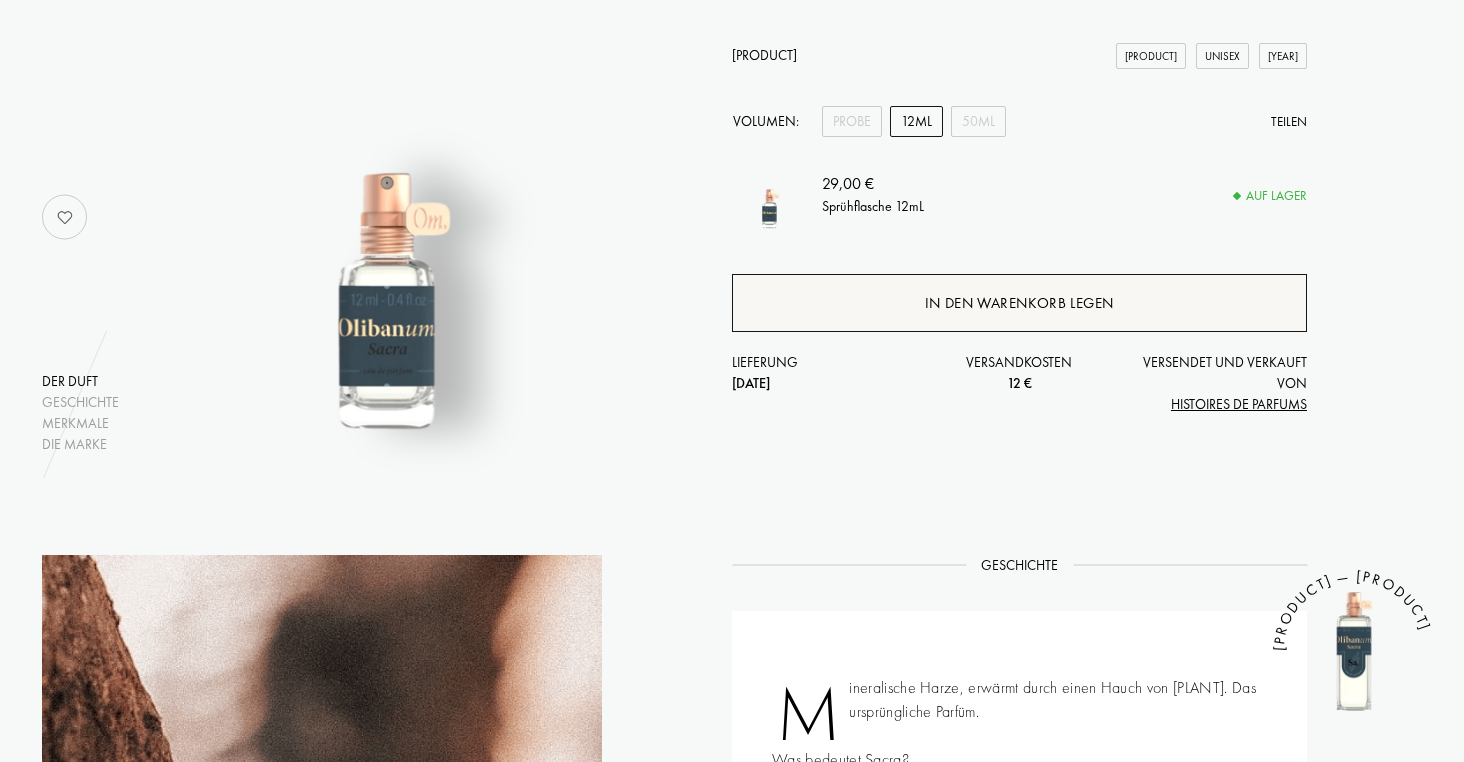 click on "In den Warenkorb legen" at bounding box center [1019, 303] 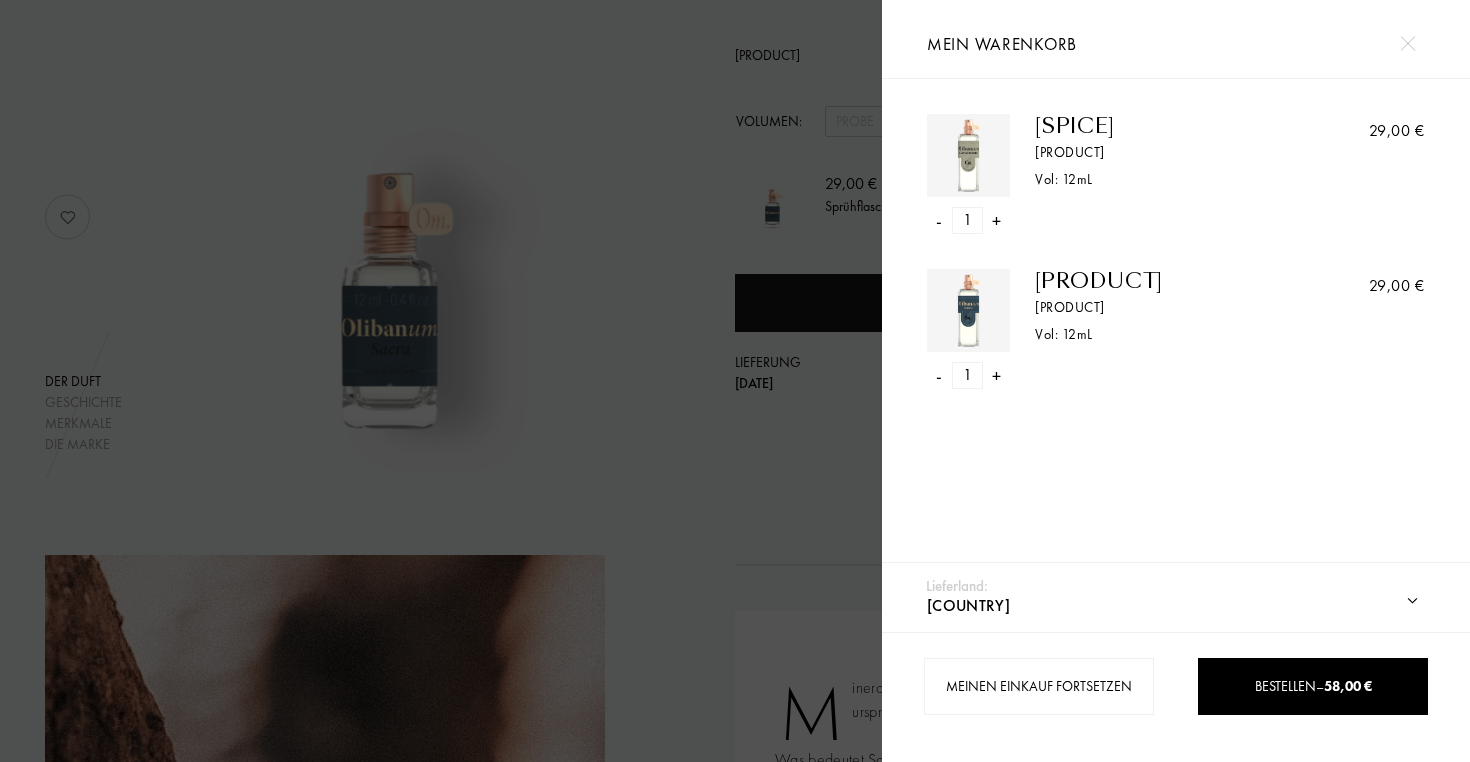click on "-" at bounding box center (939, 220) 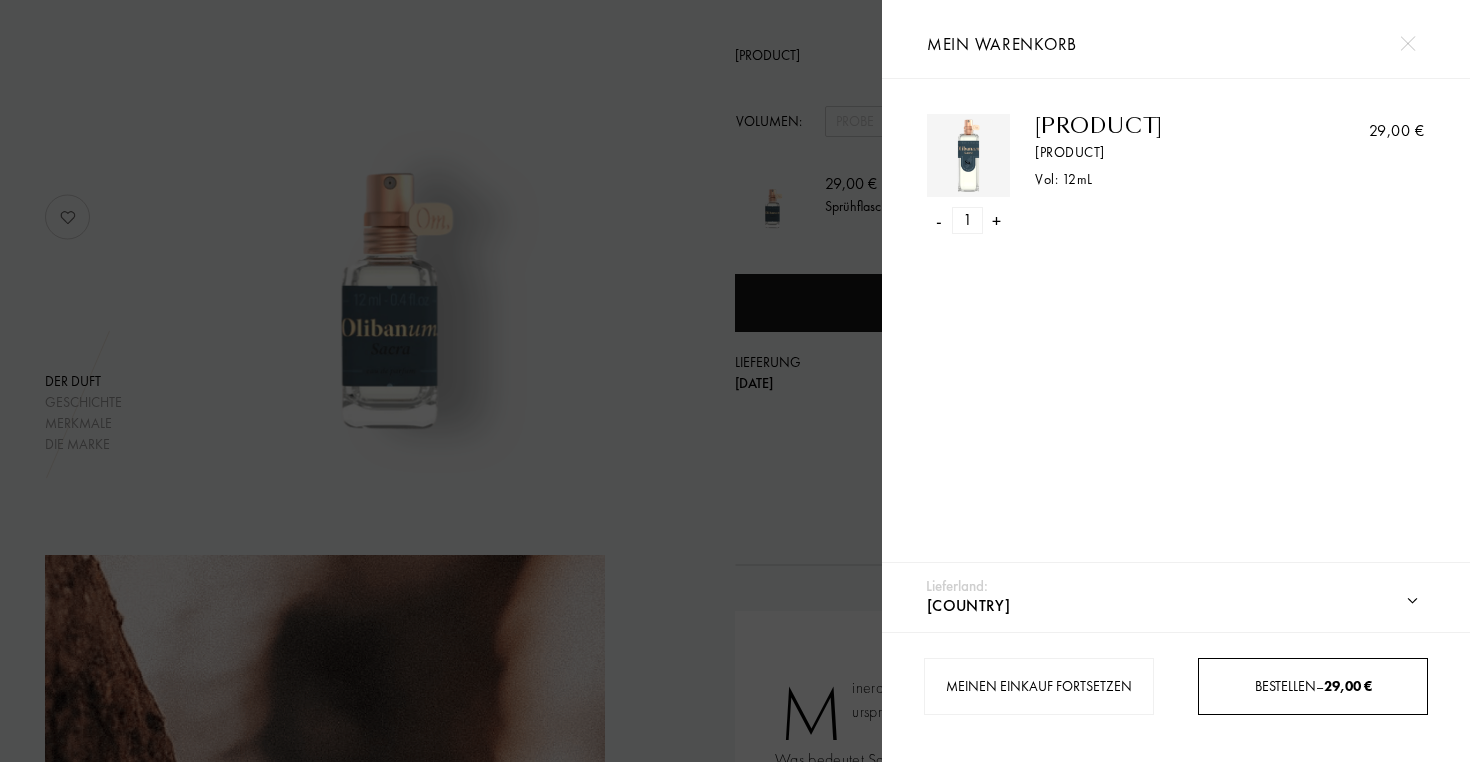 click on "Bestellen  –  [PRICE]" at bounding box center [1313, 686] 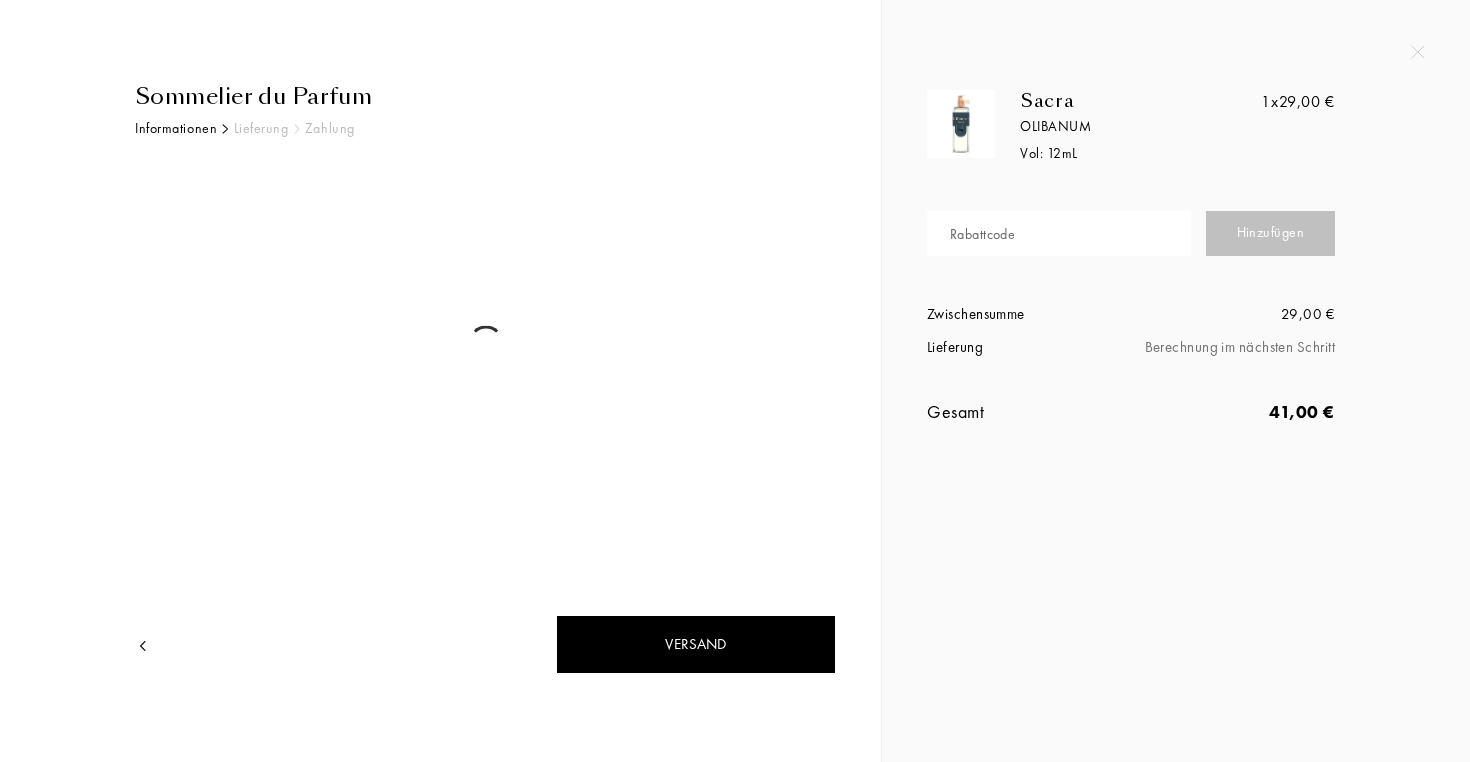 scroll, scrollTop: 0, scrollLeft: 0, axis: both 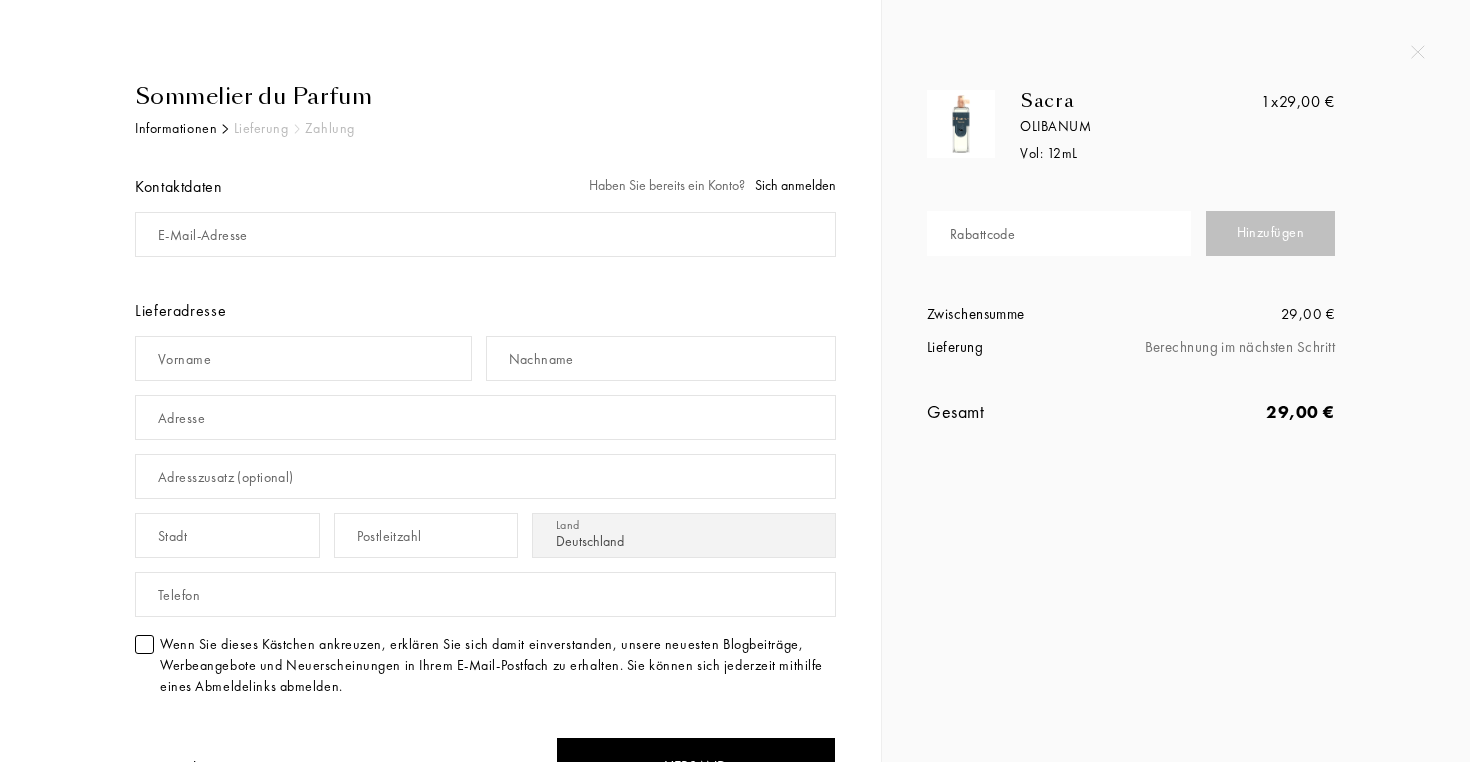 click on "Sich anmelden" at bounding box center [795, 185] 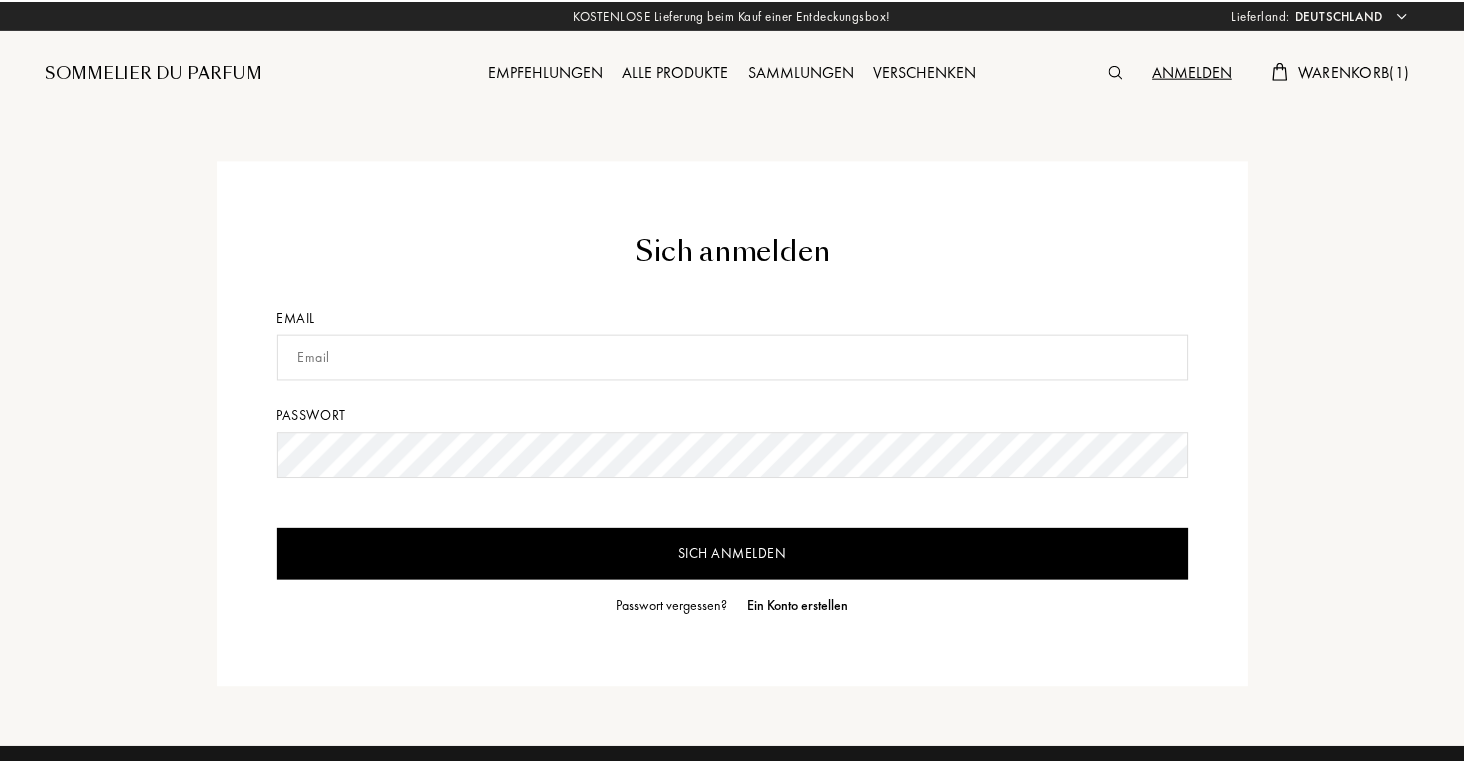 scroll, scrollTop: 0, scrollLeft: 0, axis: both 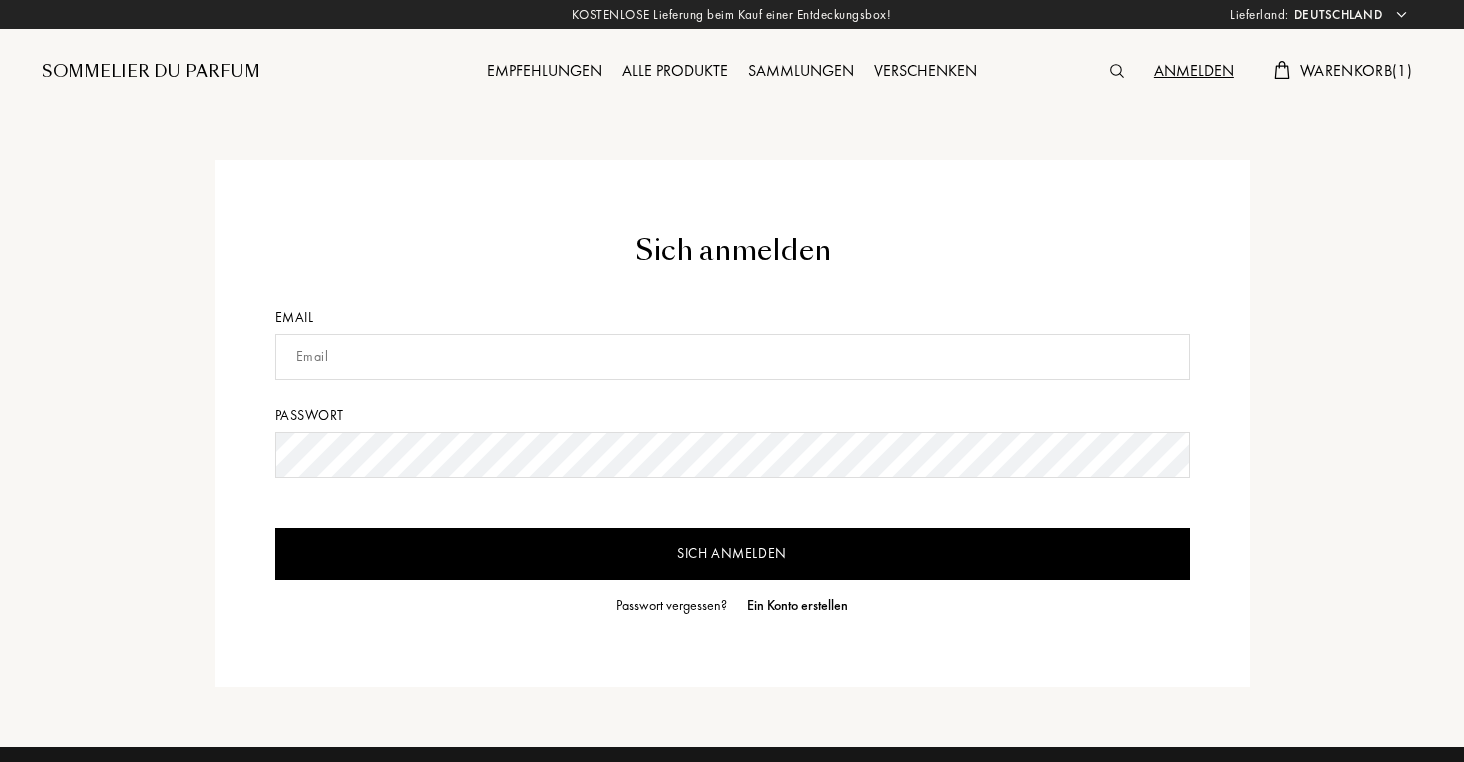 click at bounding box center [732, 357] 